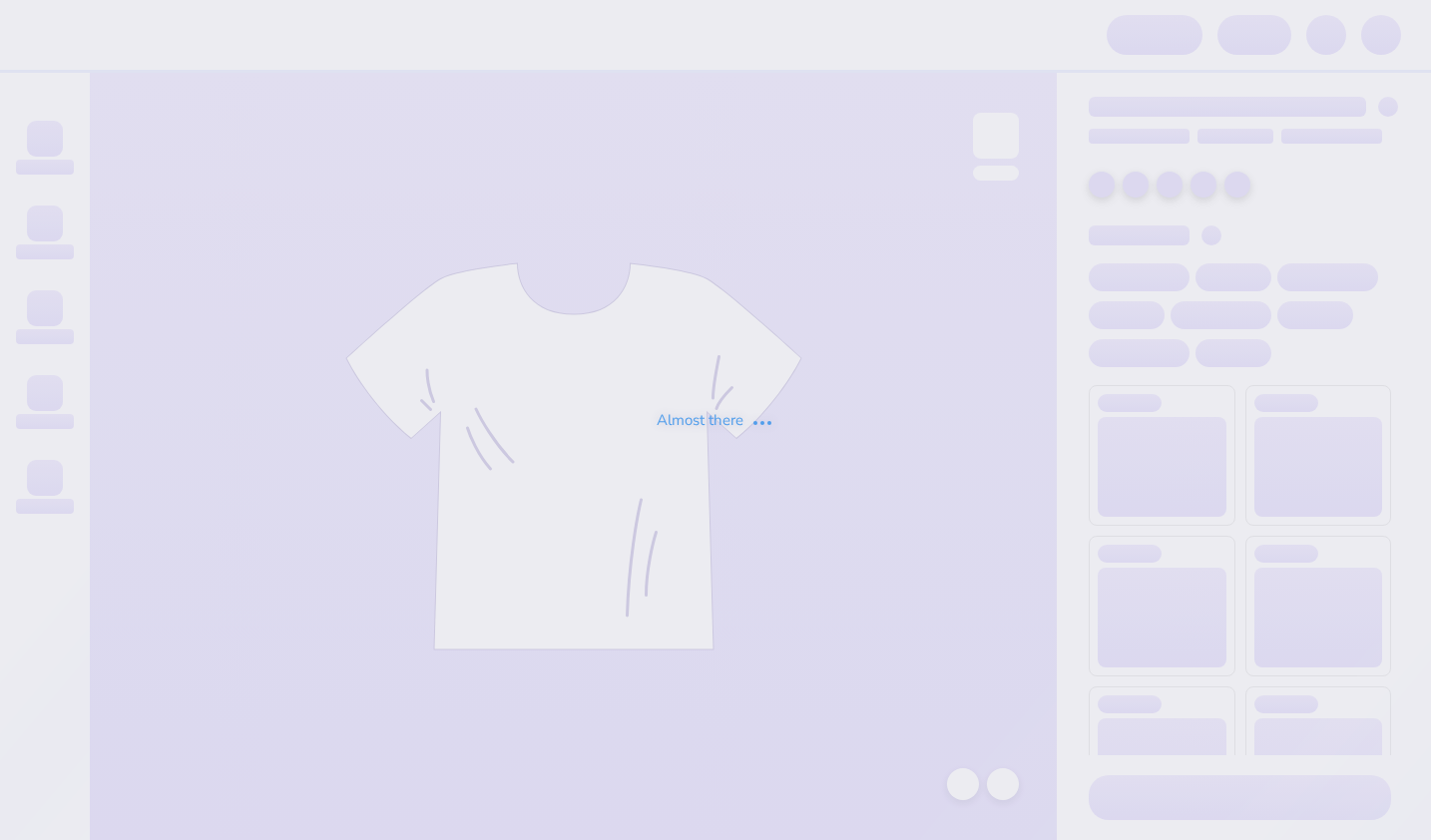 scroll, scrollTop: 0, scrollLeft: 0, axis: both 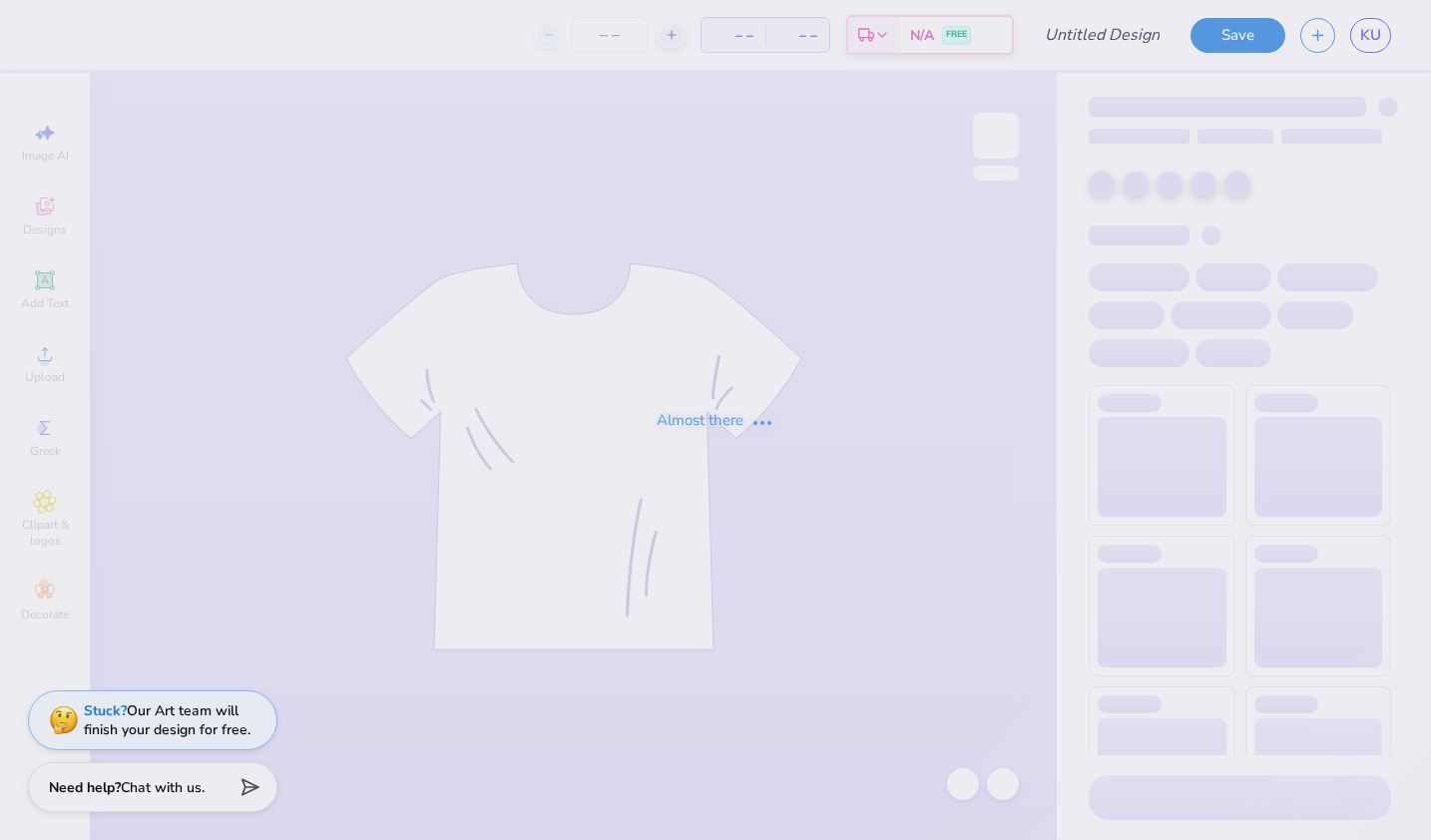 type on "maybe bid day" 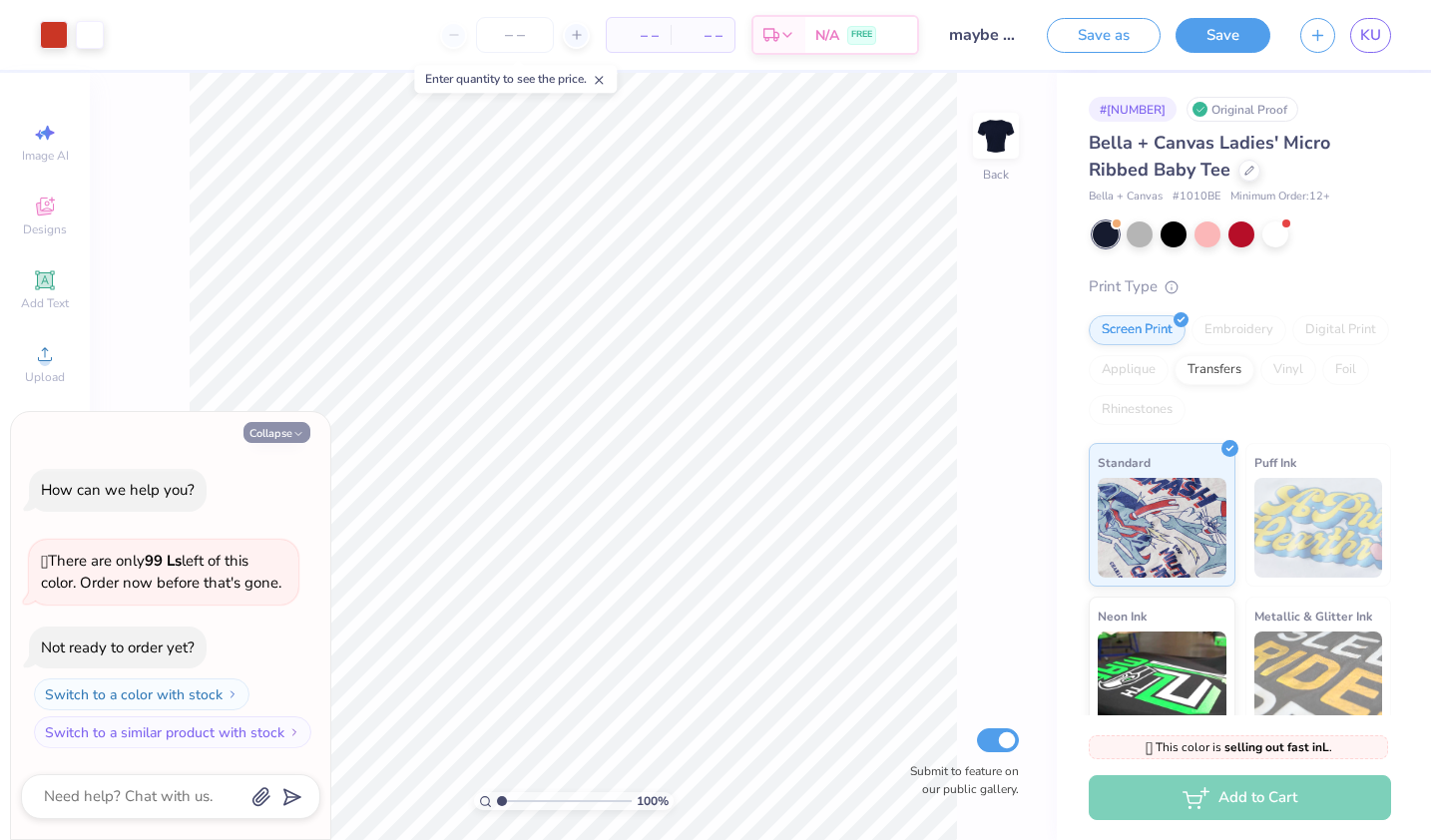 click on "Collapse" at bounding box center [276, 432] 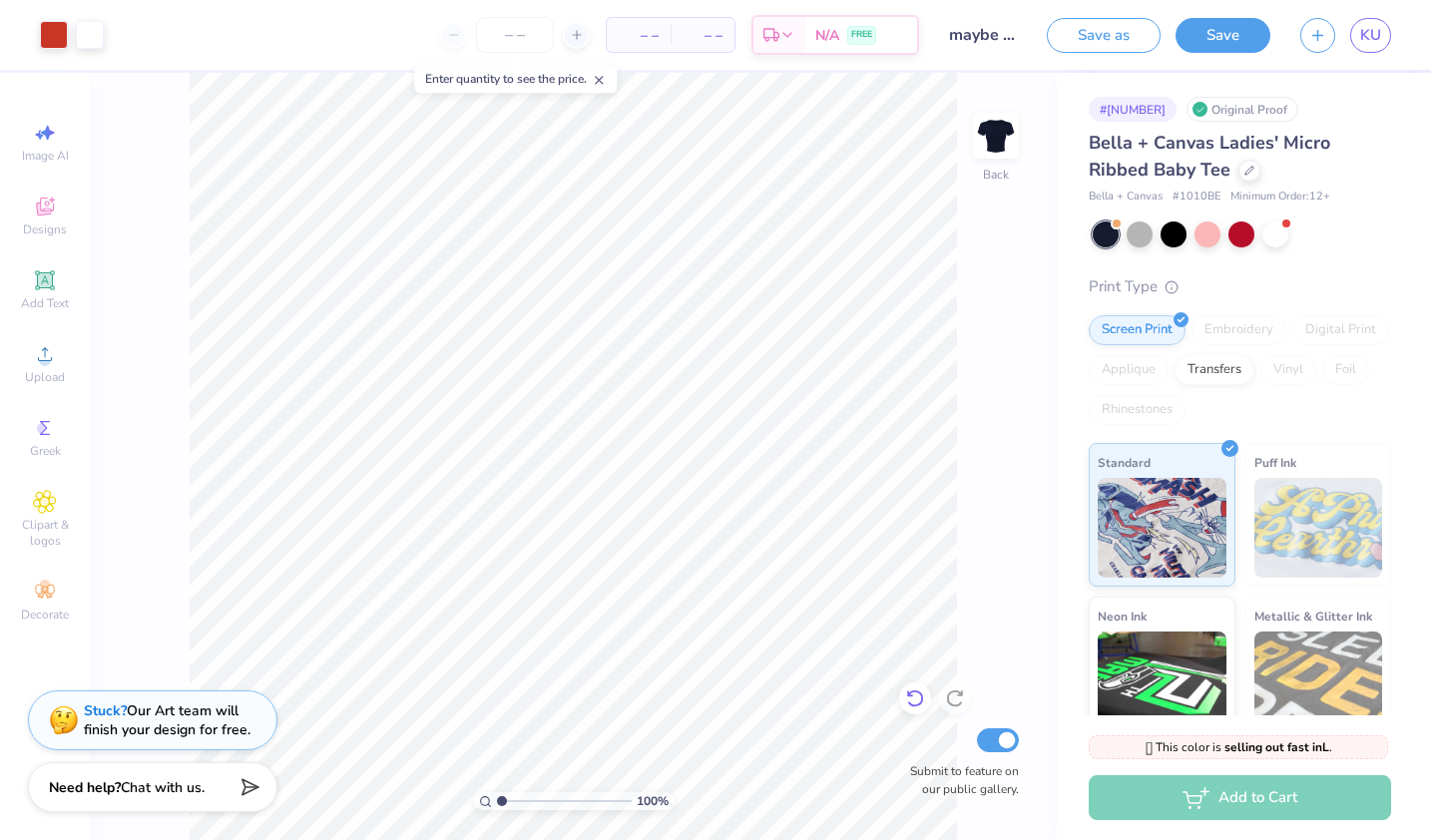 click 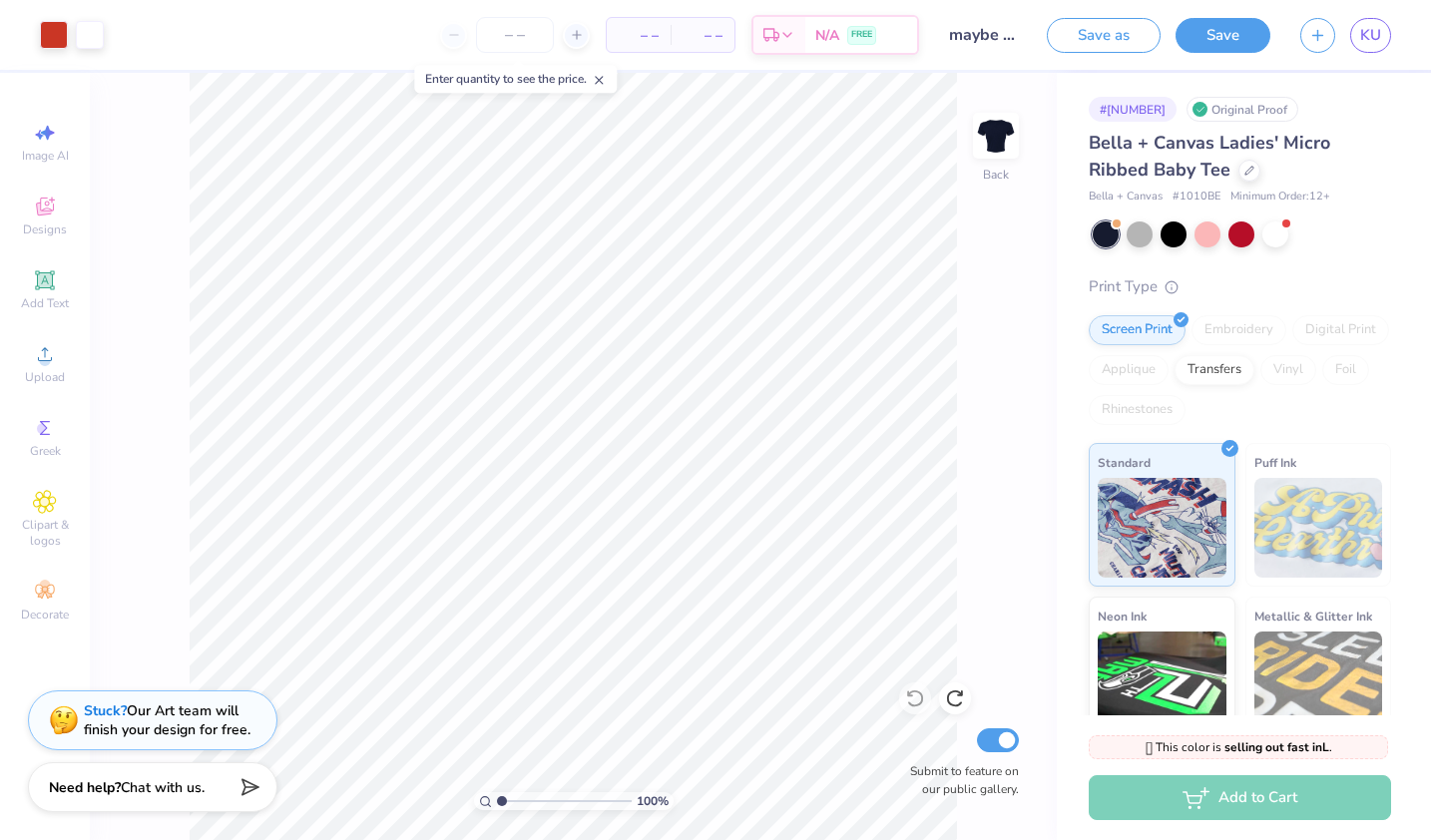 click on "KU" at bounding box center [1345, 35] 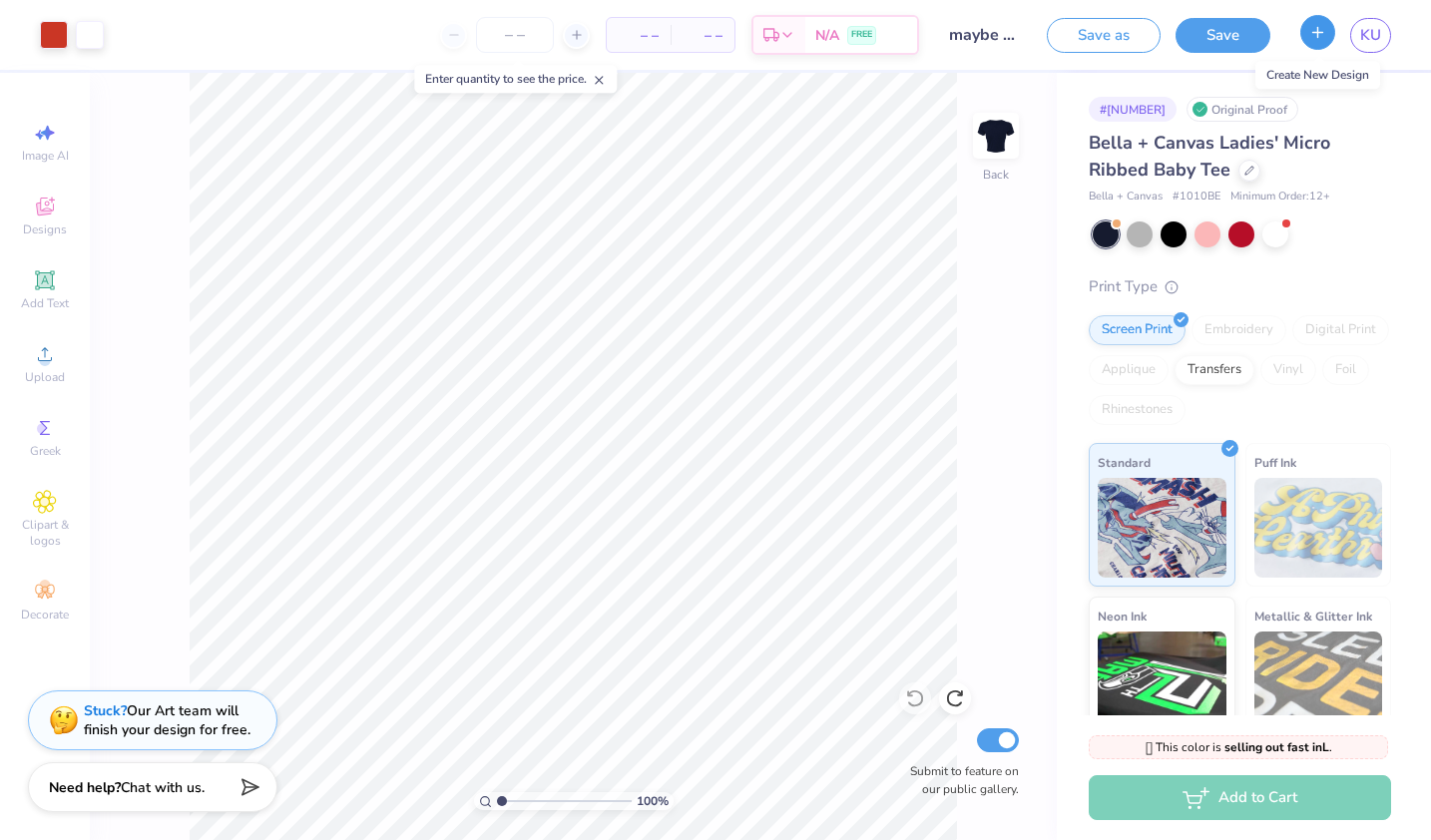 click 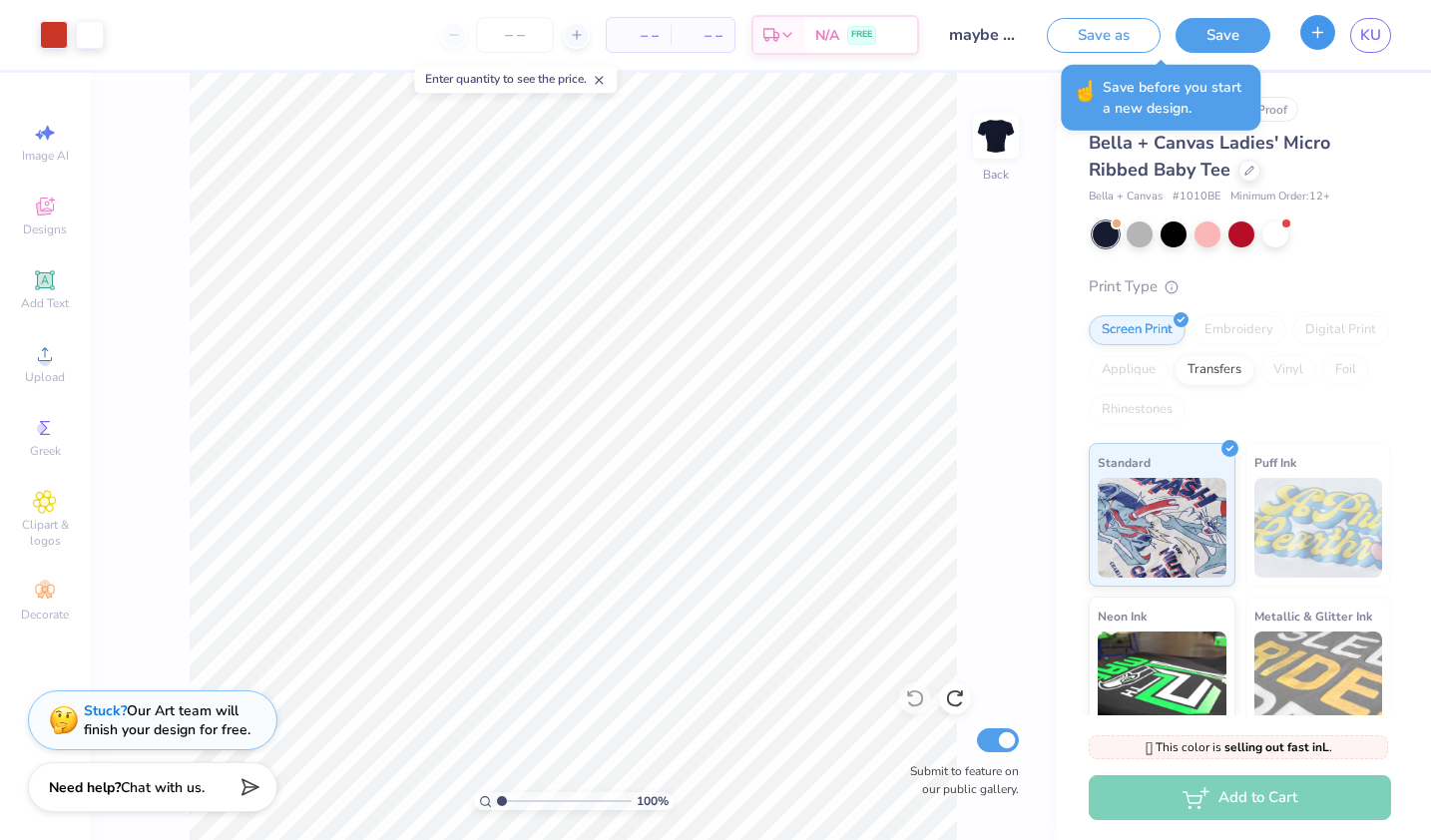click at bounding box center (1317, 32) 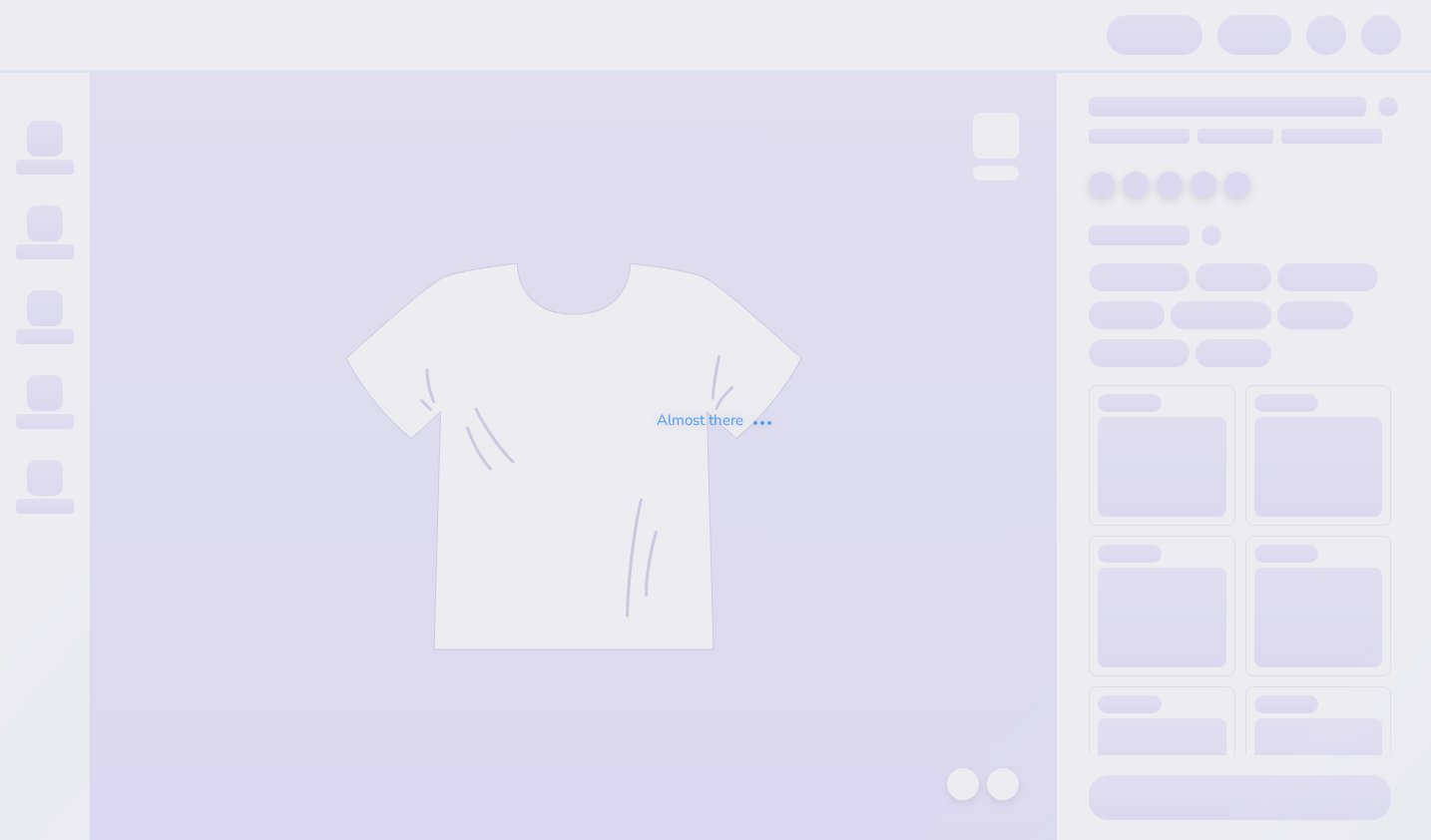 scroll, scrollTop: 0, scrollLeft: 0, axis: both 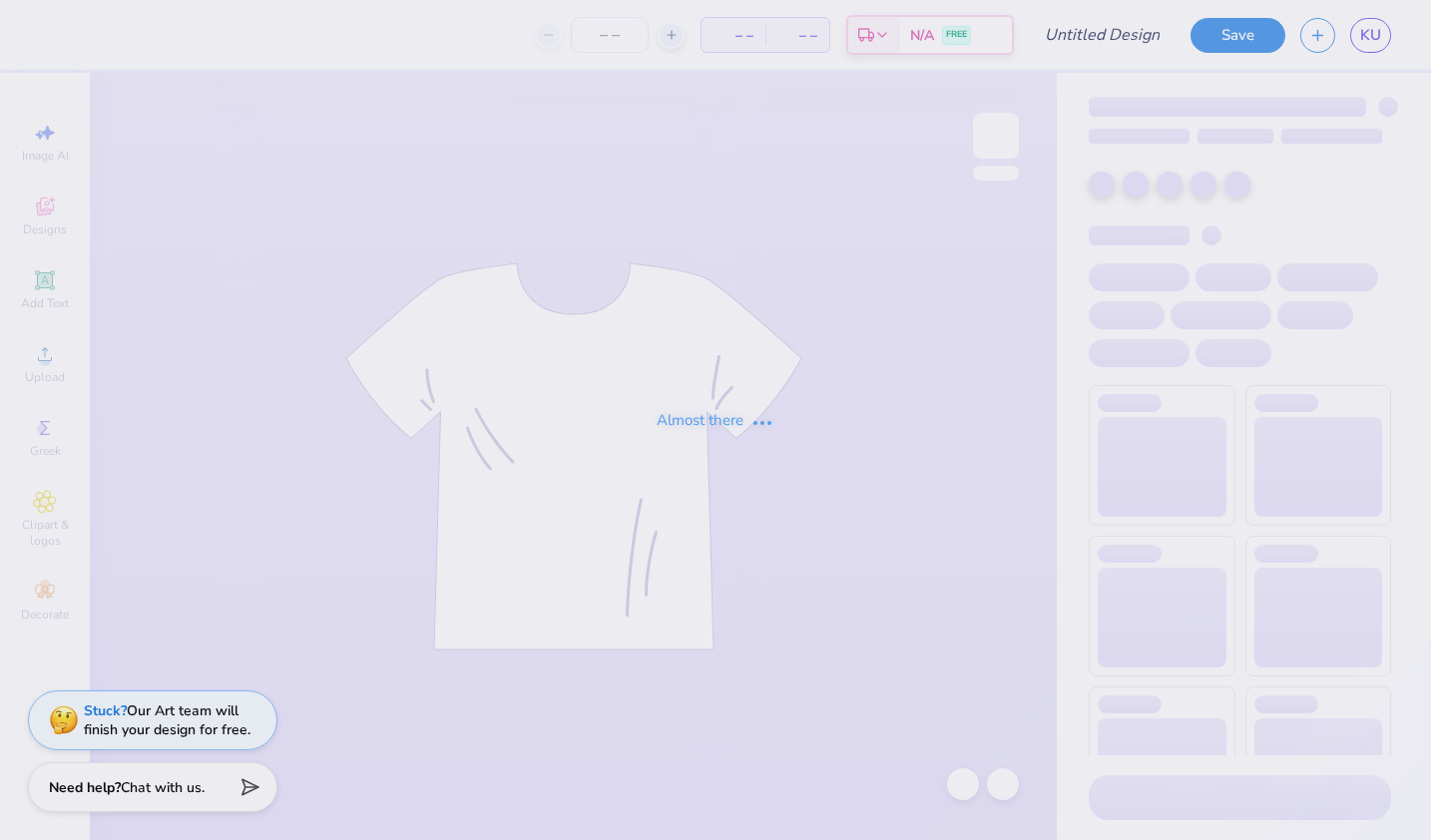 type on "maybe bid day" 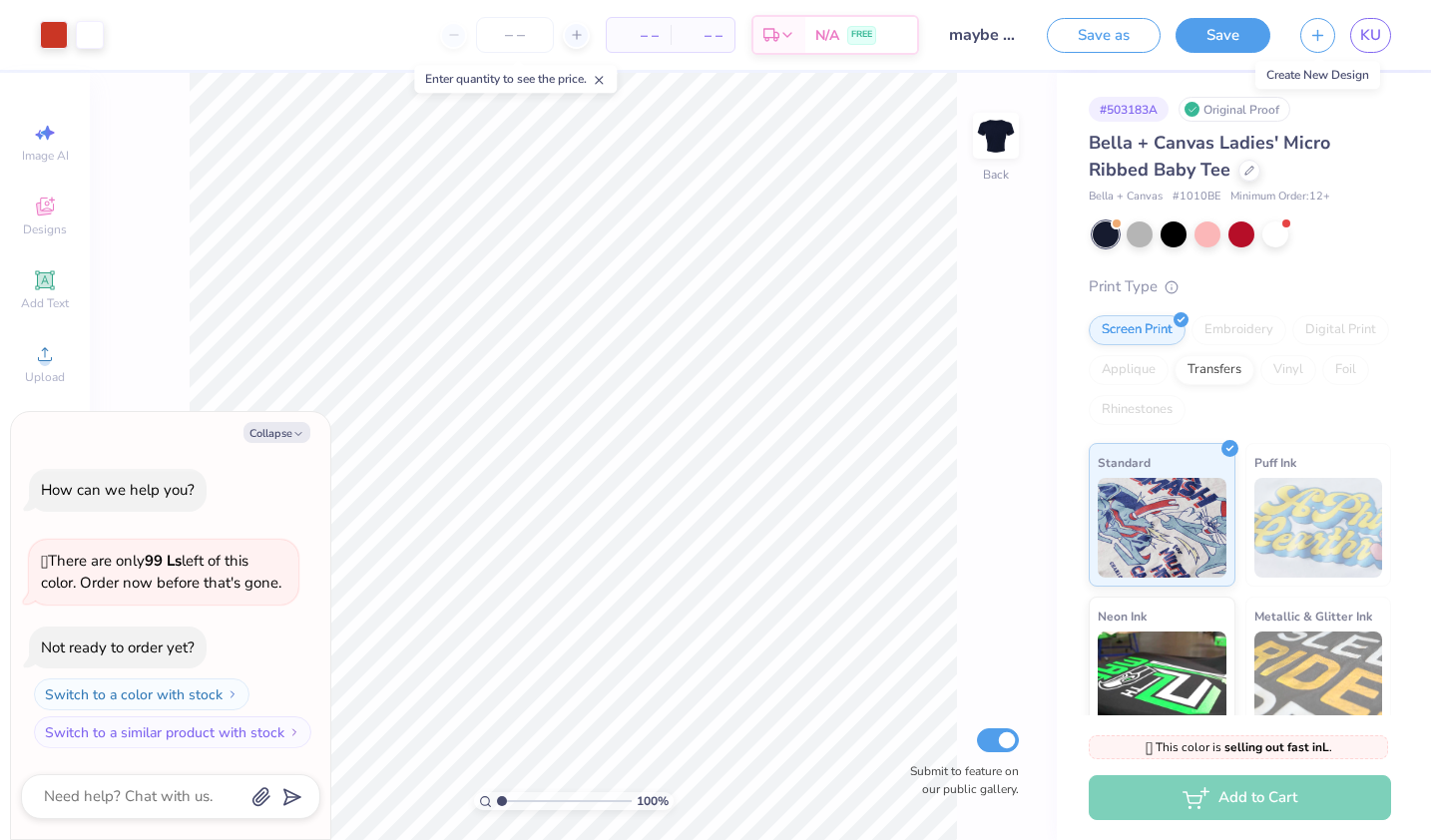 click 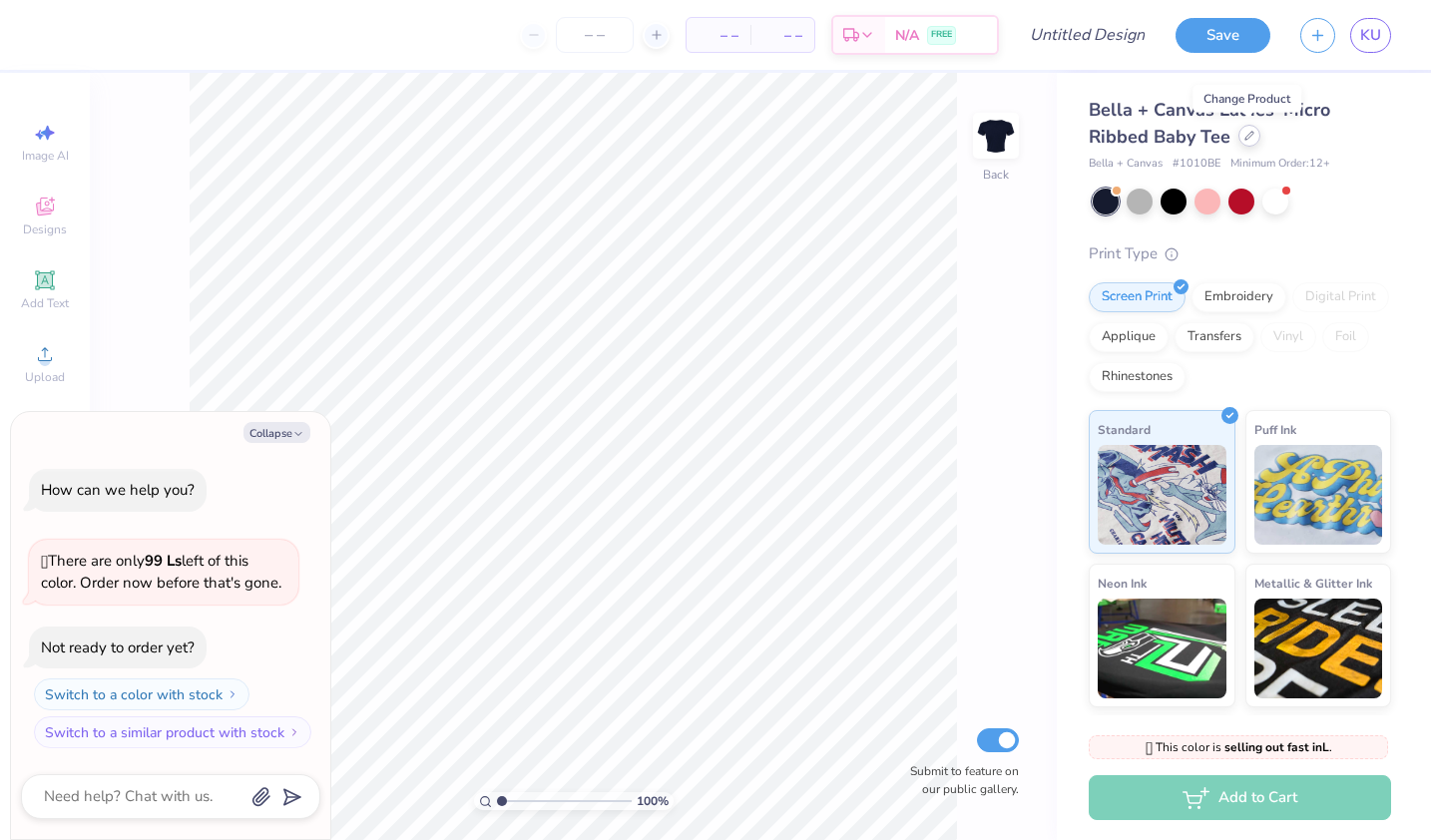 click 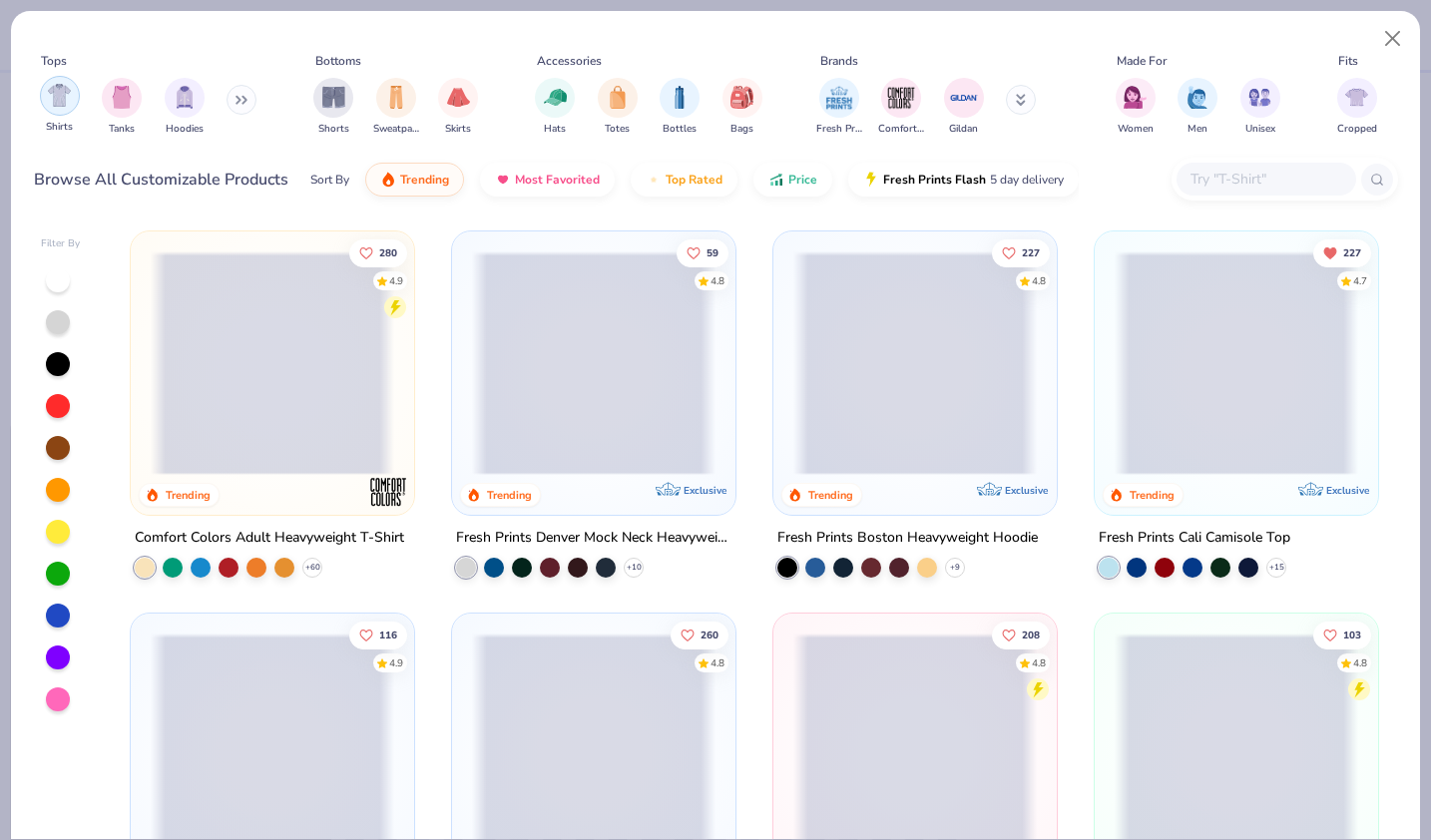 click at bounding box center (60, 96) 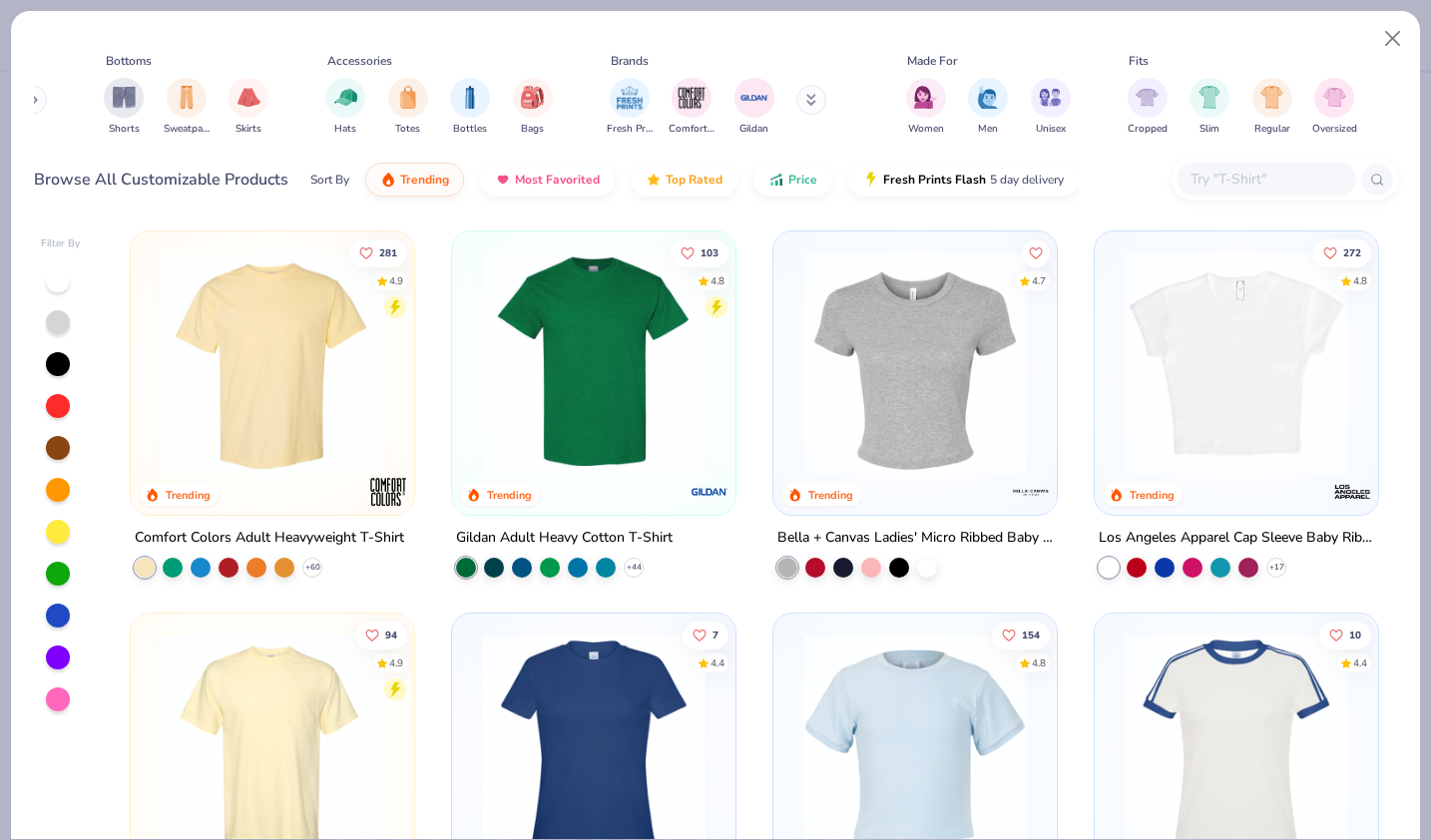 scroll, scrollTop: 0, scrollLeft: 213, axis: horizontal 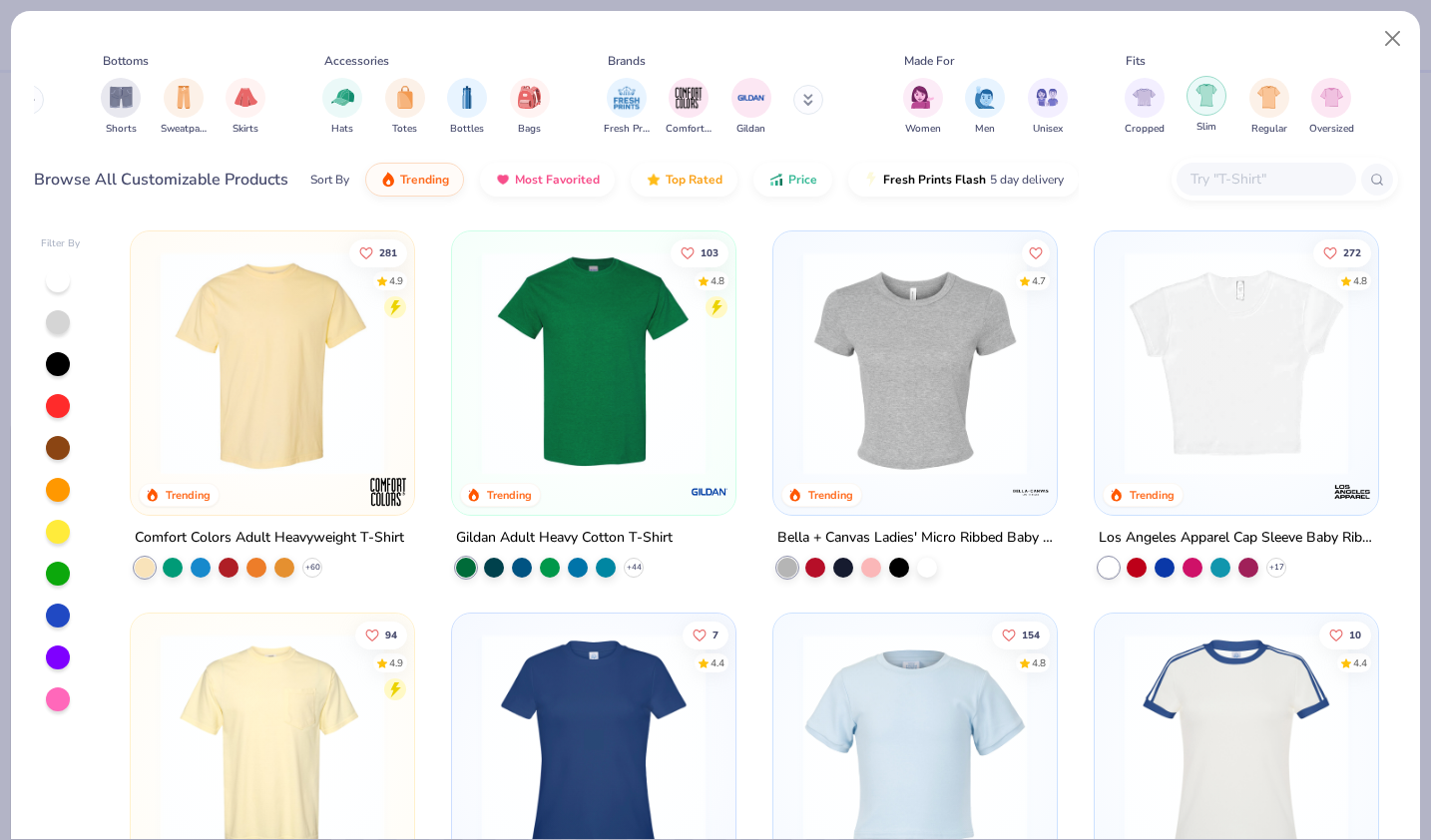 click at bounding box center (1206, 95) 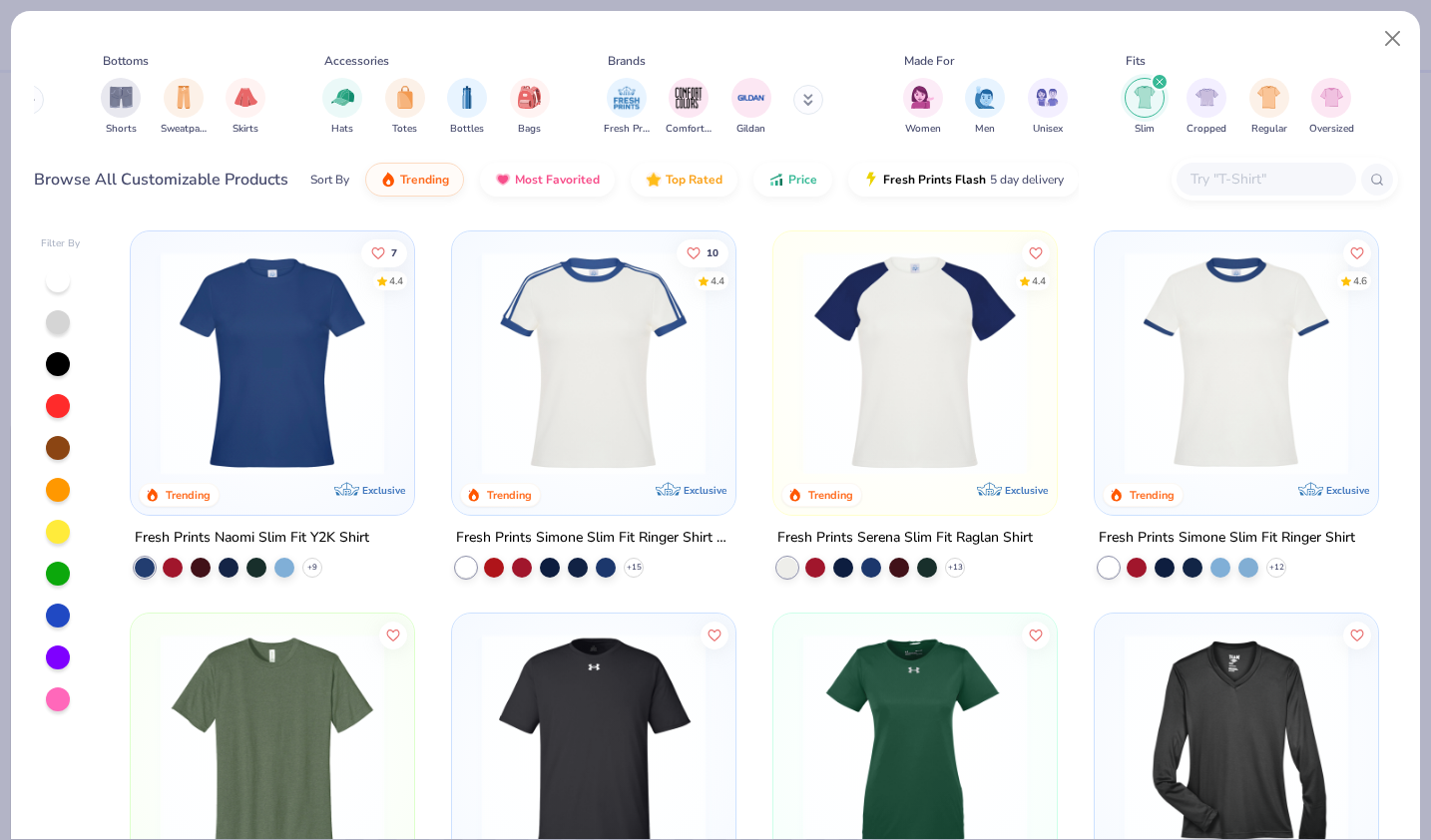 click at bounding box center (1145, 98) 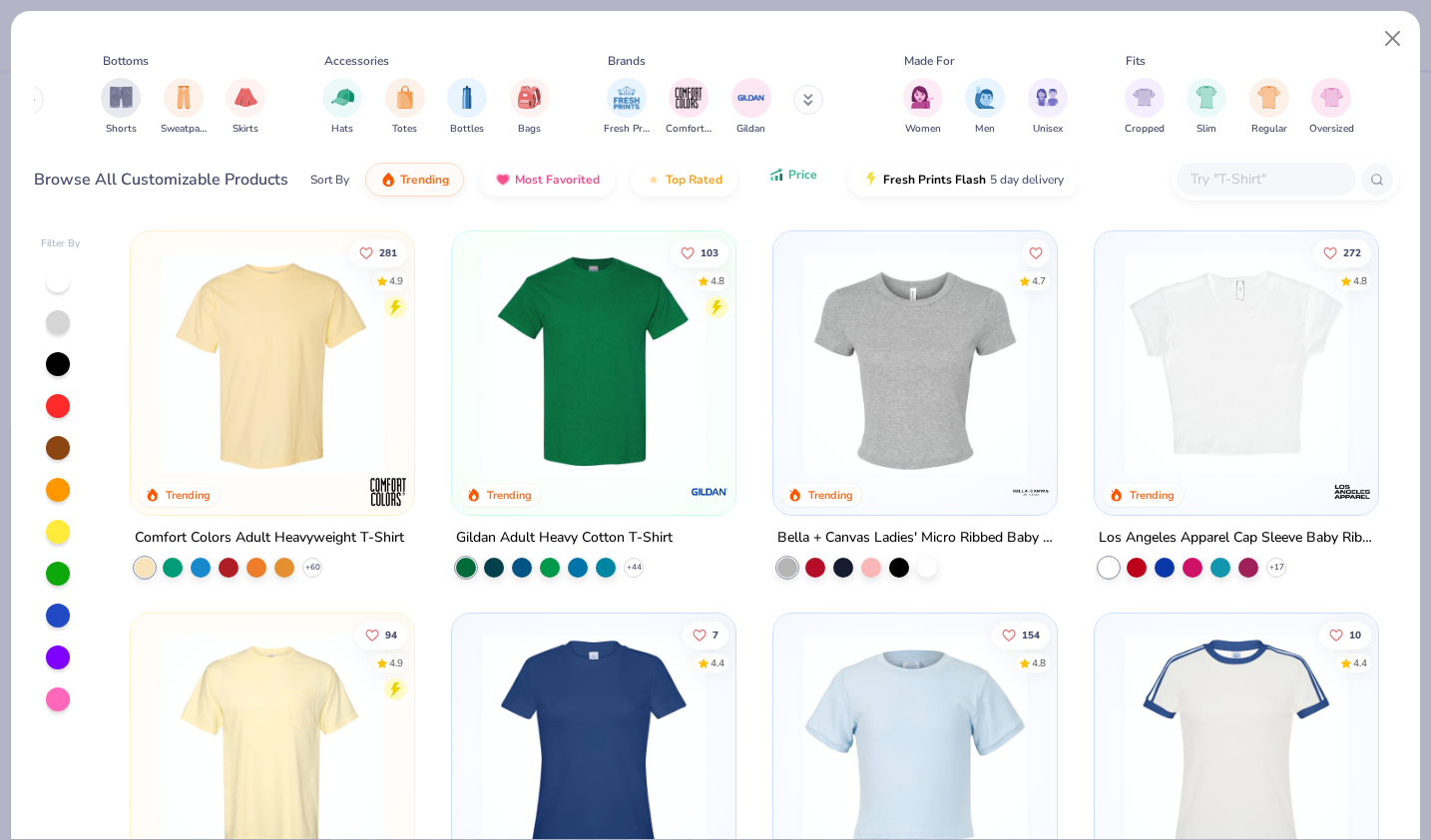click on "Price" at bounding box center [792, 175] 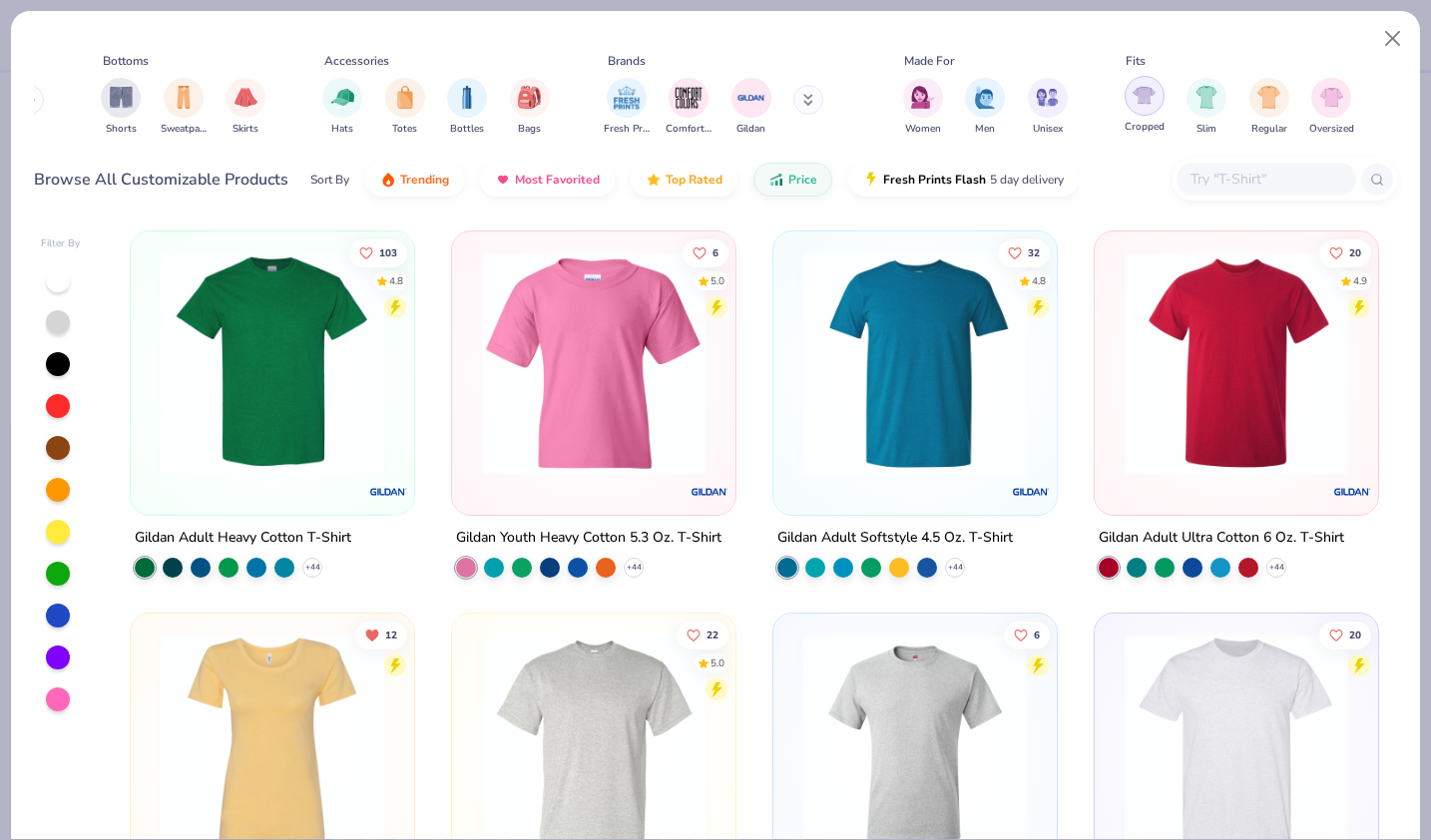 click at bounding box center [1144, 95] 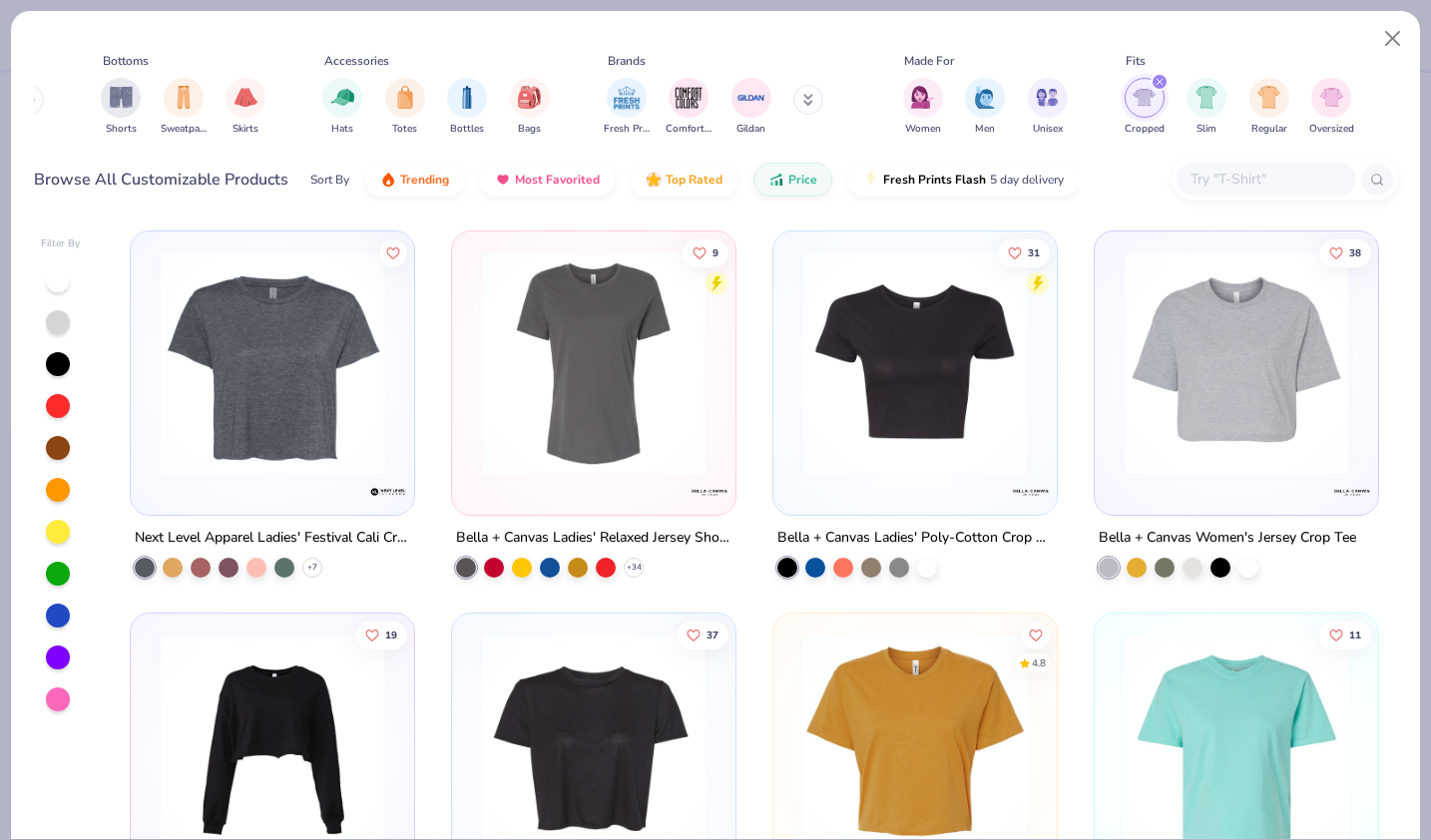 click at bounding box center [915, 363] 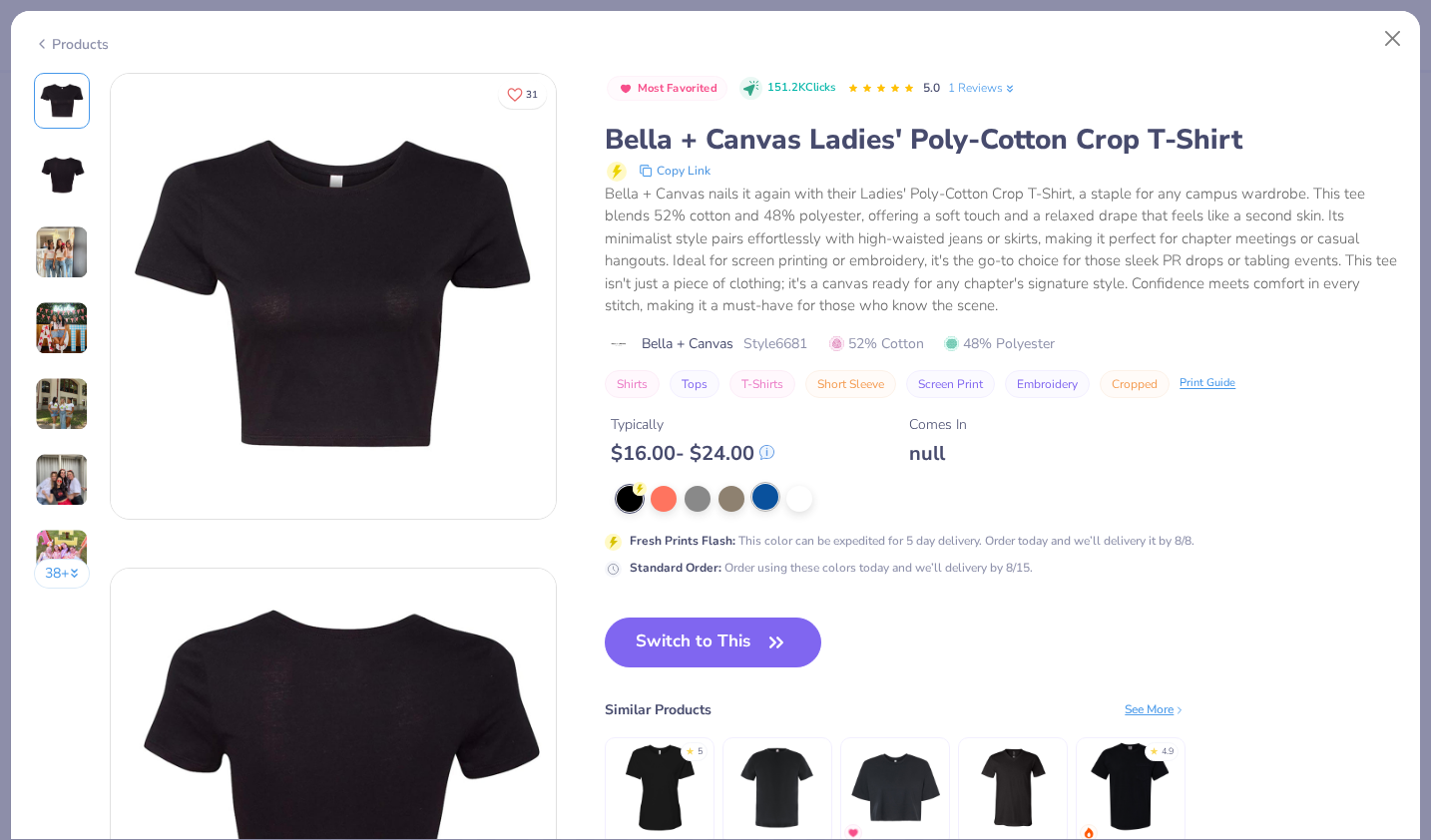 click at bounding box center [765, 497] 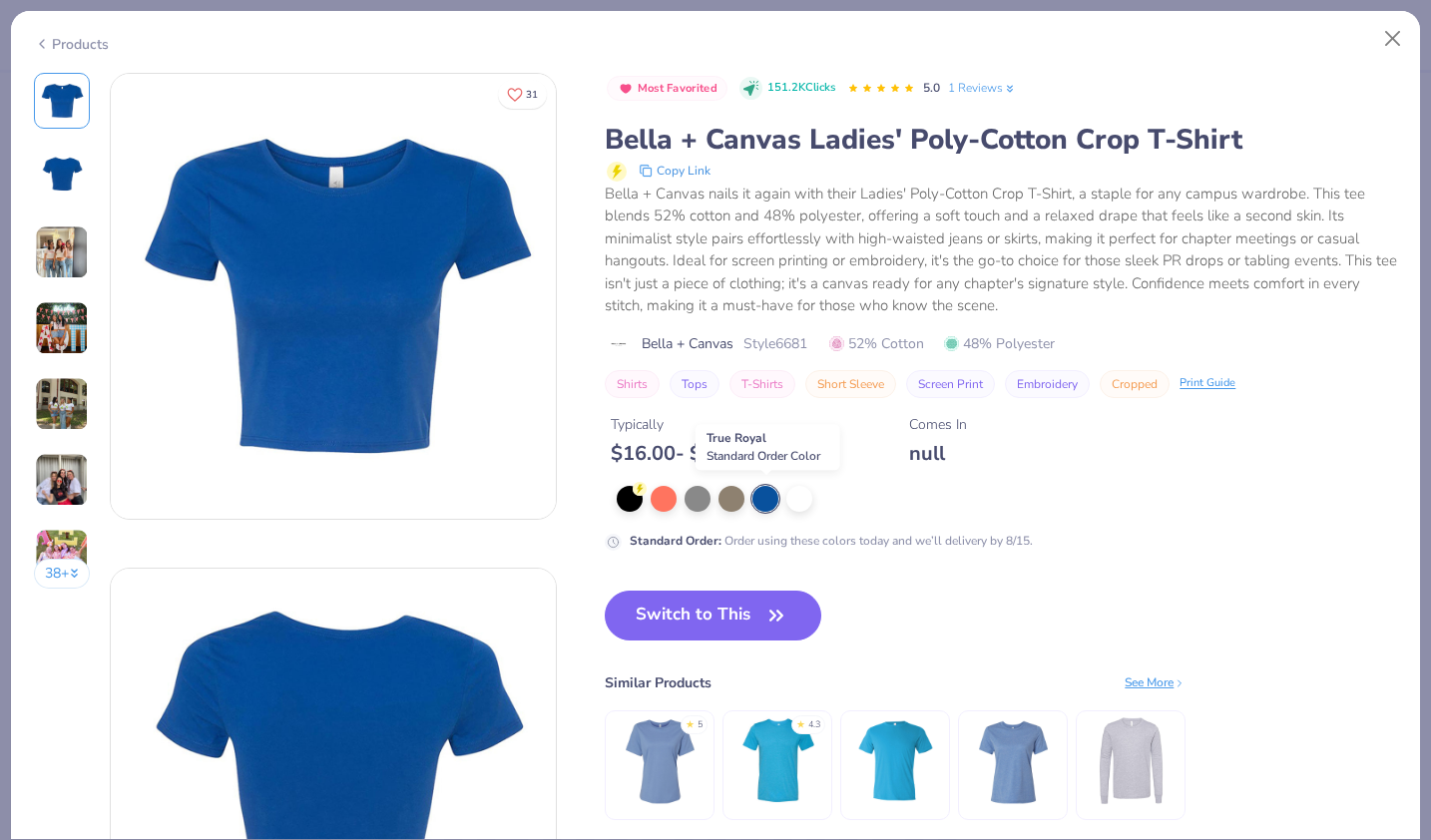 type on "x" 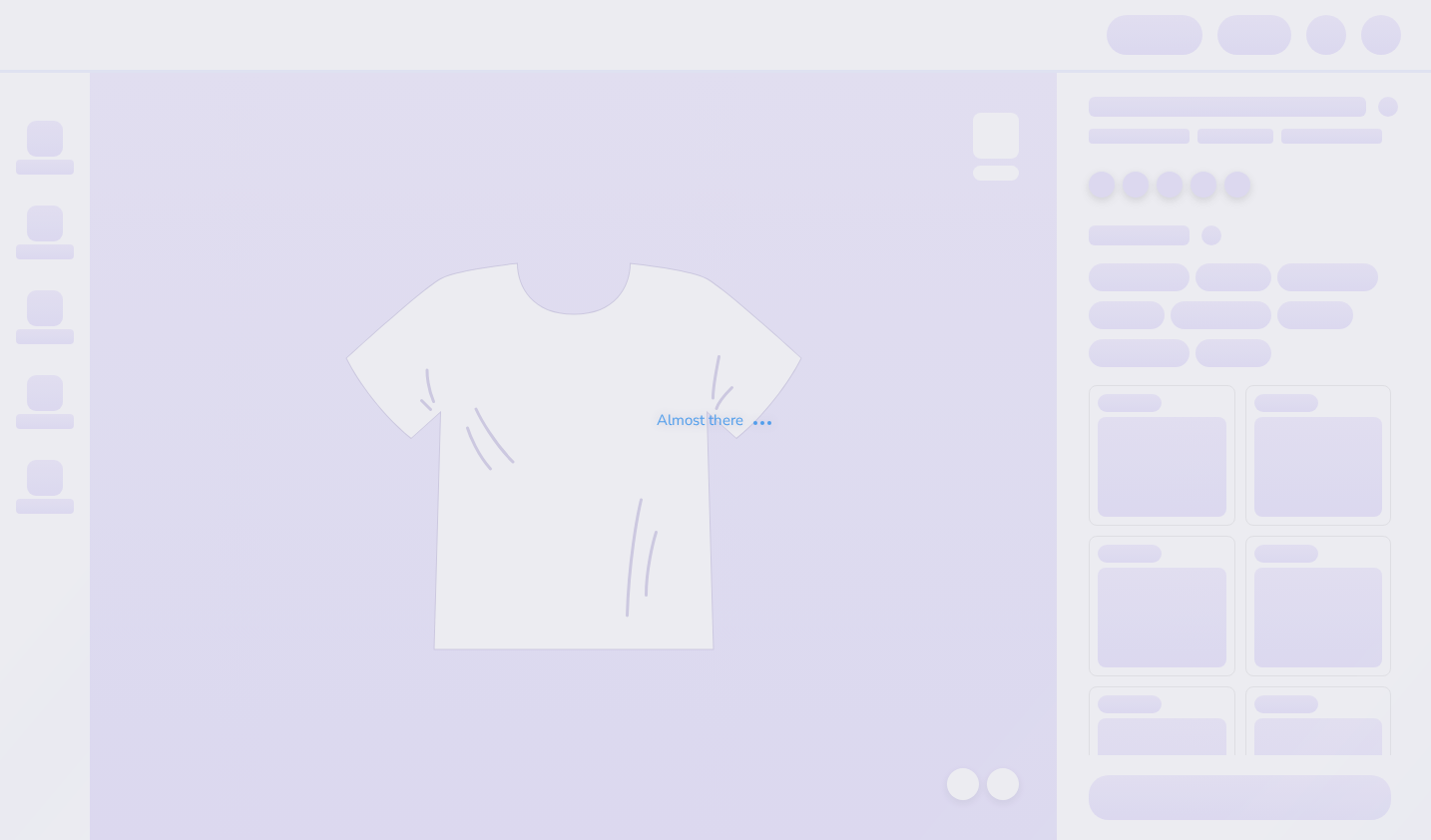 scroll, scrollTop: 0, scrollLeft: 0, axis: both 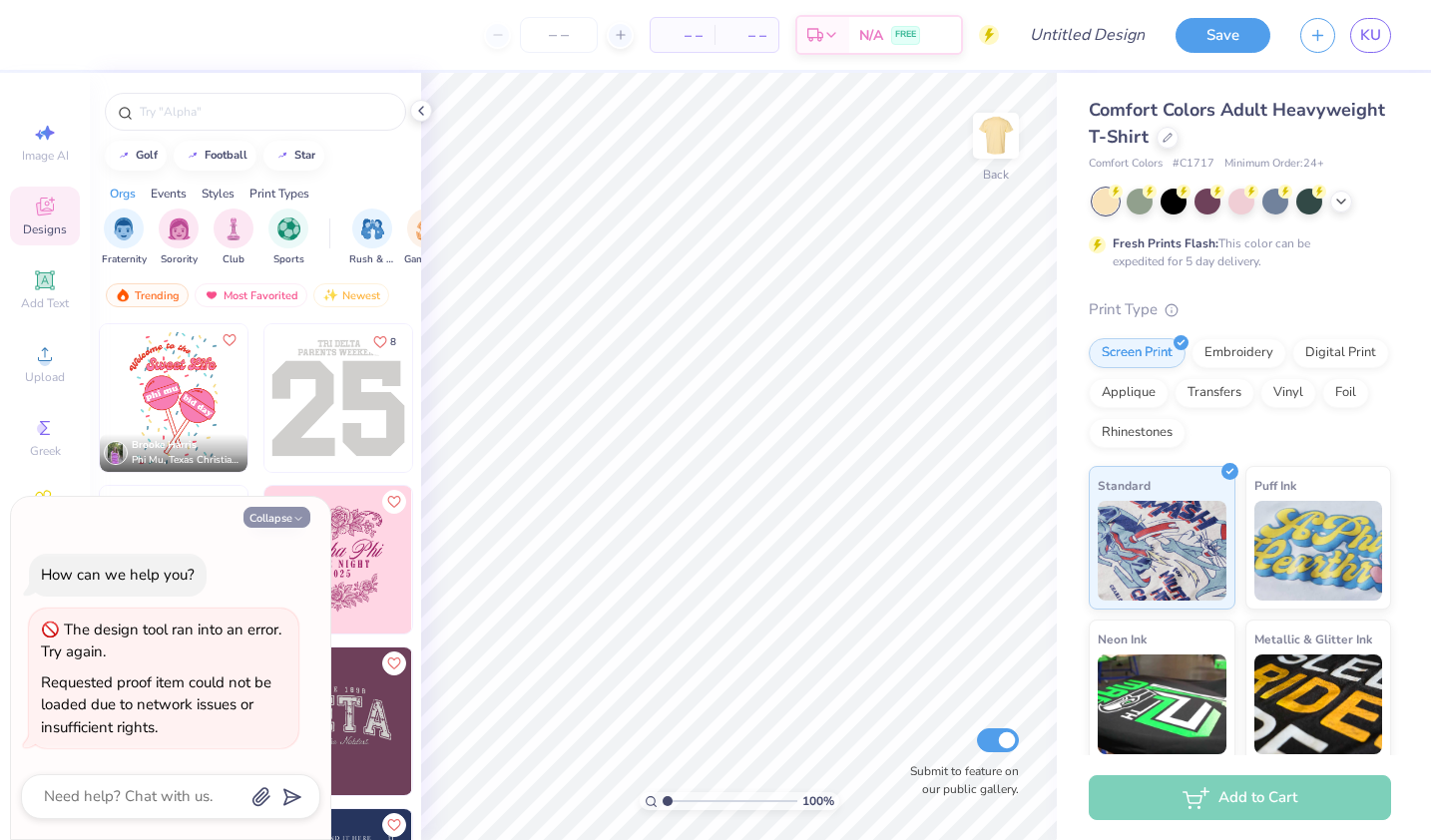 click on "Collapse" at bounding box center (276, 517) 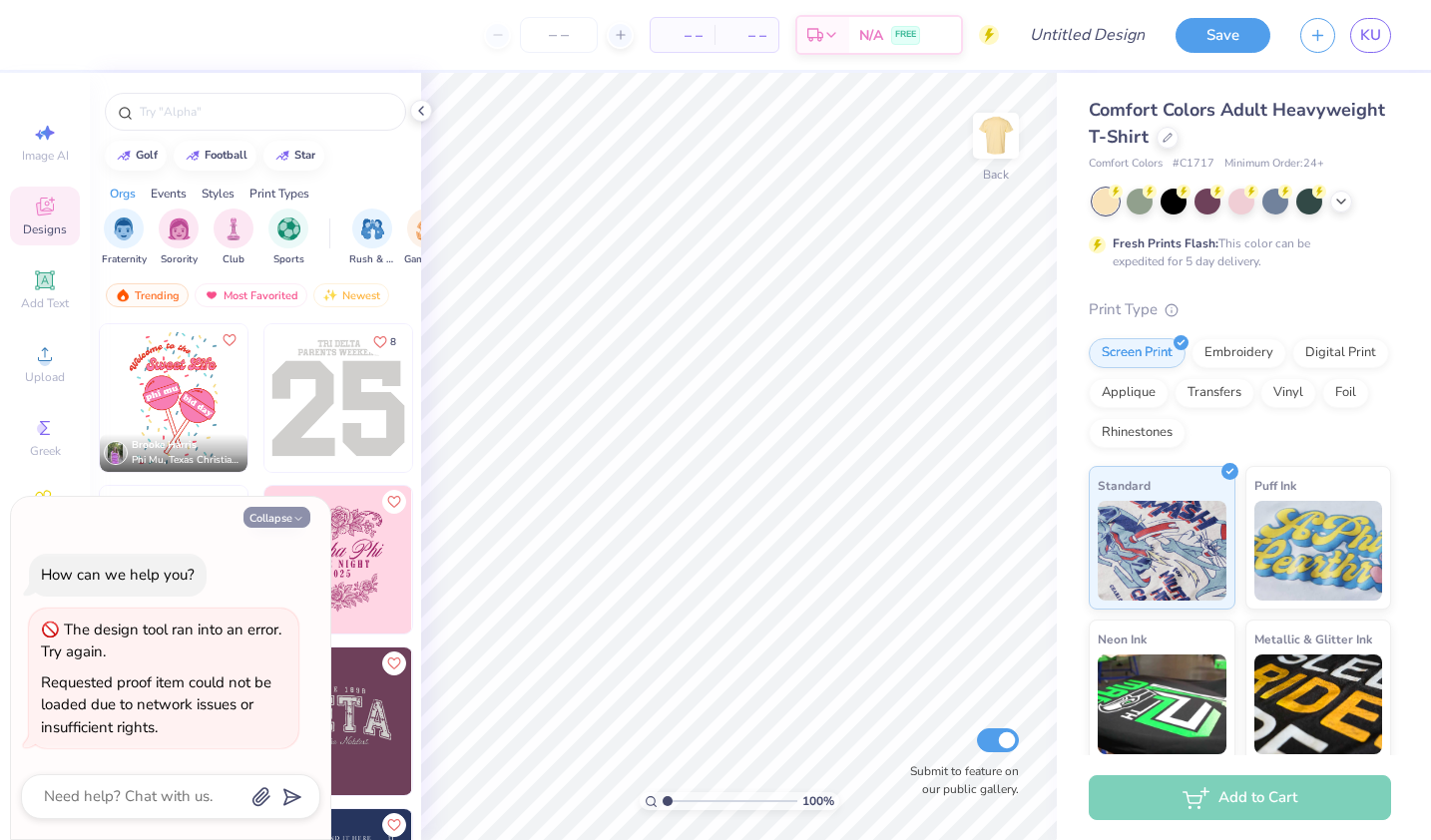 type on "x" 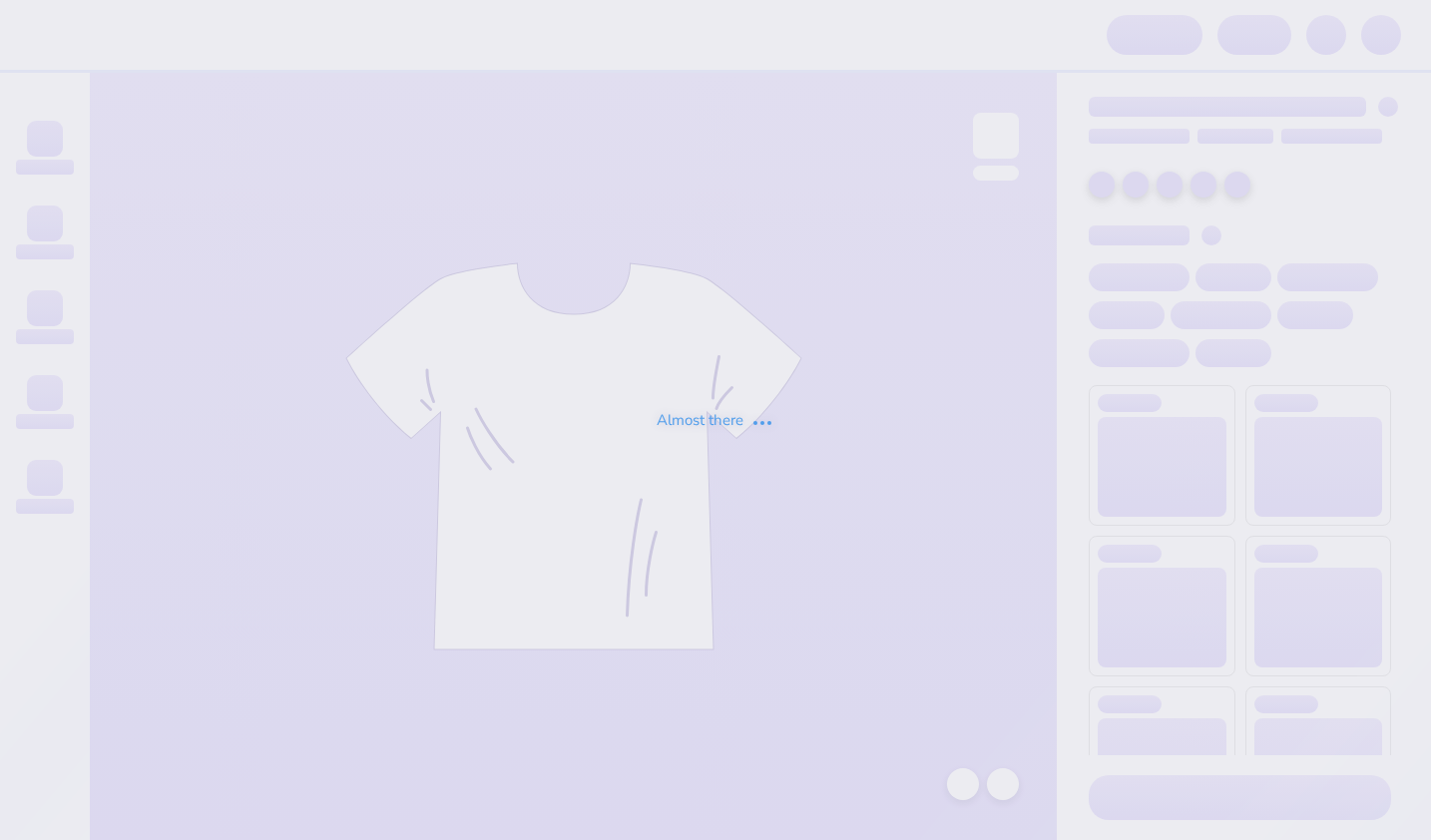 scroll, scrollTop: 0, scrollLeft: 0, axis: both 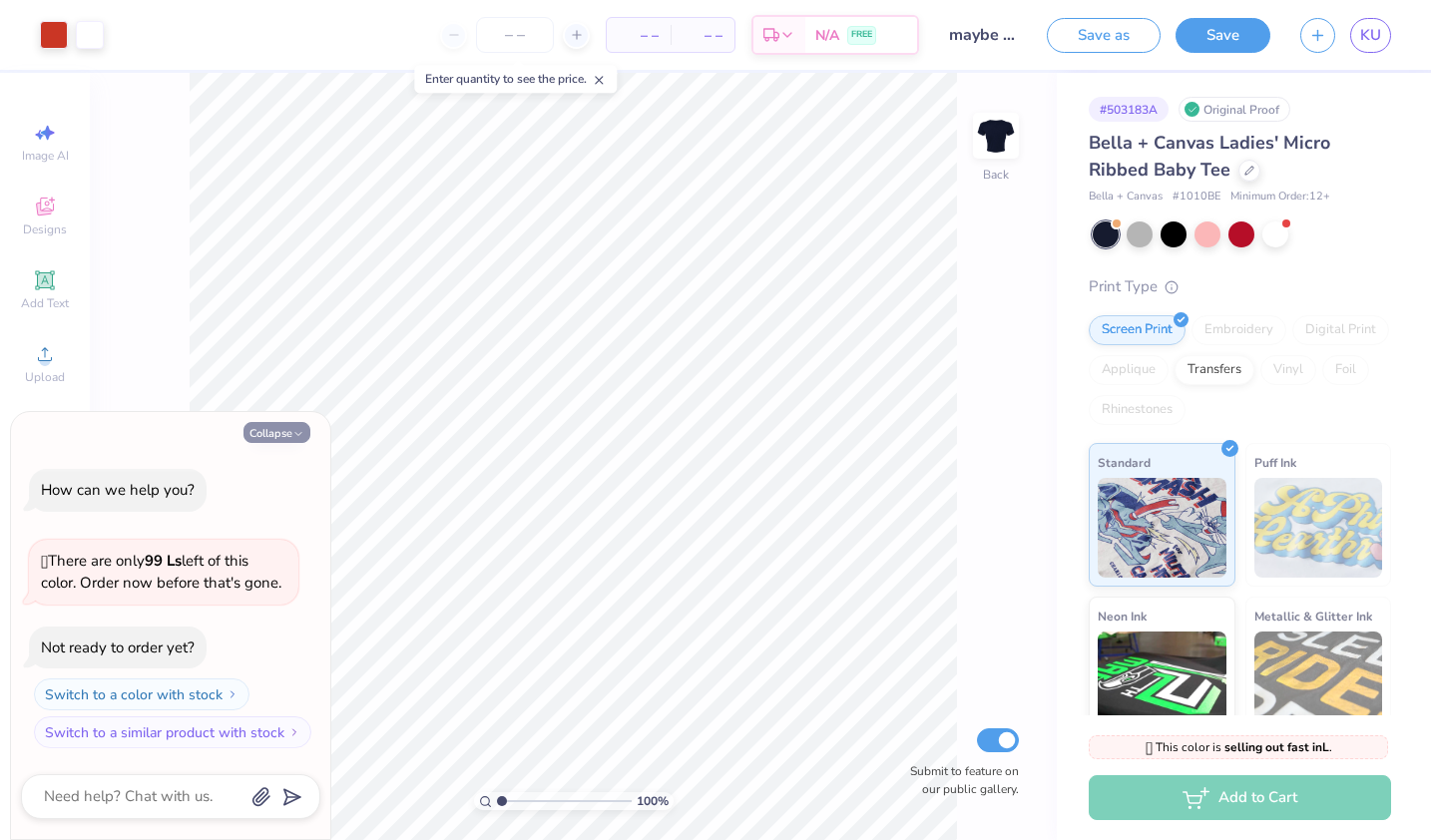 click on "Collapse" at bounding box center (276, 432) 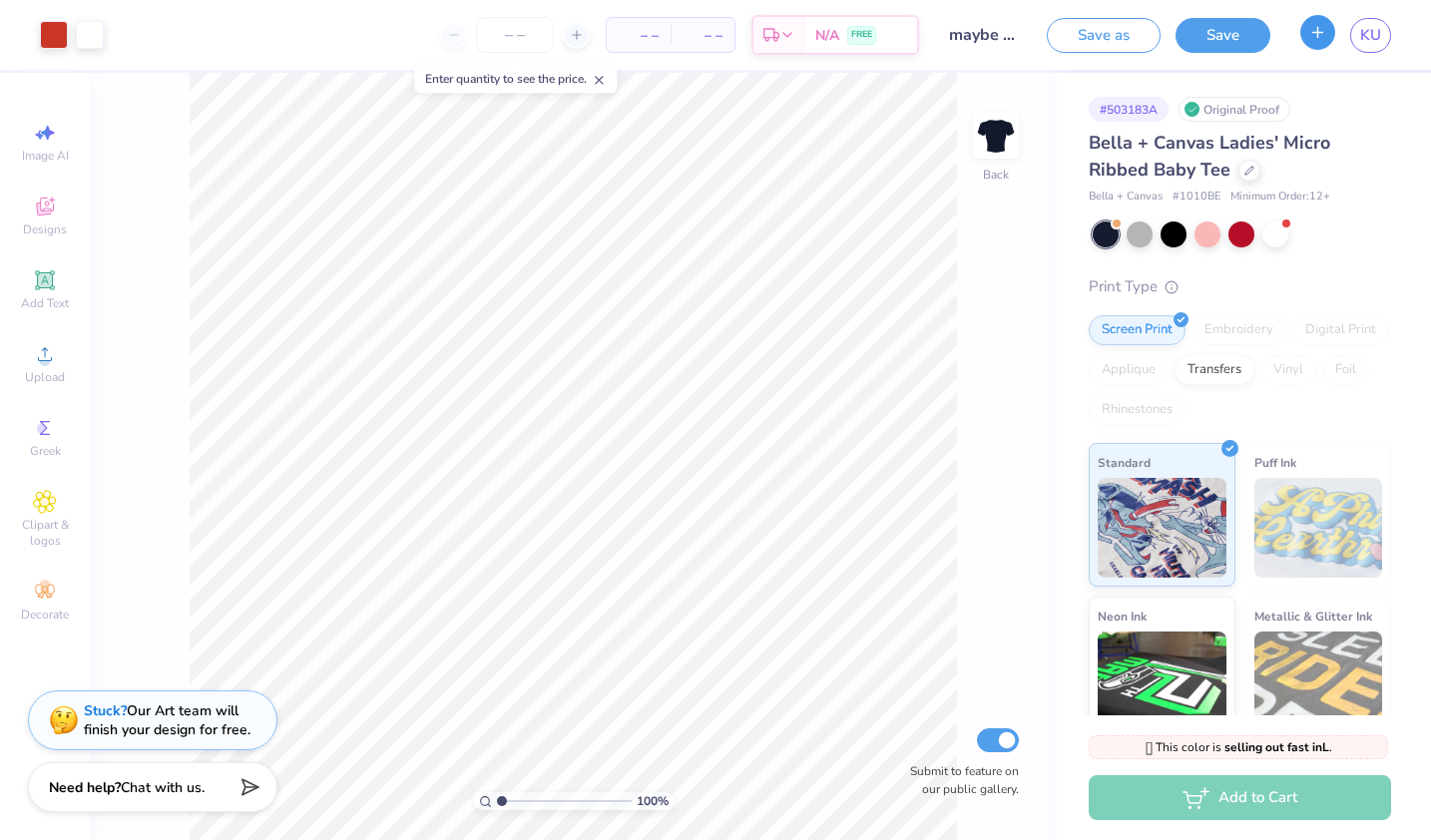 click 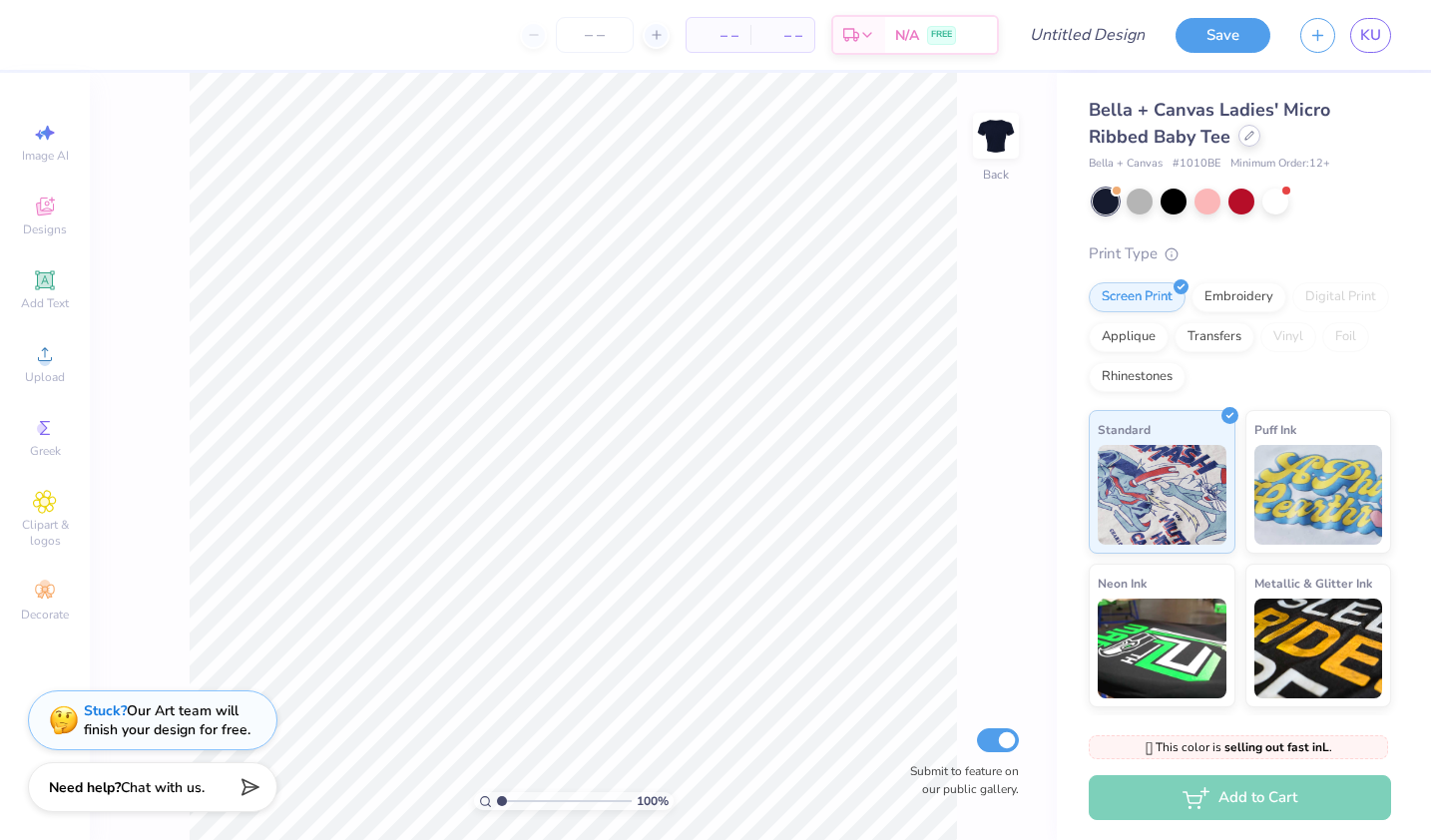 click at bounding box center [1249, 136] 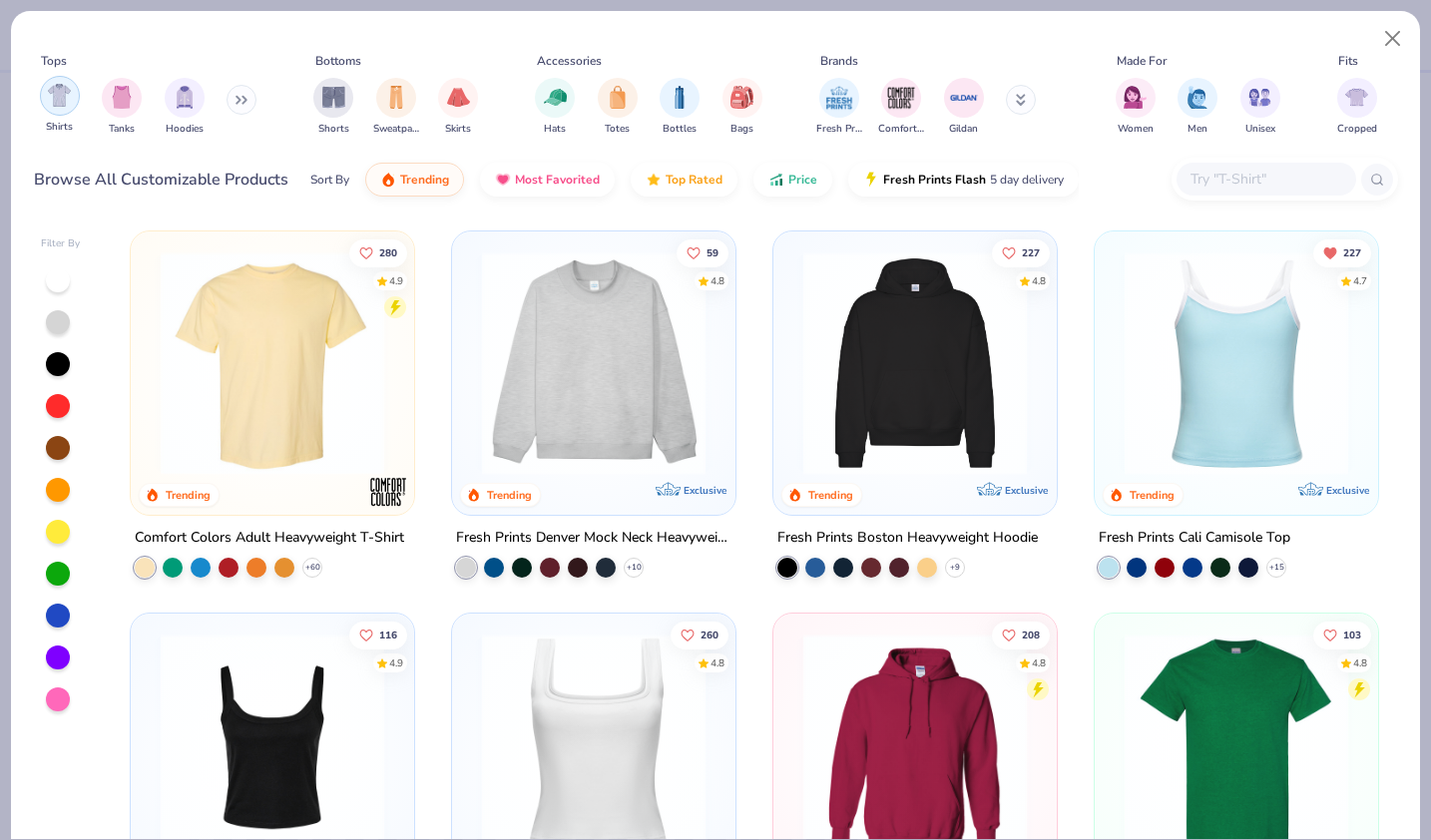 click at bounding box center (59, 95) 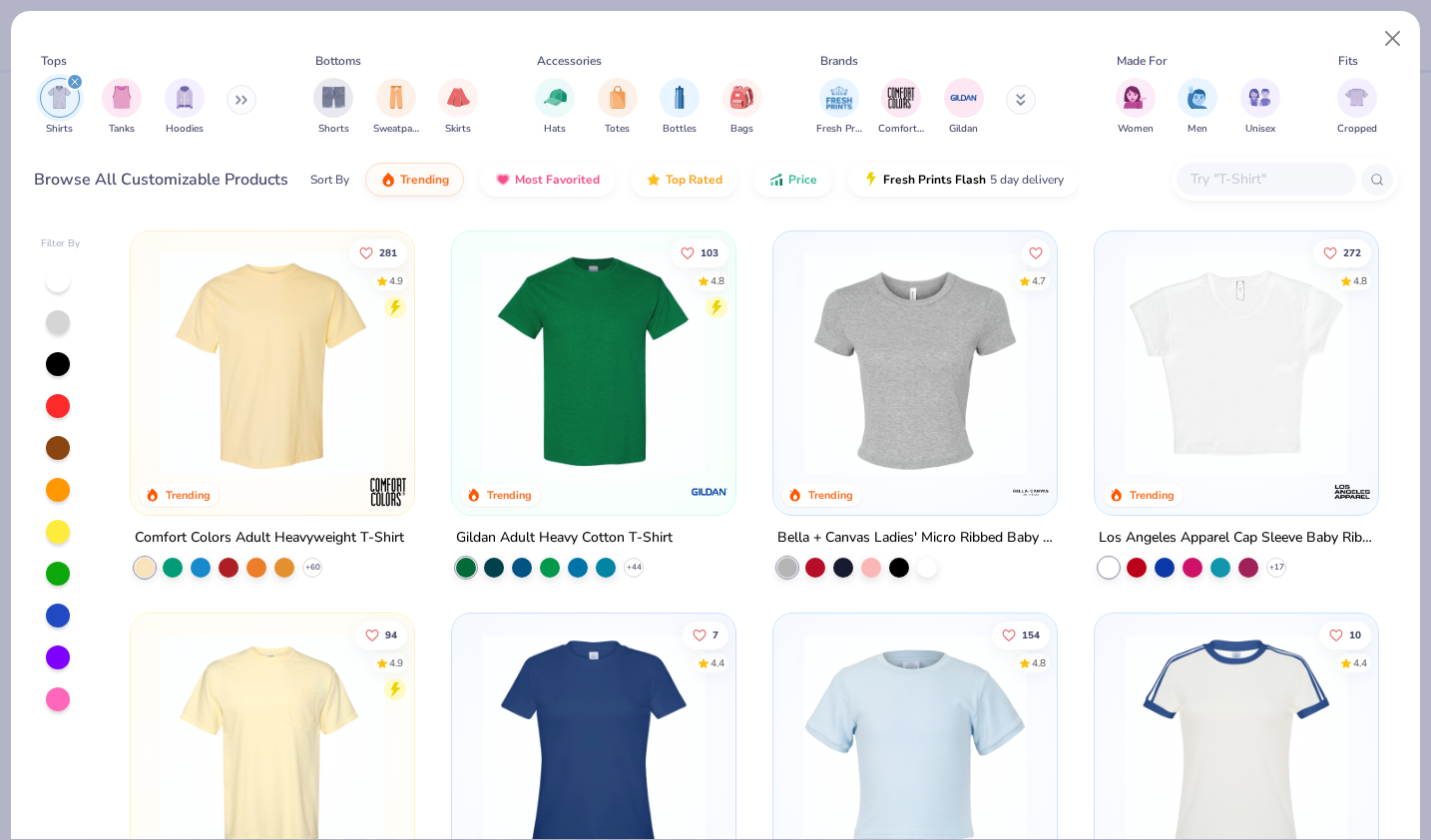 click at bounding box center [241, 100] 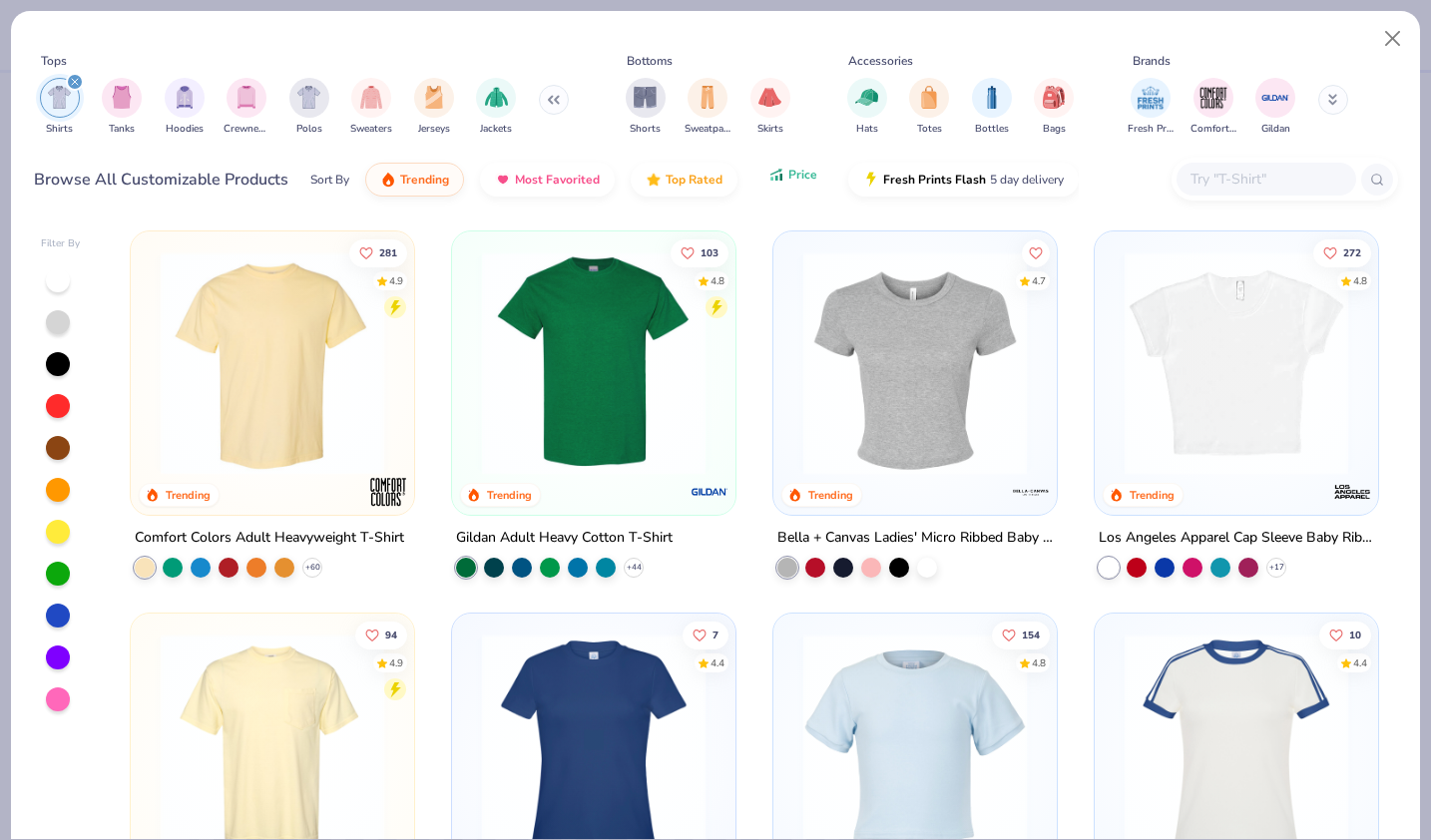 click on "Price" at bounding box center (802, 175) 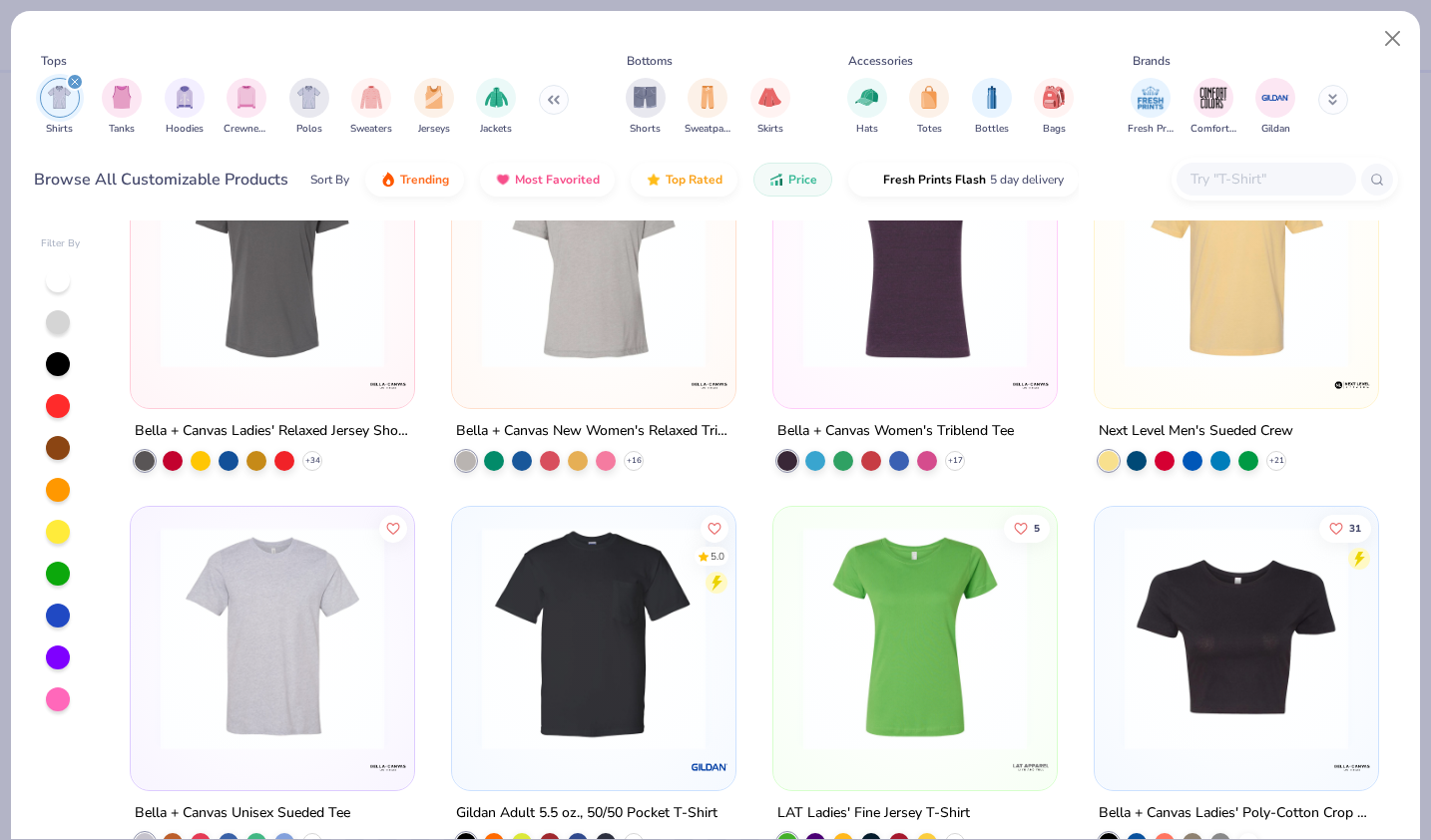 scroll, scrollTop: 4980, scrollLeft: 0, axis: vertical 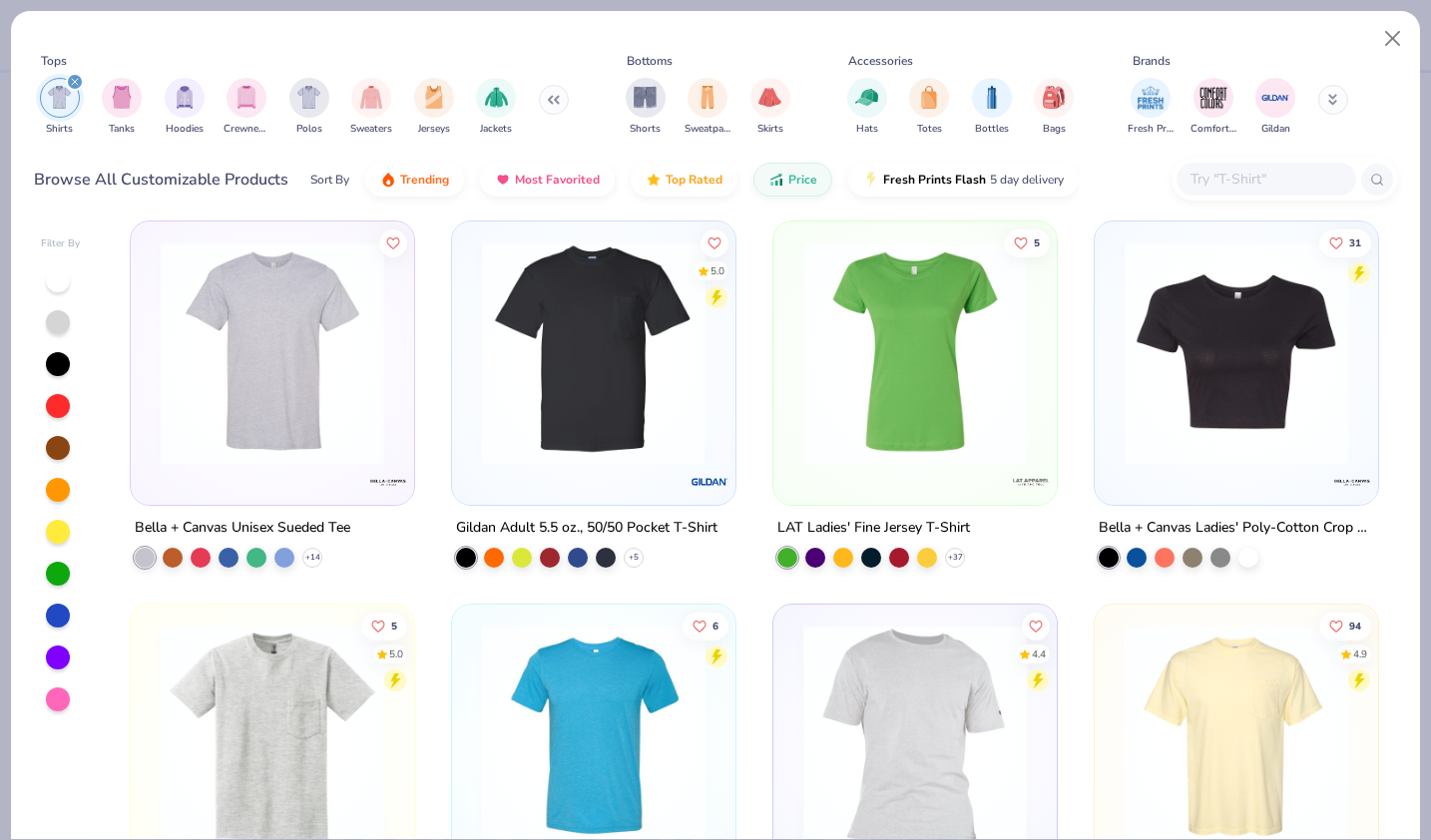 click at bounding box center [1236, 353] 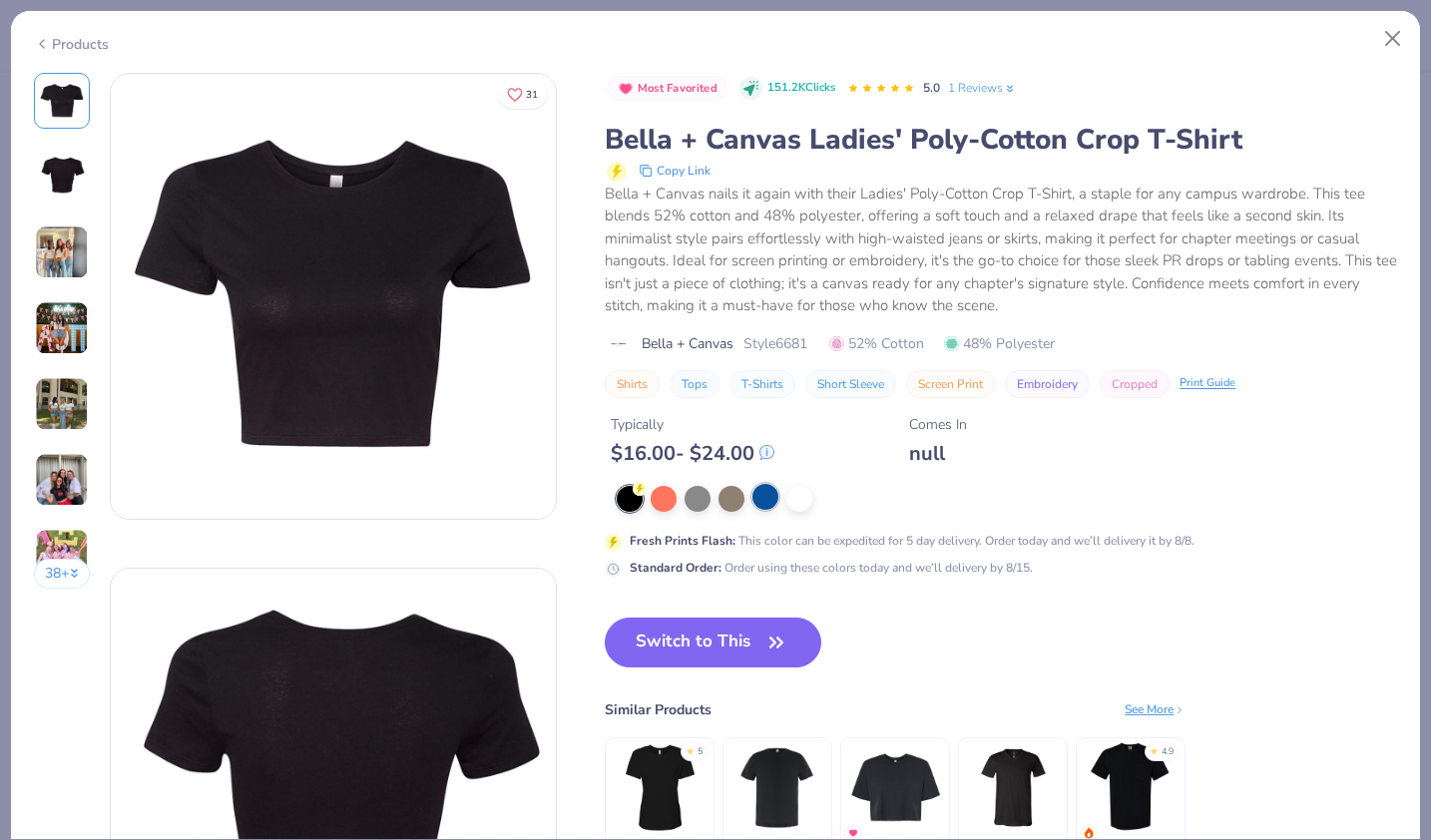 click at bounding box center [765, 497] 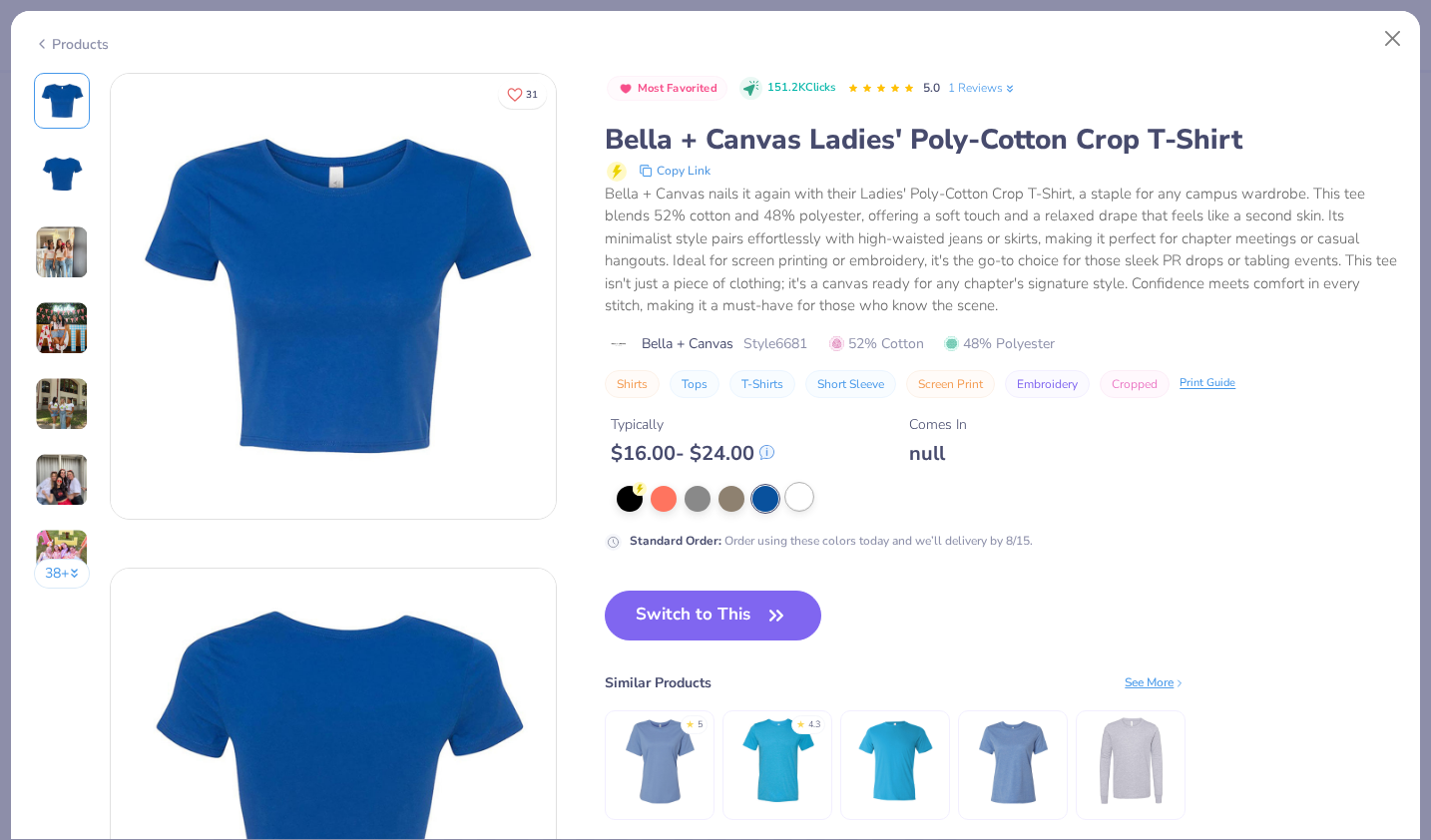click at bounding box center (799, 497) 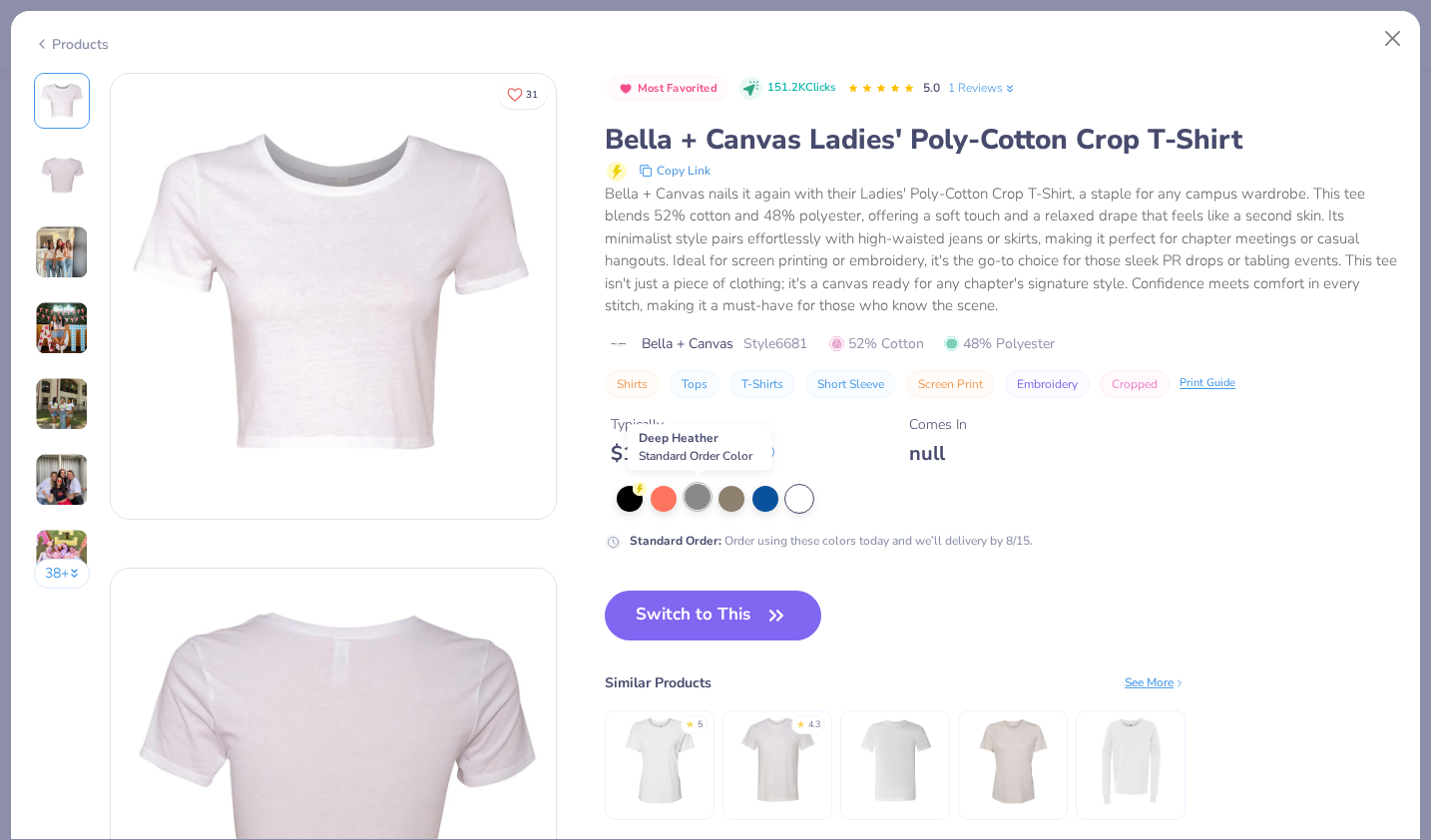 click at bounding box center (698, 497) 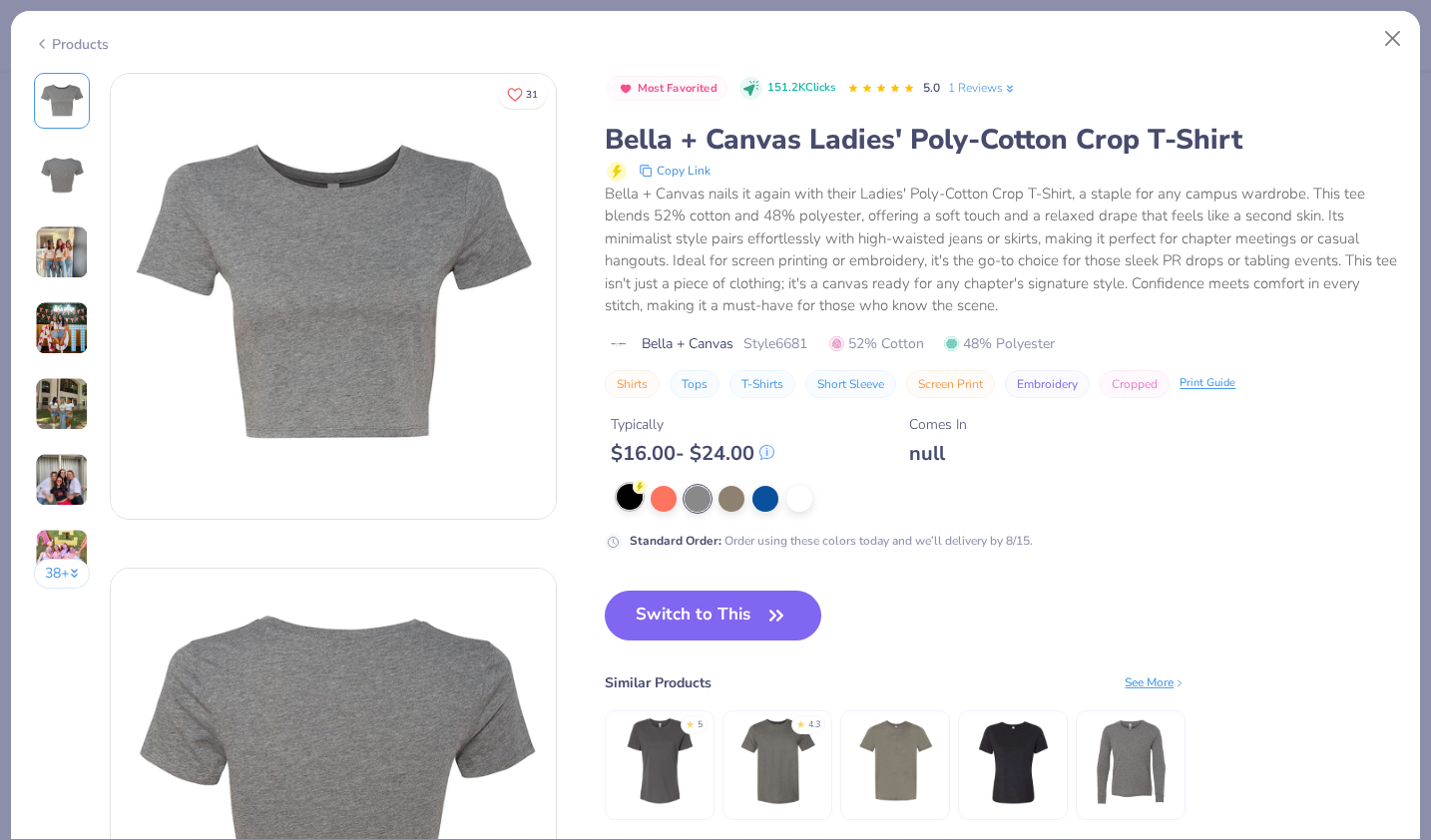 click at bounding box center (630, 497) 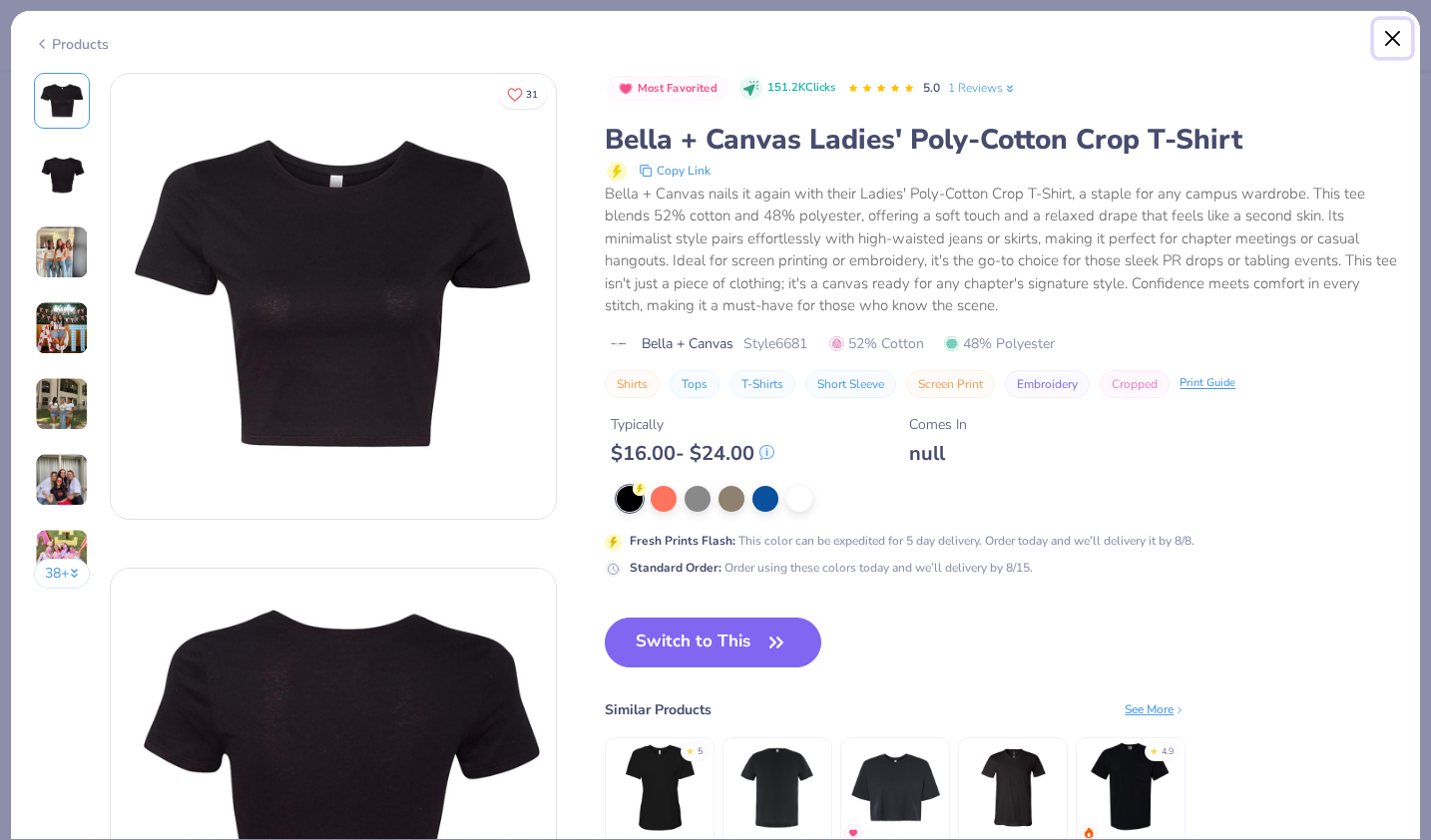 click at bounding box center [1393, 39] 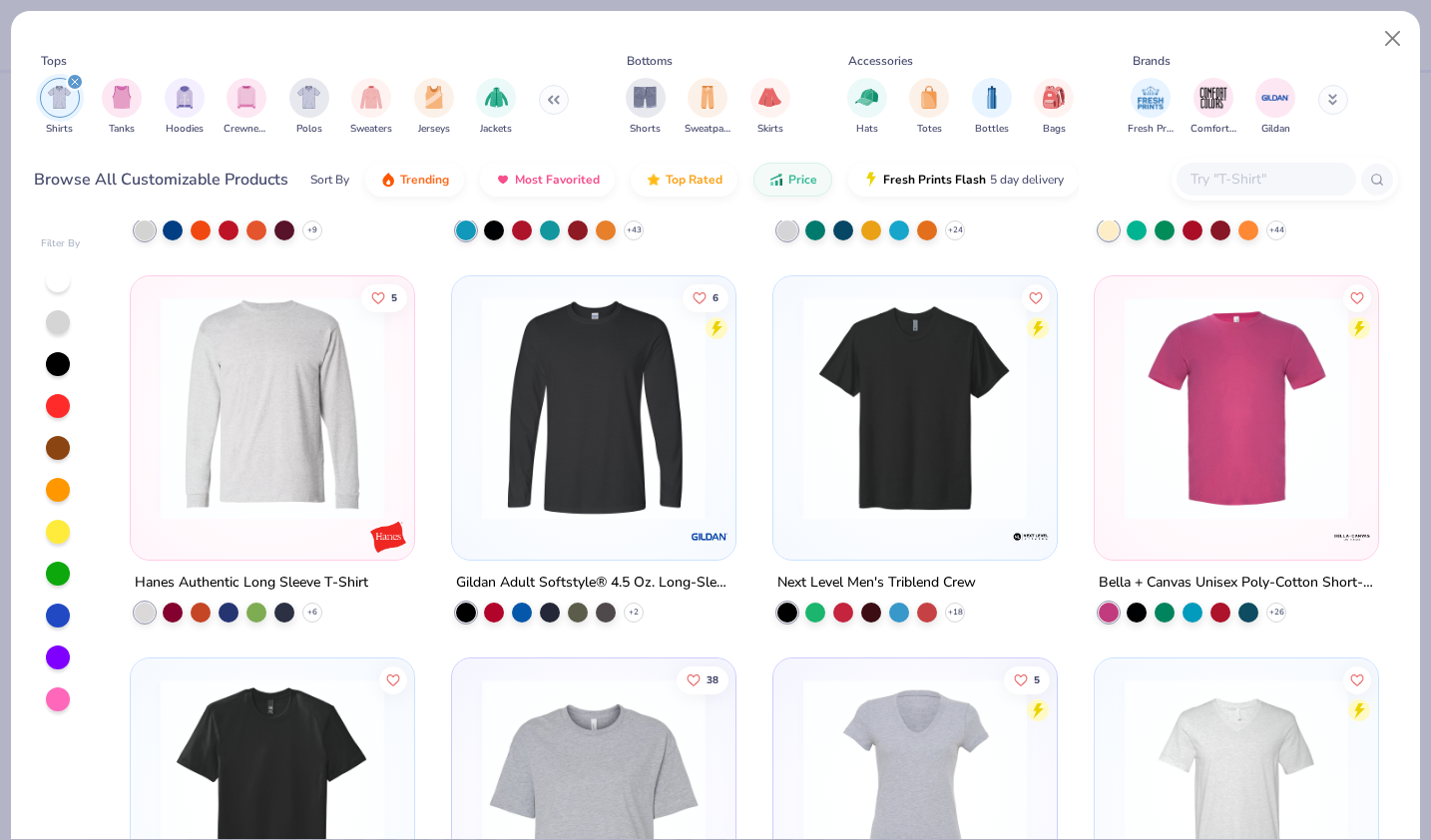 scroll, scrollTop: 6069, scrollLeft: 0, axis: vertical 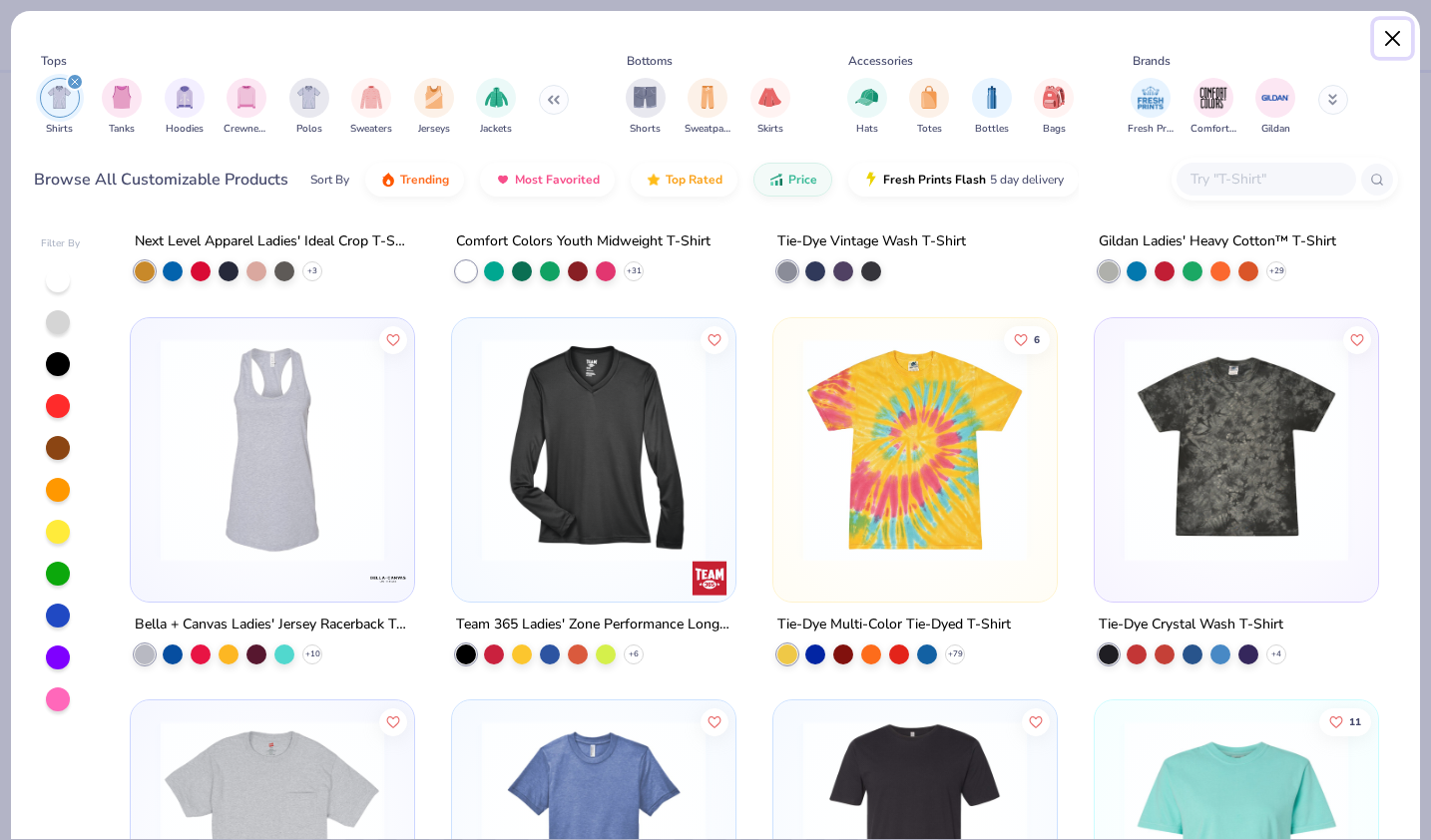 click at bounding box center (1393, 39) 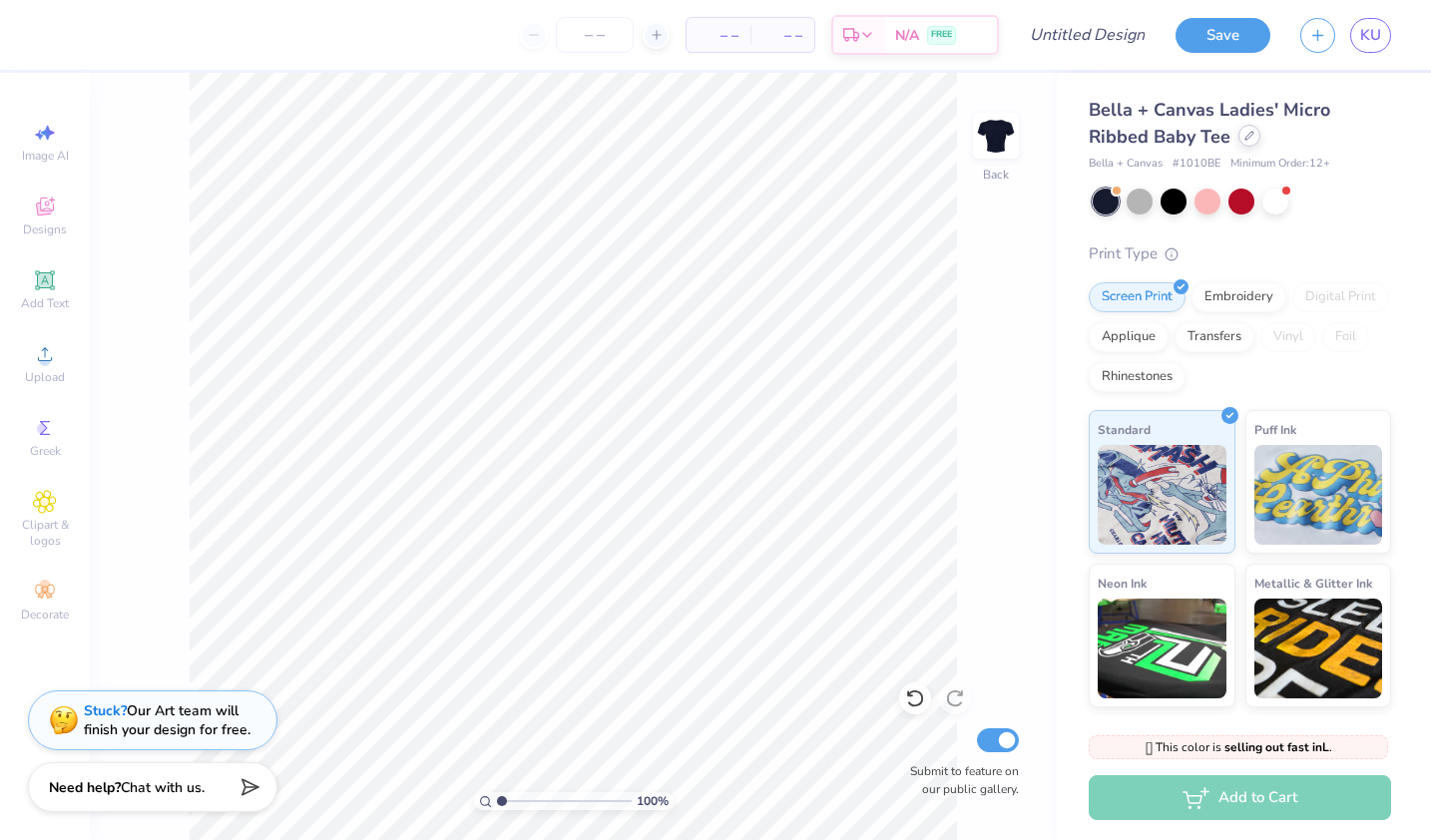 click 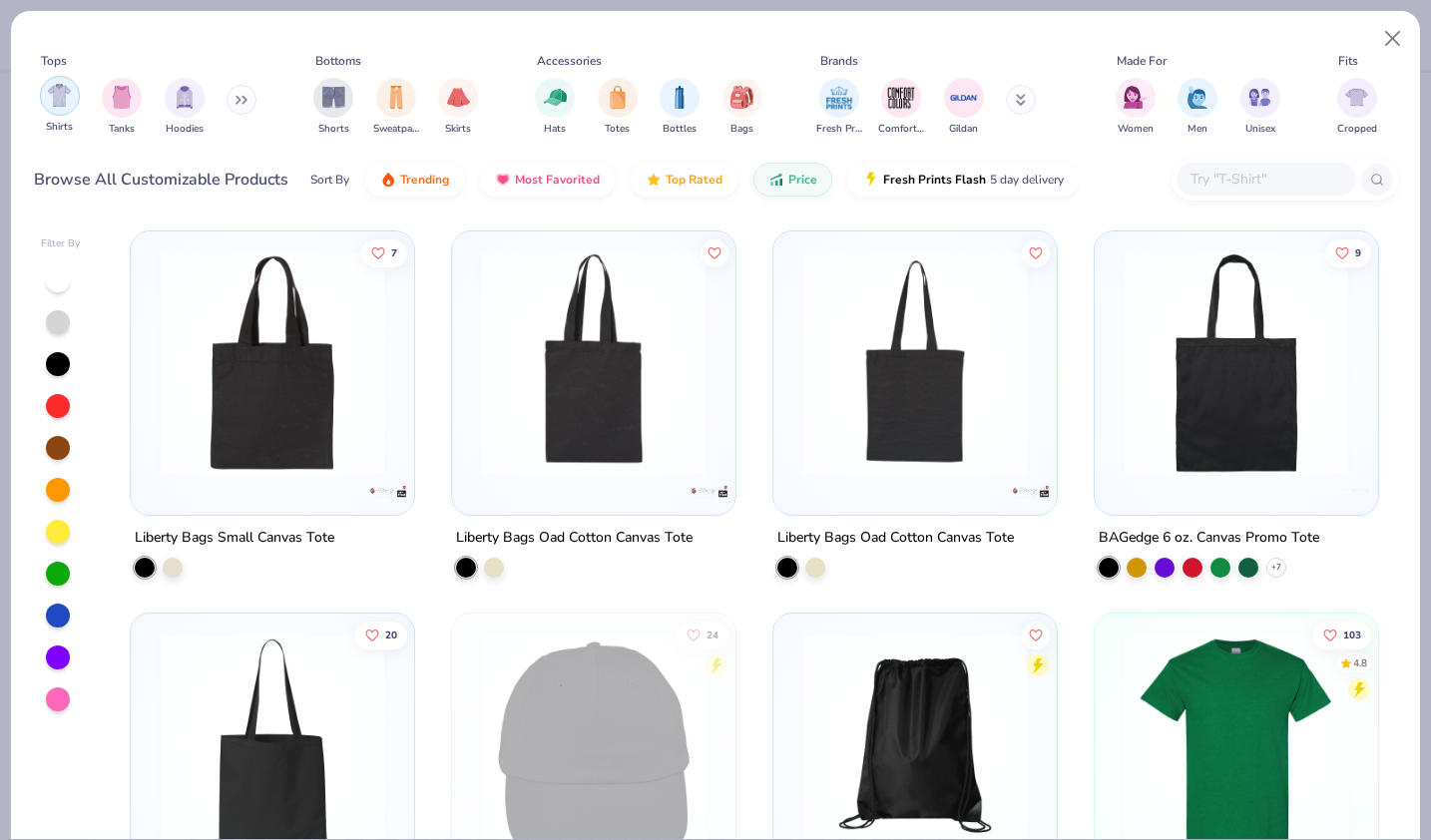 click at bounding box center (60, 96) 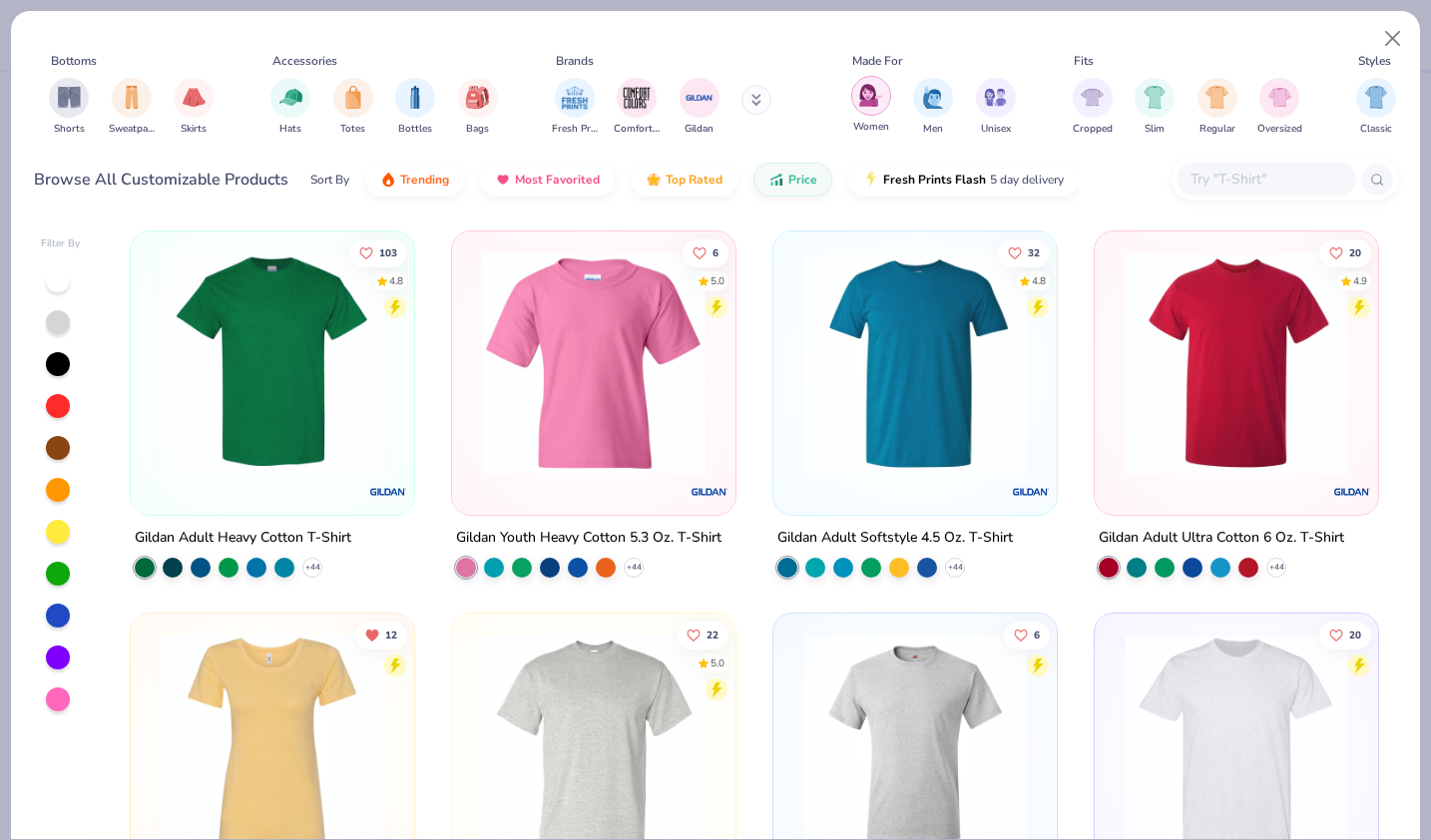 scroll, scrollTop: 0, scrollLeft: 265, axis: horizontal 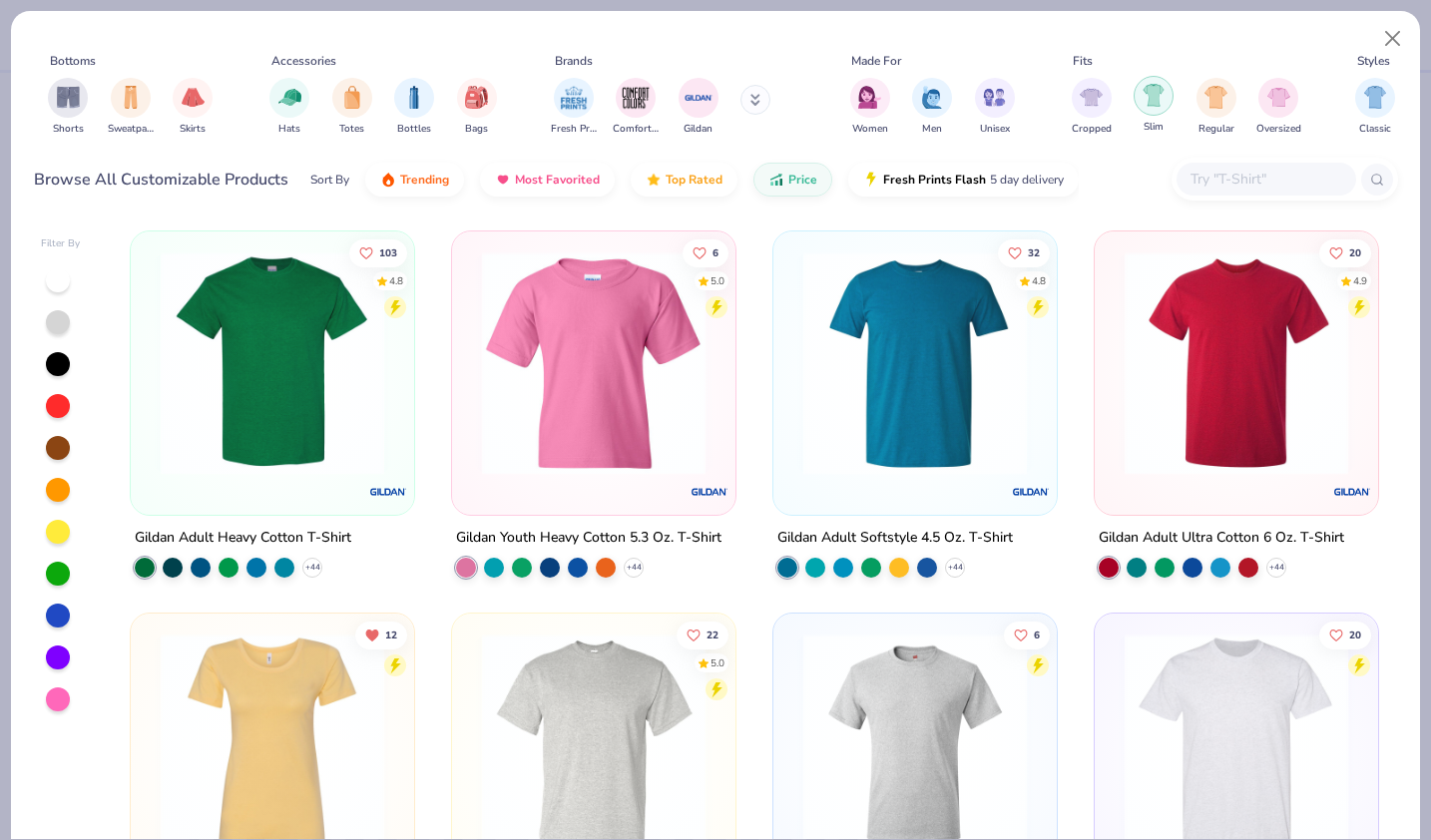 click at bounding box center (1154, 96) 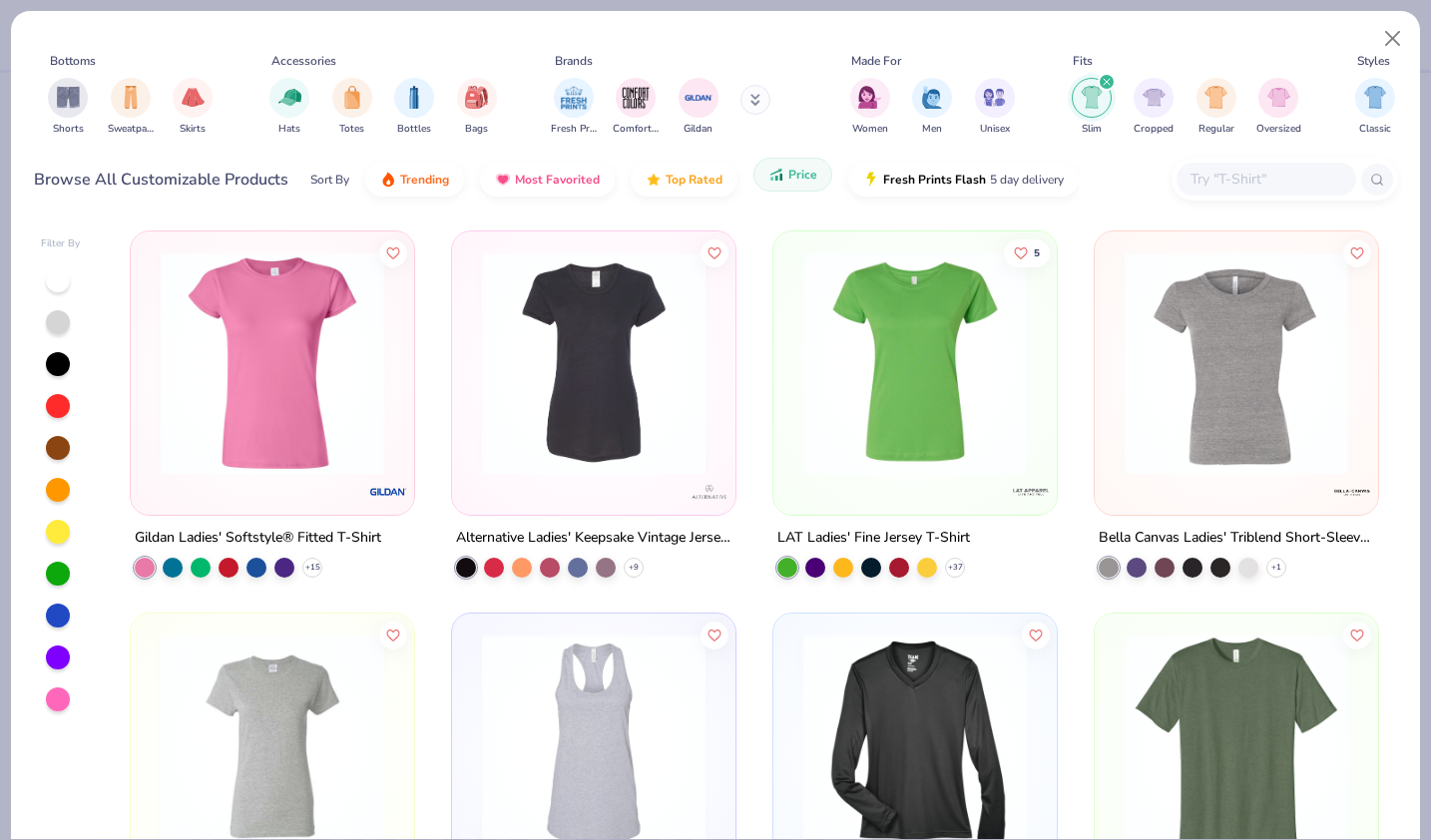 click on "Price" at bounding box center [792, 175] 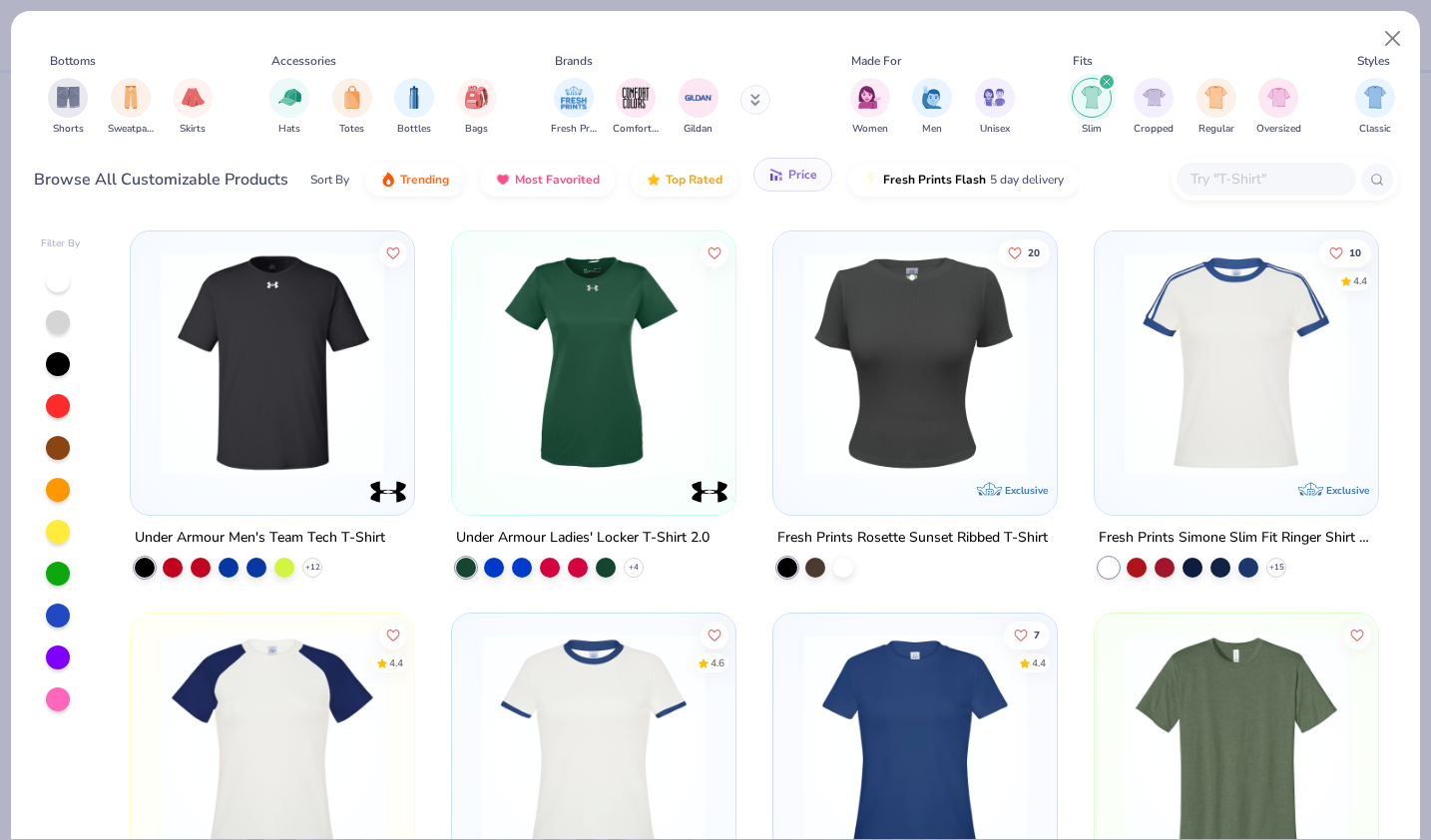 click on "Sort By Trending Most Favorited Top Rated Price Fresh Prints Flash 5 day delivery" at bounding box center [695, 180] 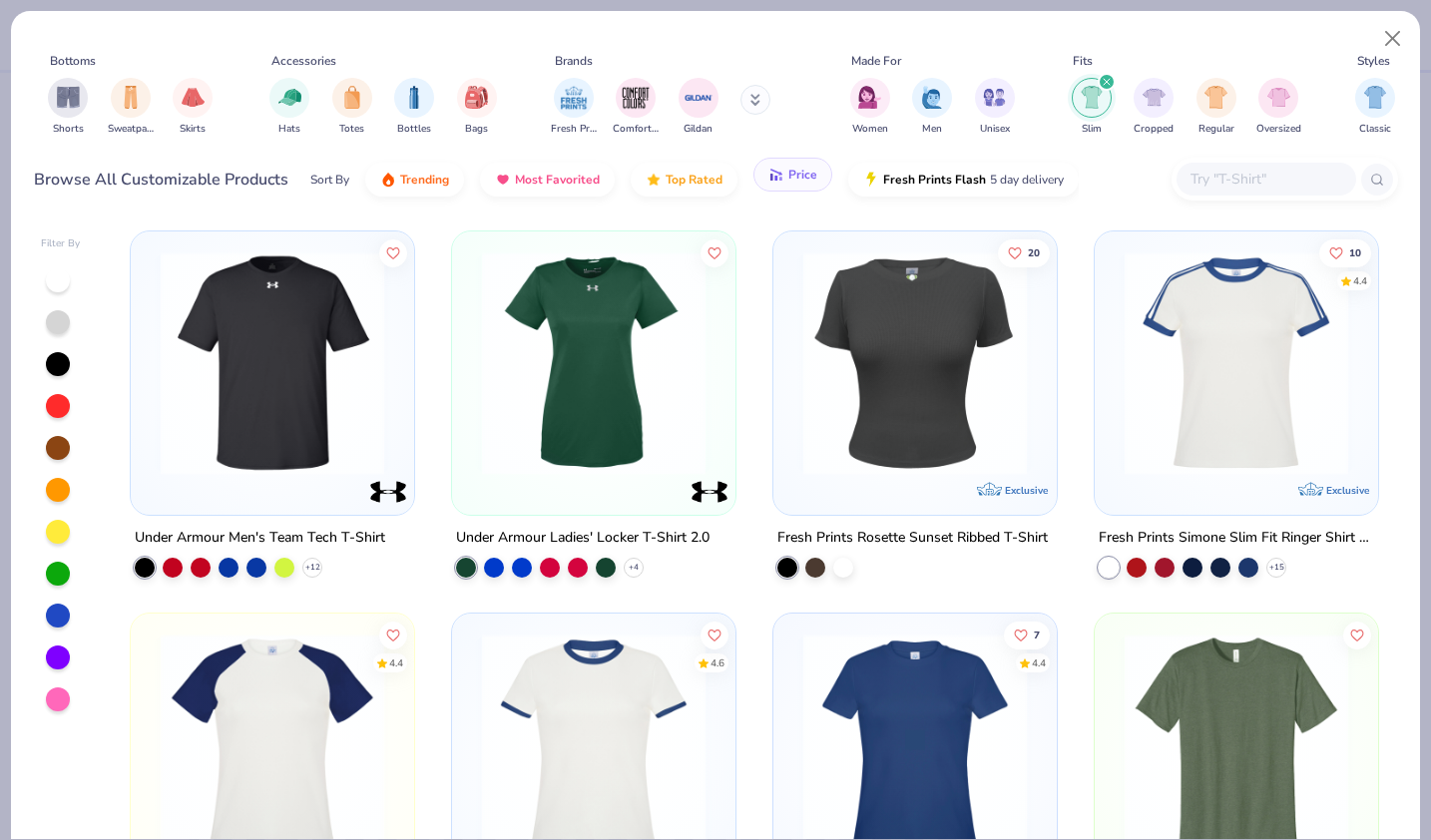 click on "Price" at bounding box center [792, 175] 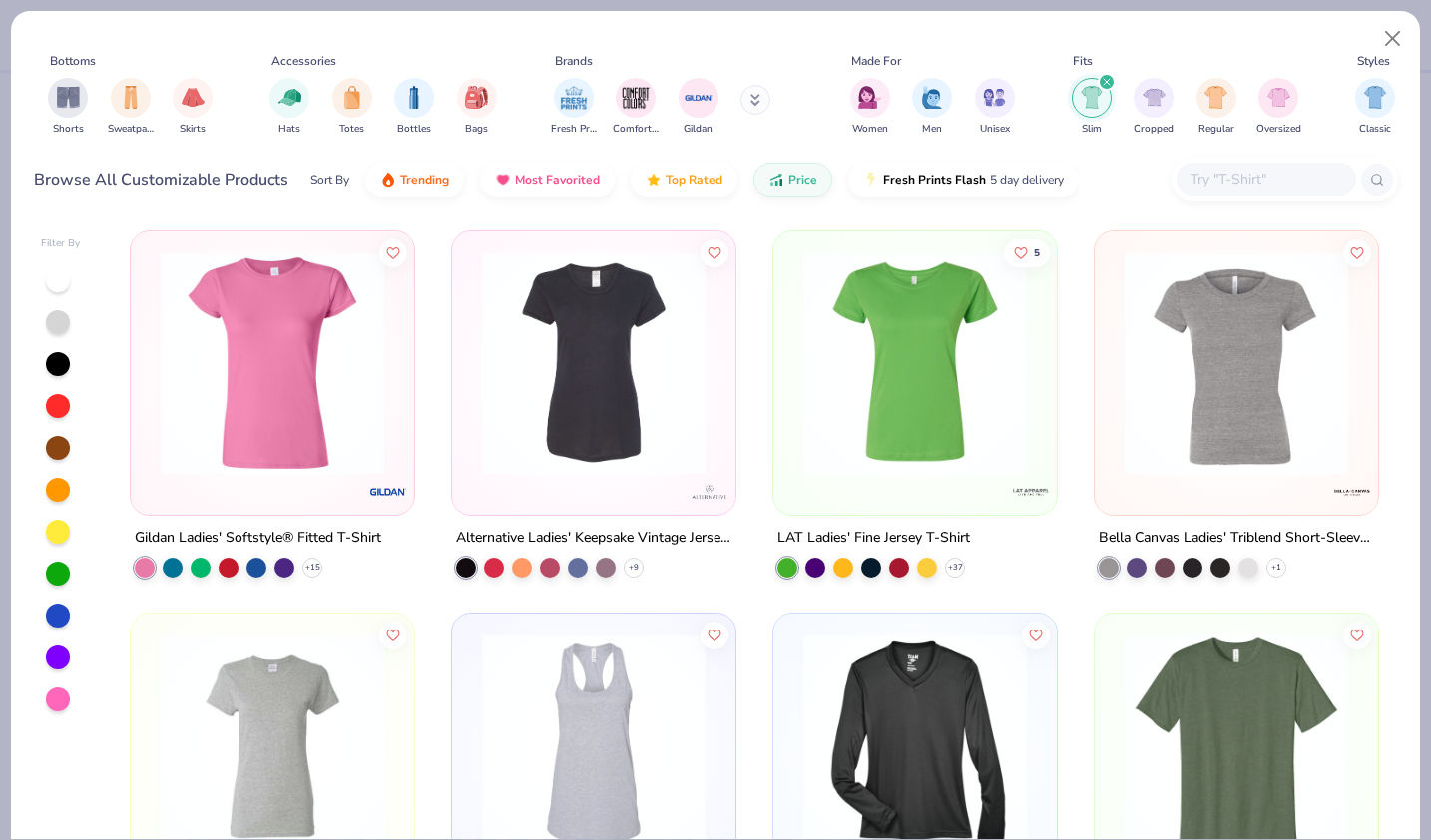 click at bounding box center [915, 363] 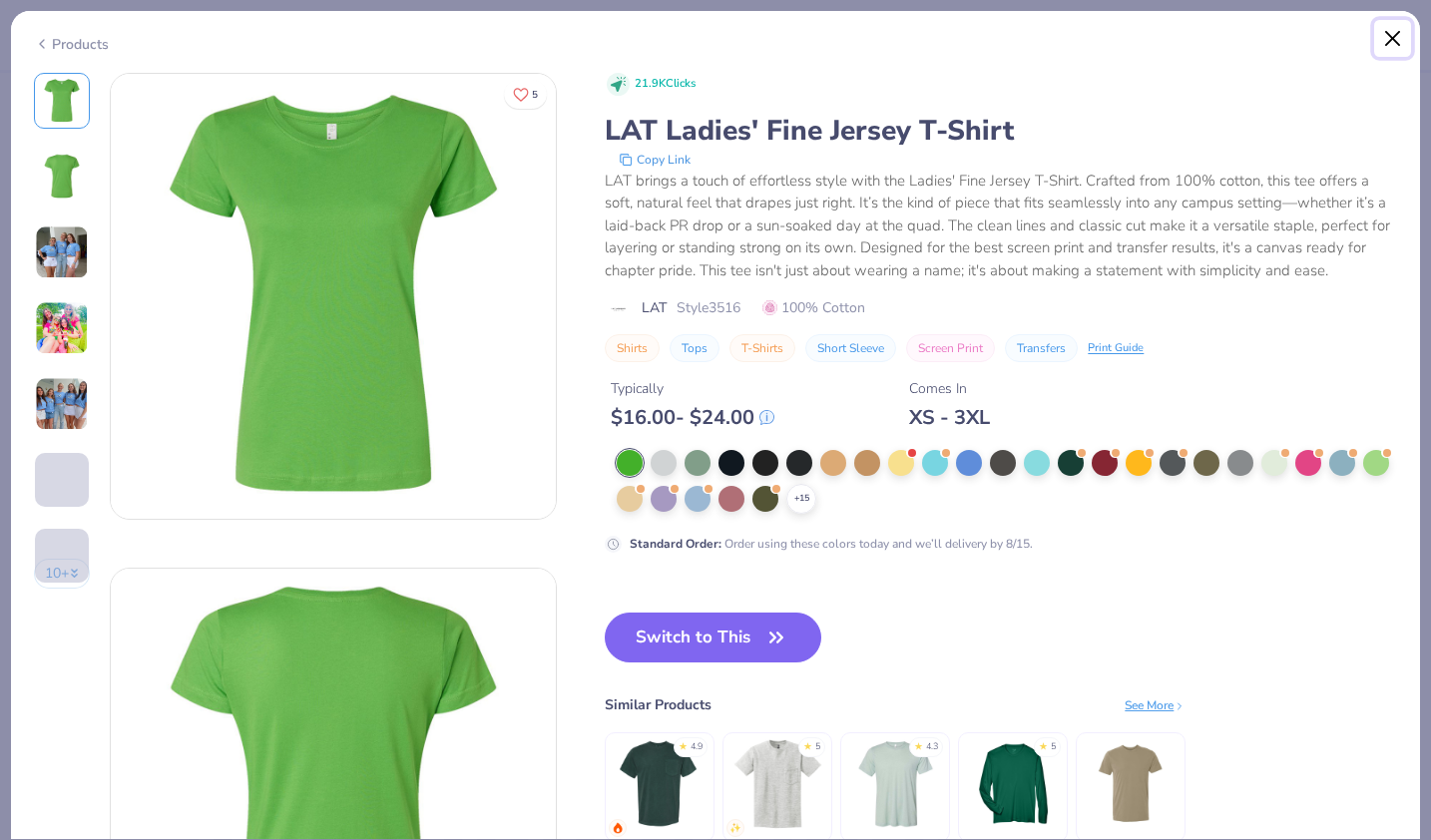 click at bounding box center (1393, 39) 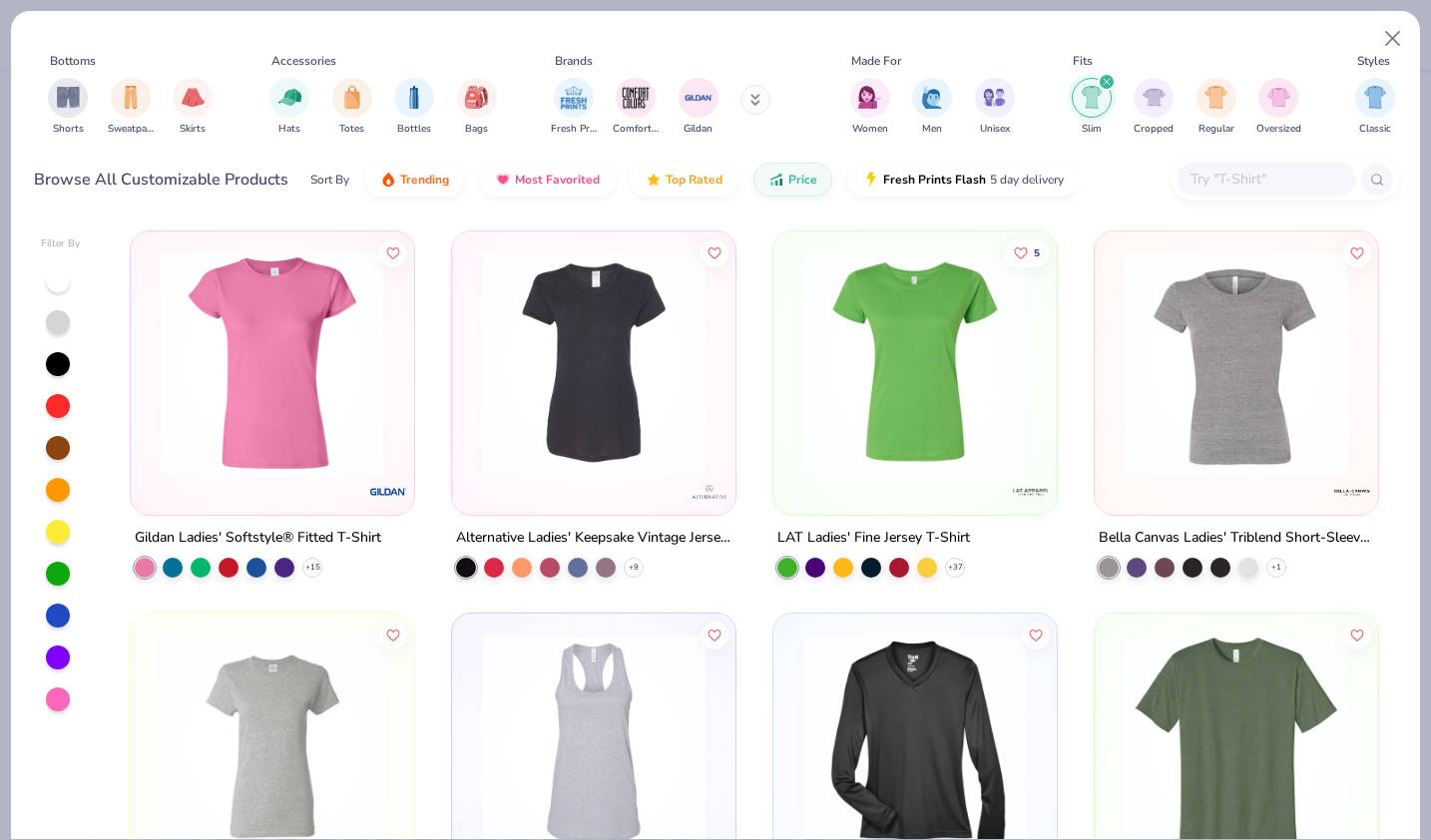 click at bounding box center [272, 363] 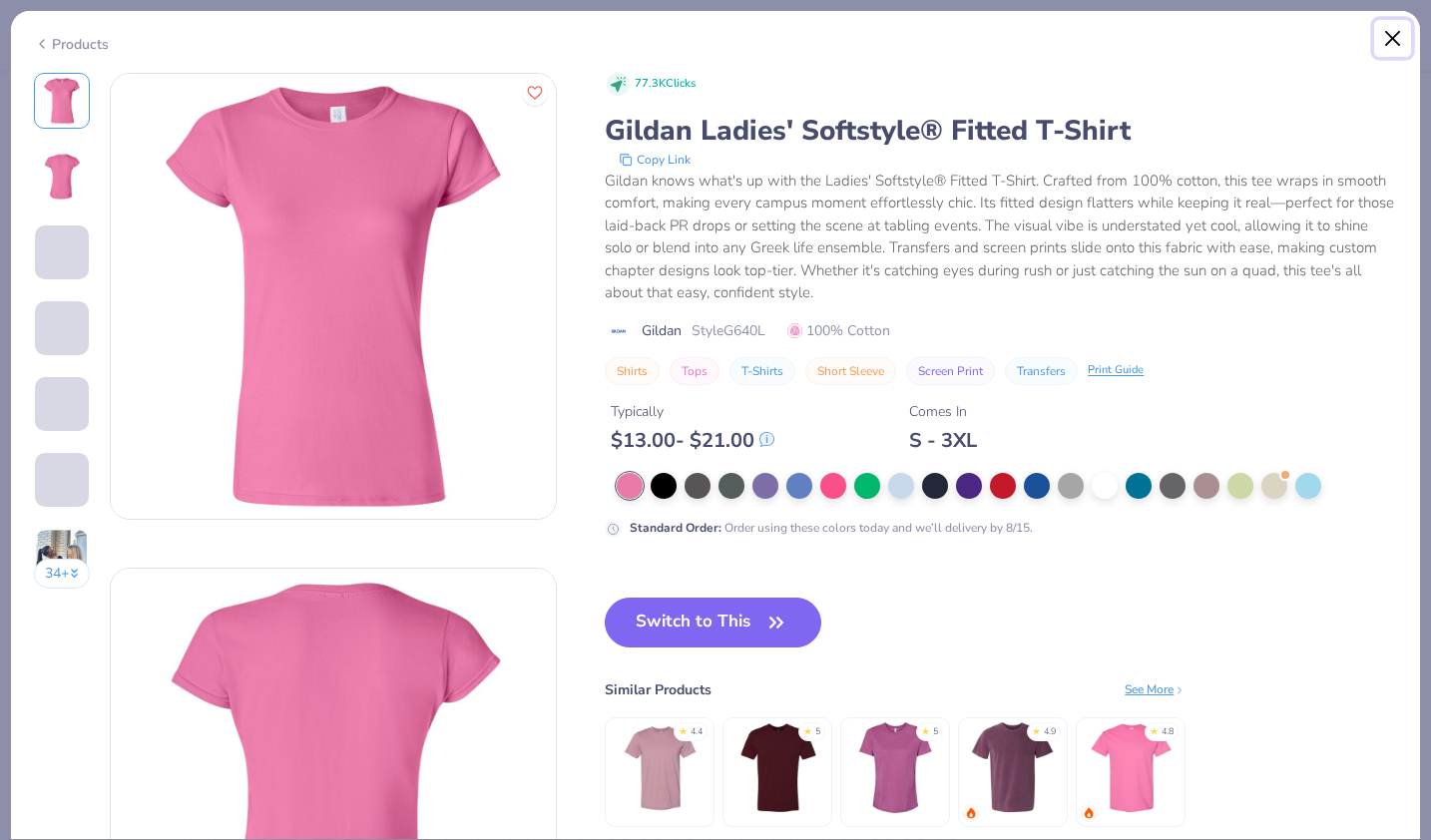 click at bounding box center (1393, 39) 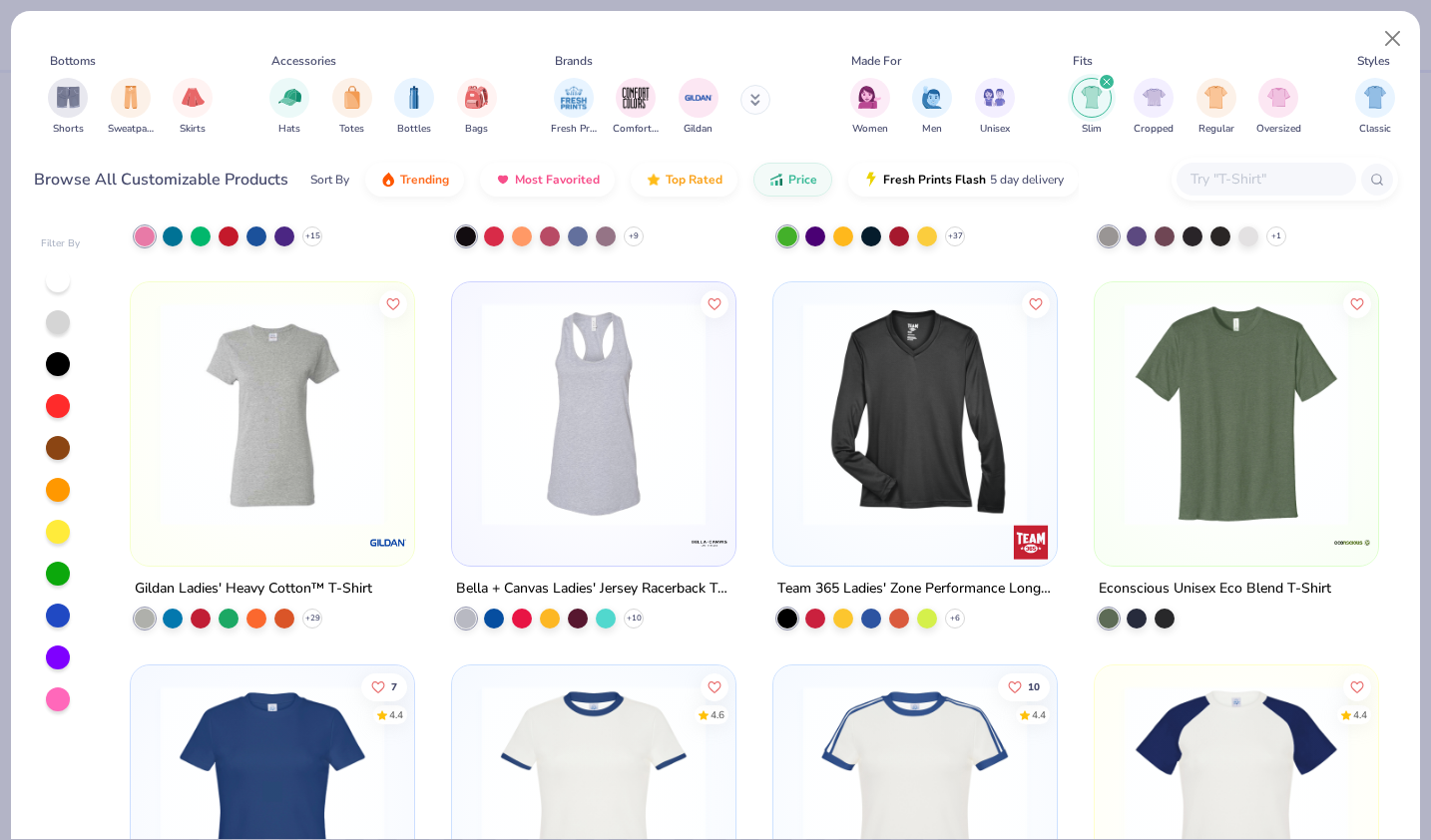 scroll, scrollTop: 0, scrollLeft: 0, axis: both 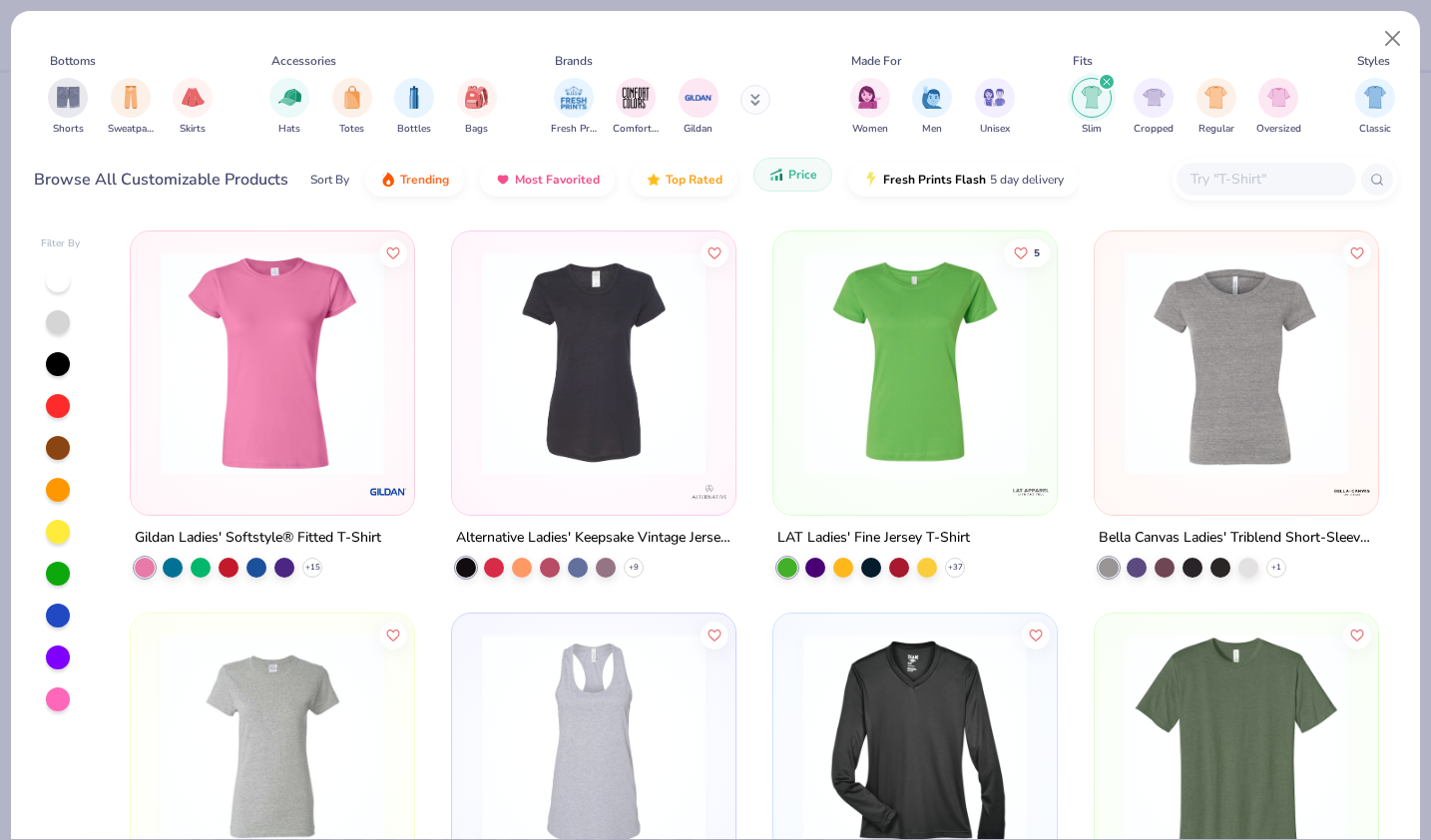 click on "Price" at bounding box center [802, 175] 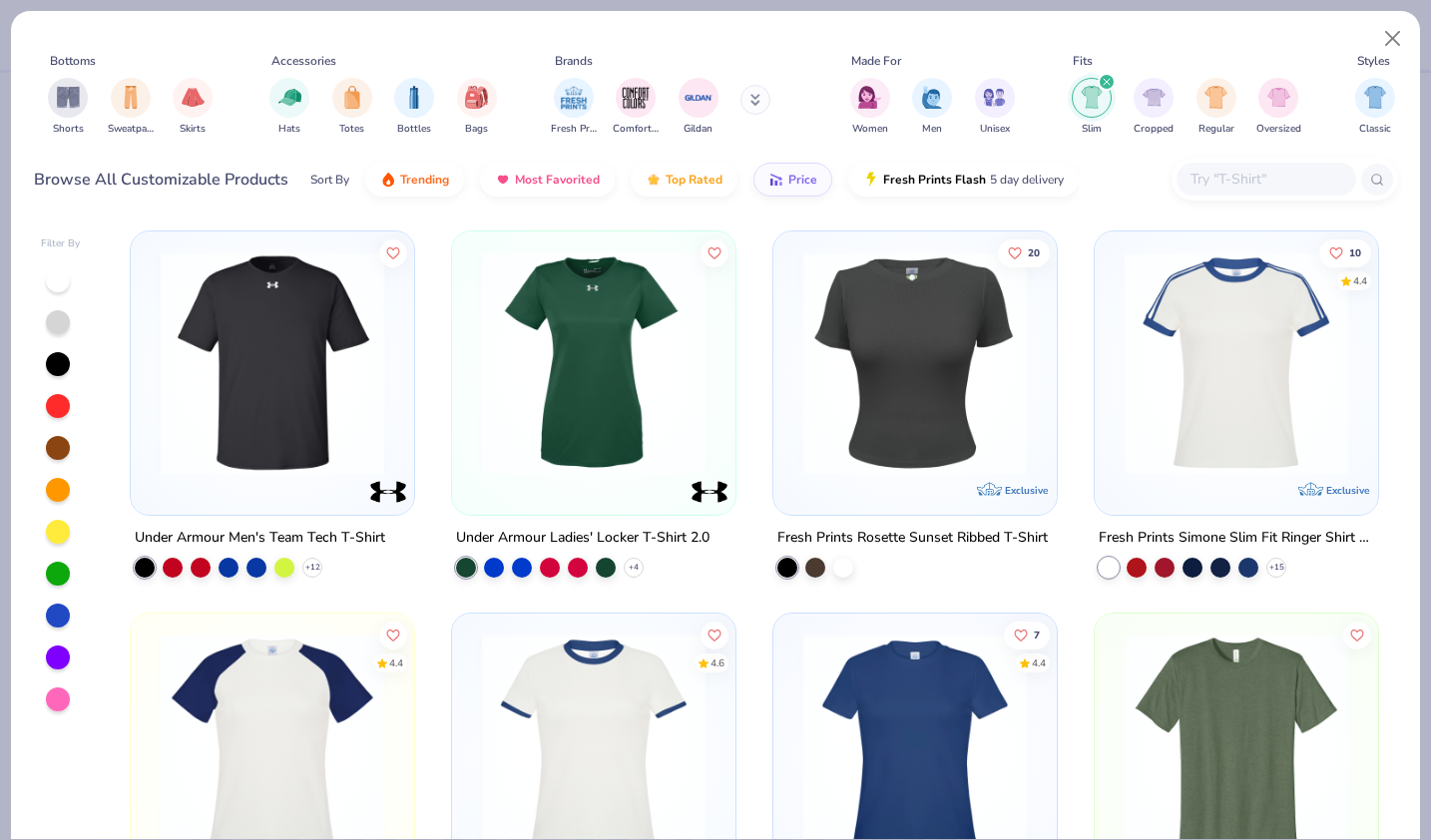click at bounding box center (272, 363) 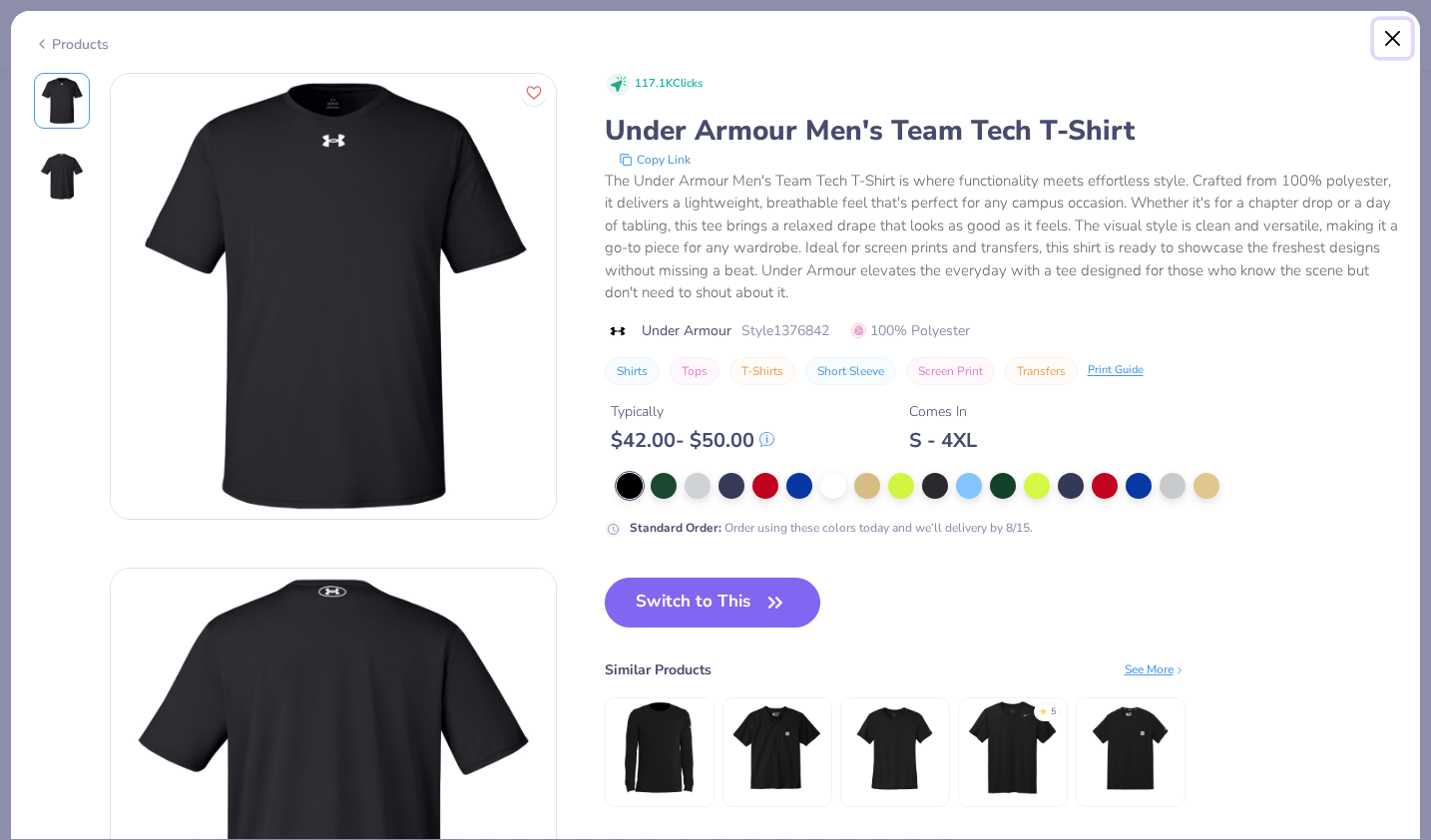 click at bounding box center [1393, 39] 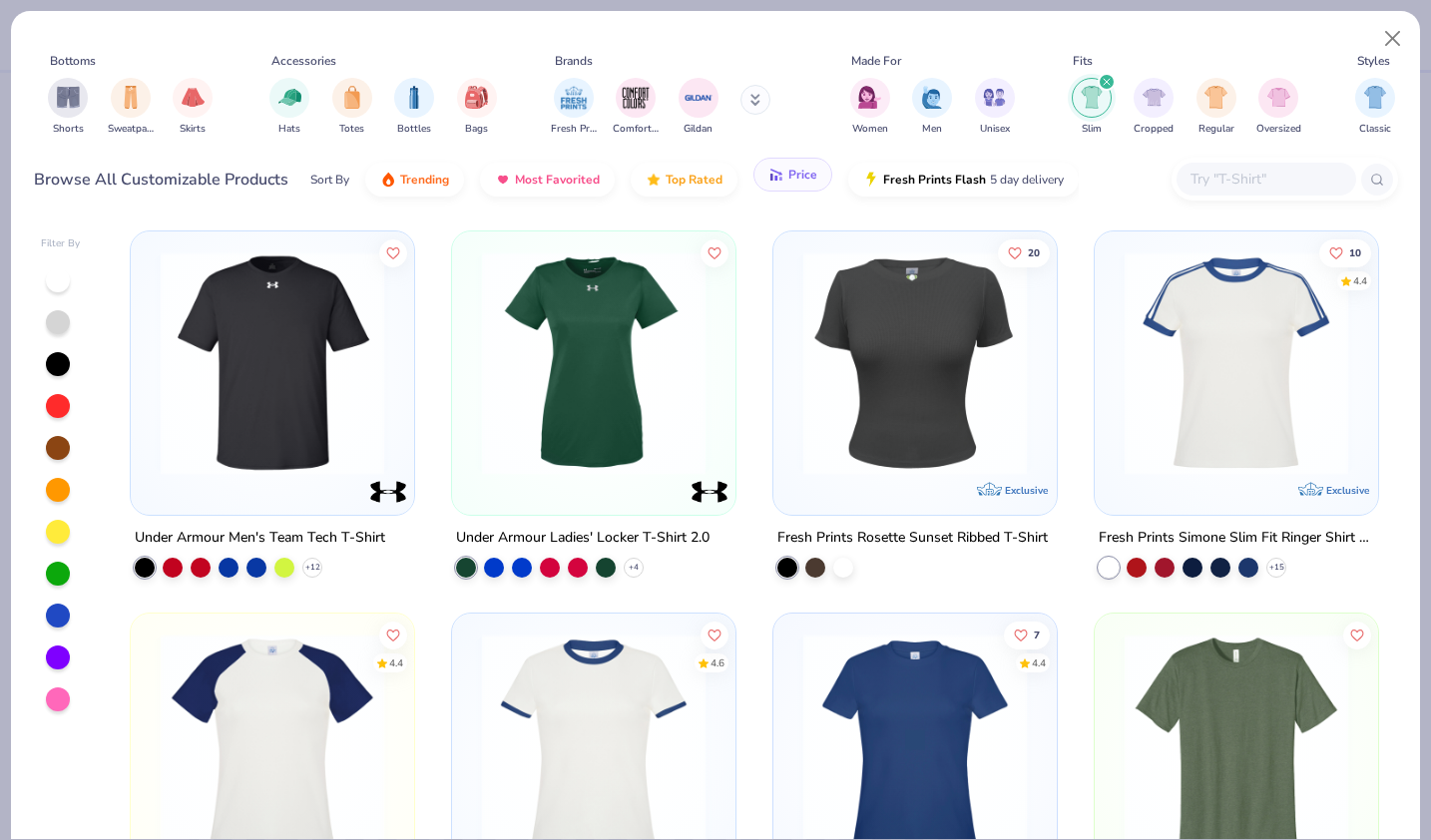 click 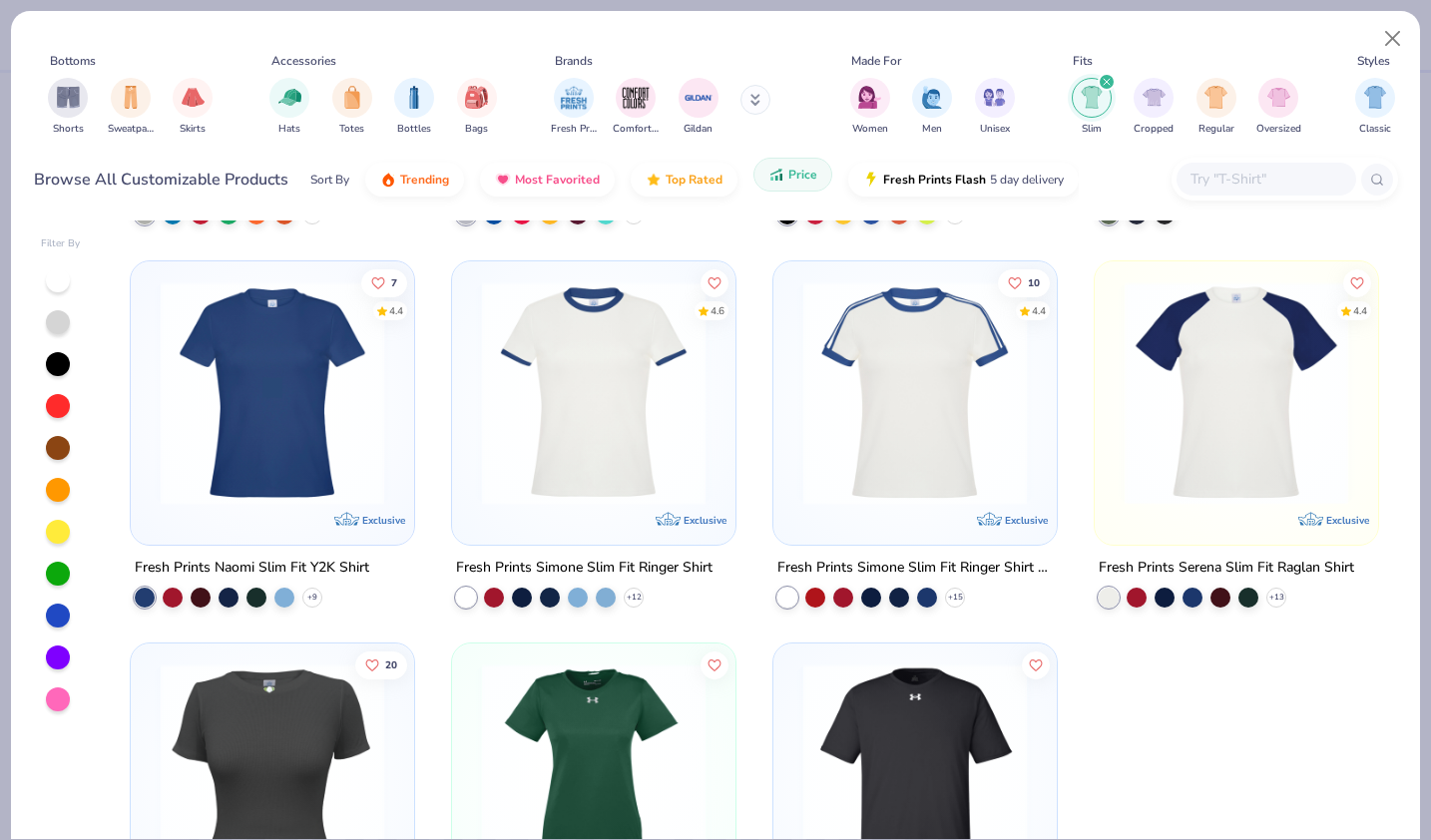 scroll, scrollTop: 736, scrollLeft: 0, axis: vertical 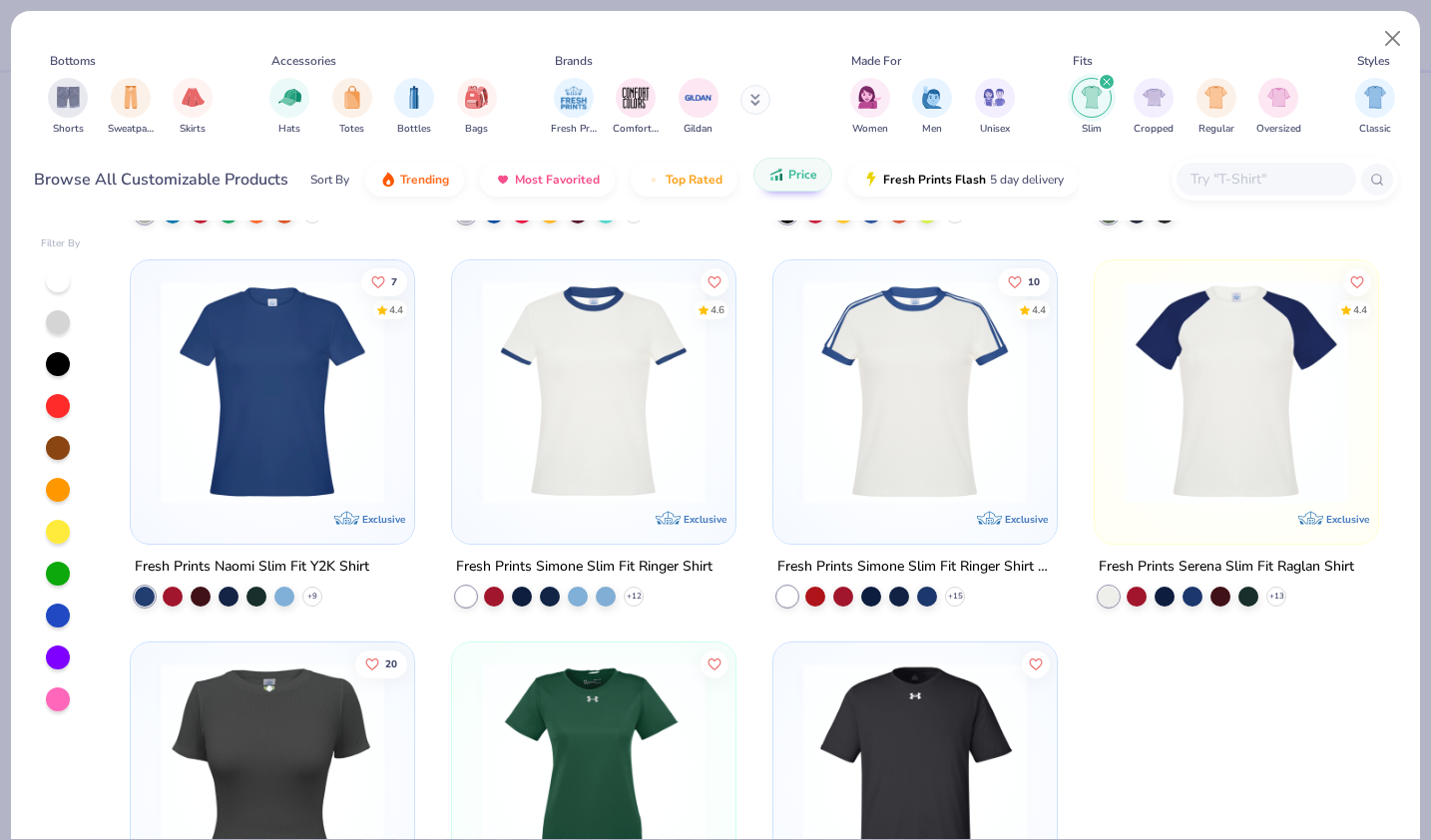 click at bounding box center [915, 391] 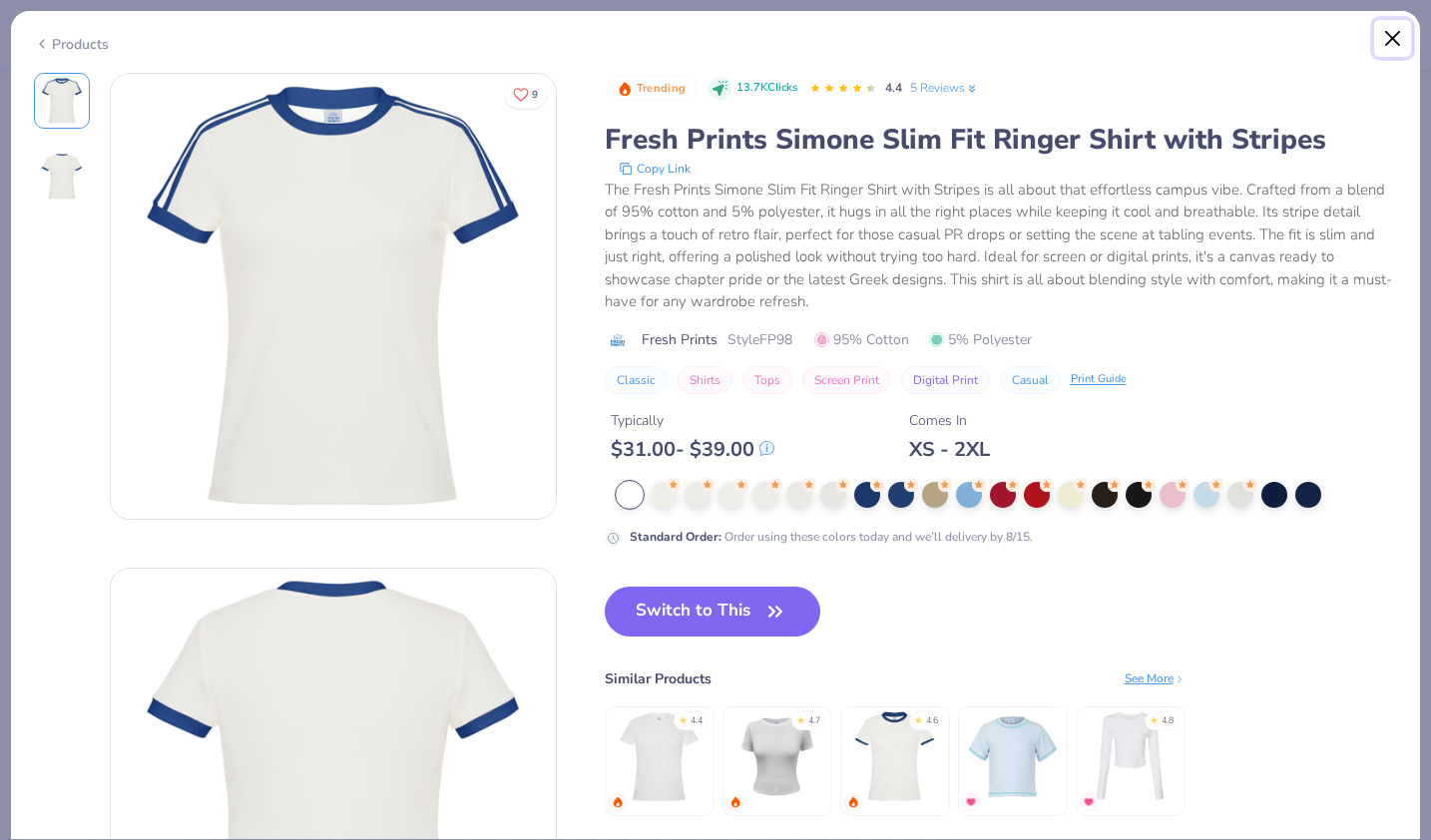 click at bounding box center [1393, 39] 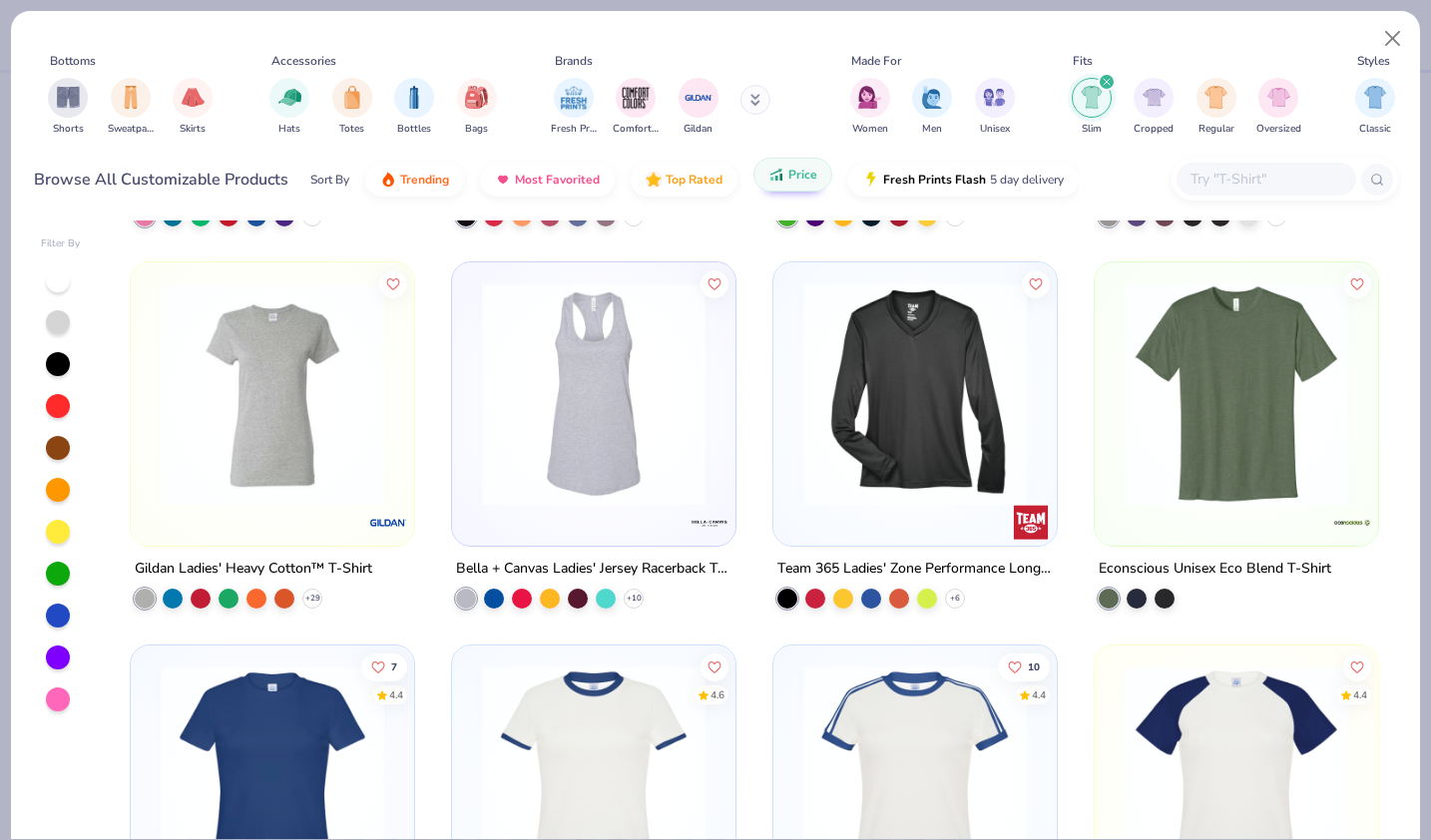 scroll, scrollTop: 0, scrollLeft: 0, axis: both 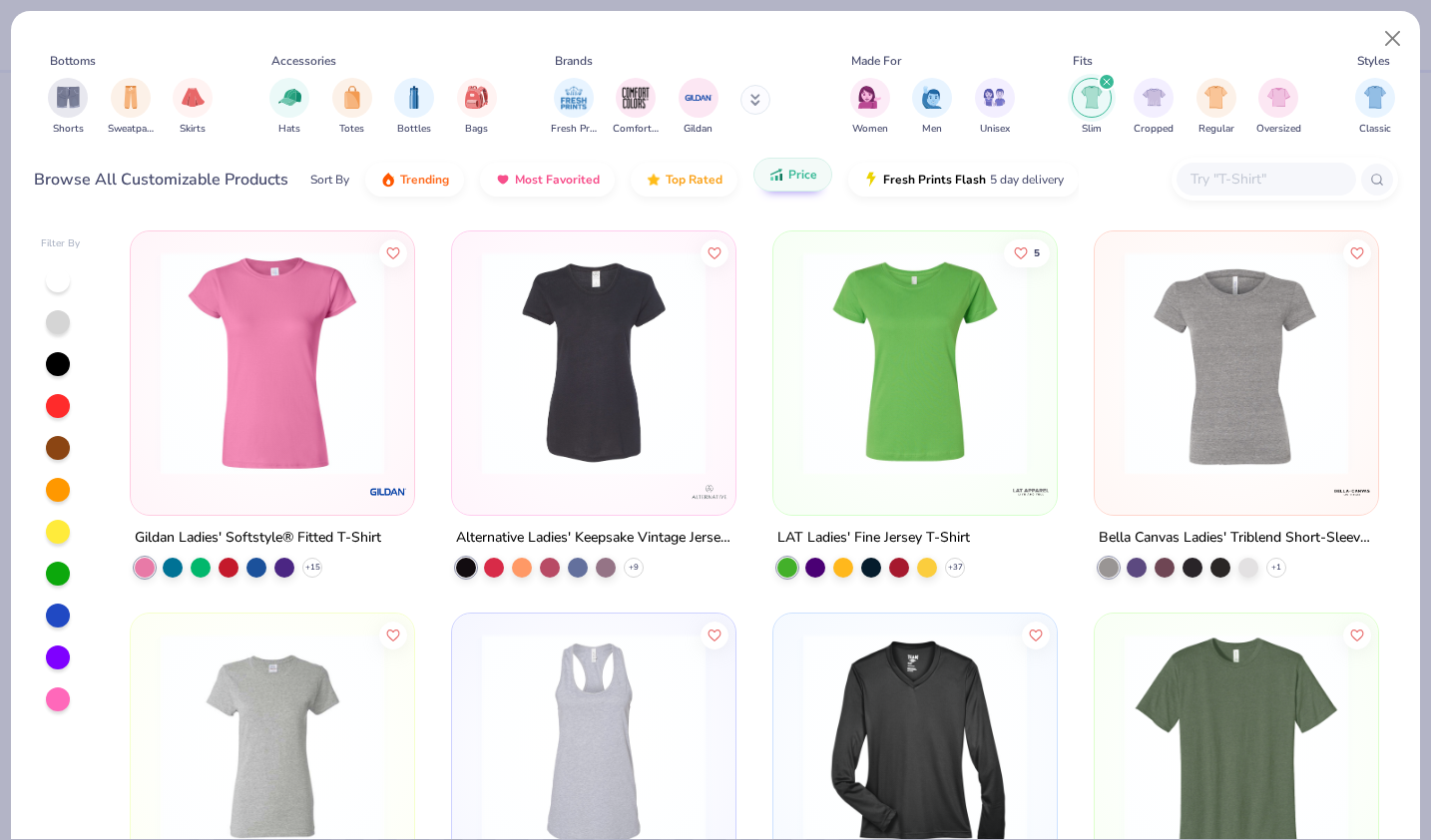 click at bounding box center (594, 363) 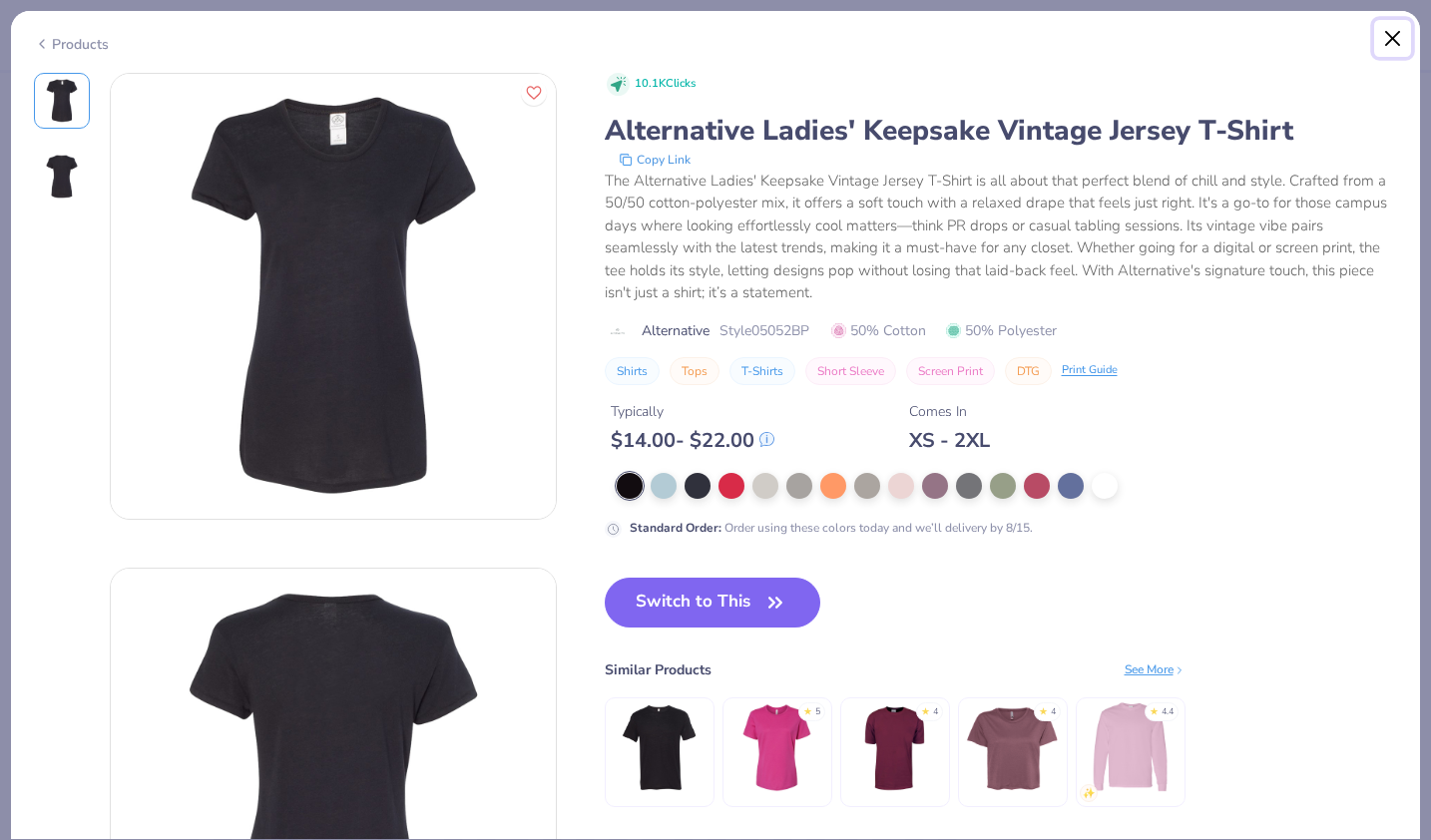 click at bounding box center [1393, 39] 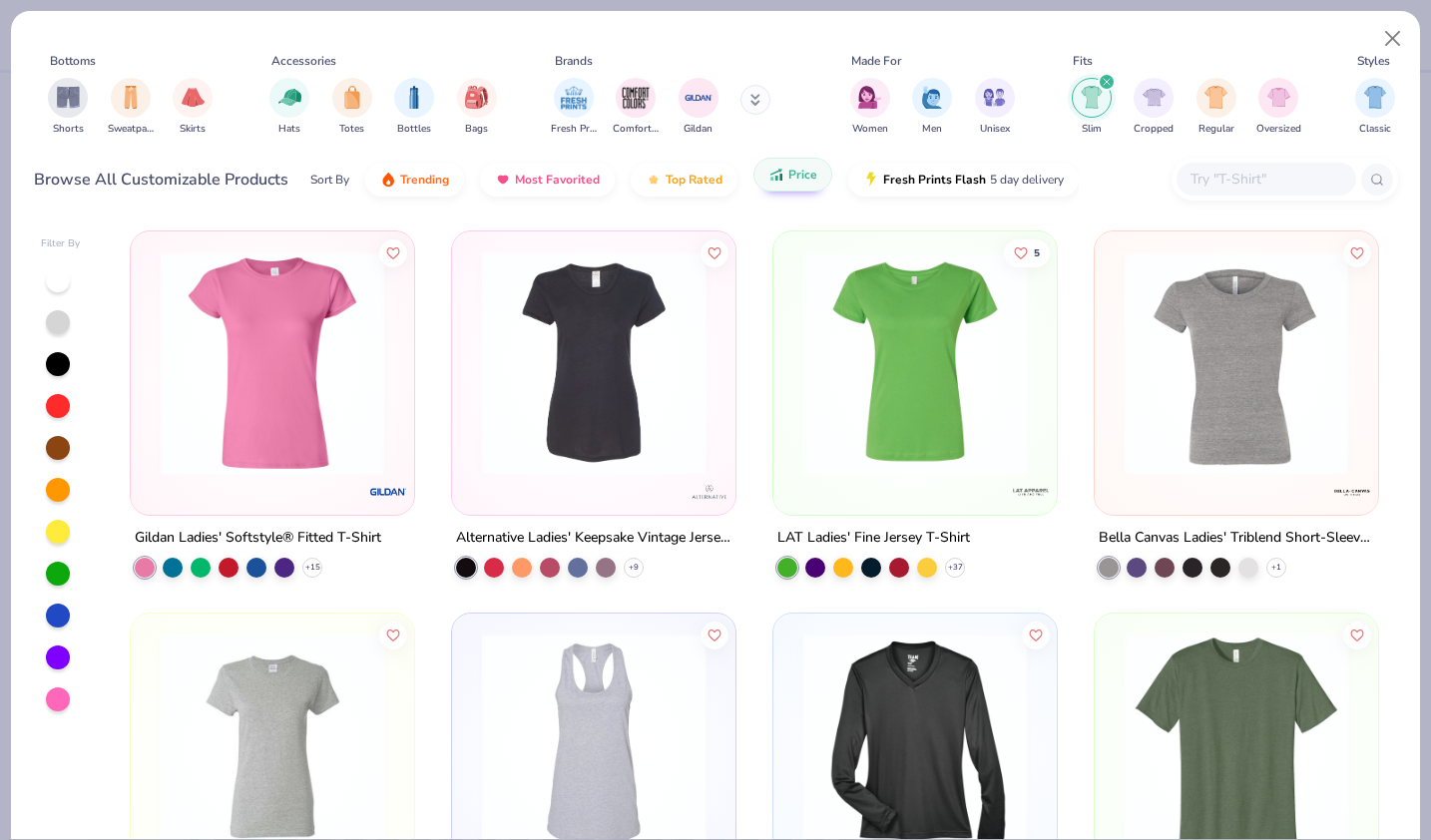 click at bounding box center (272, 363) 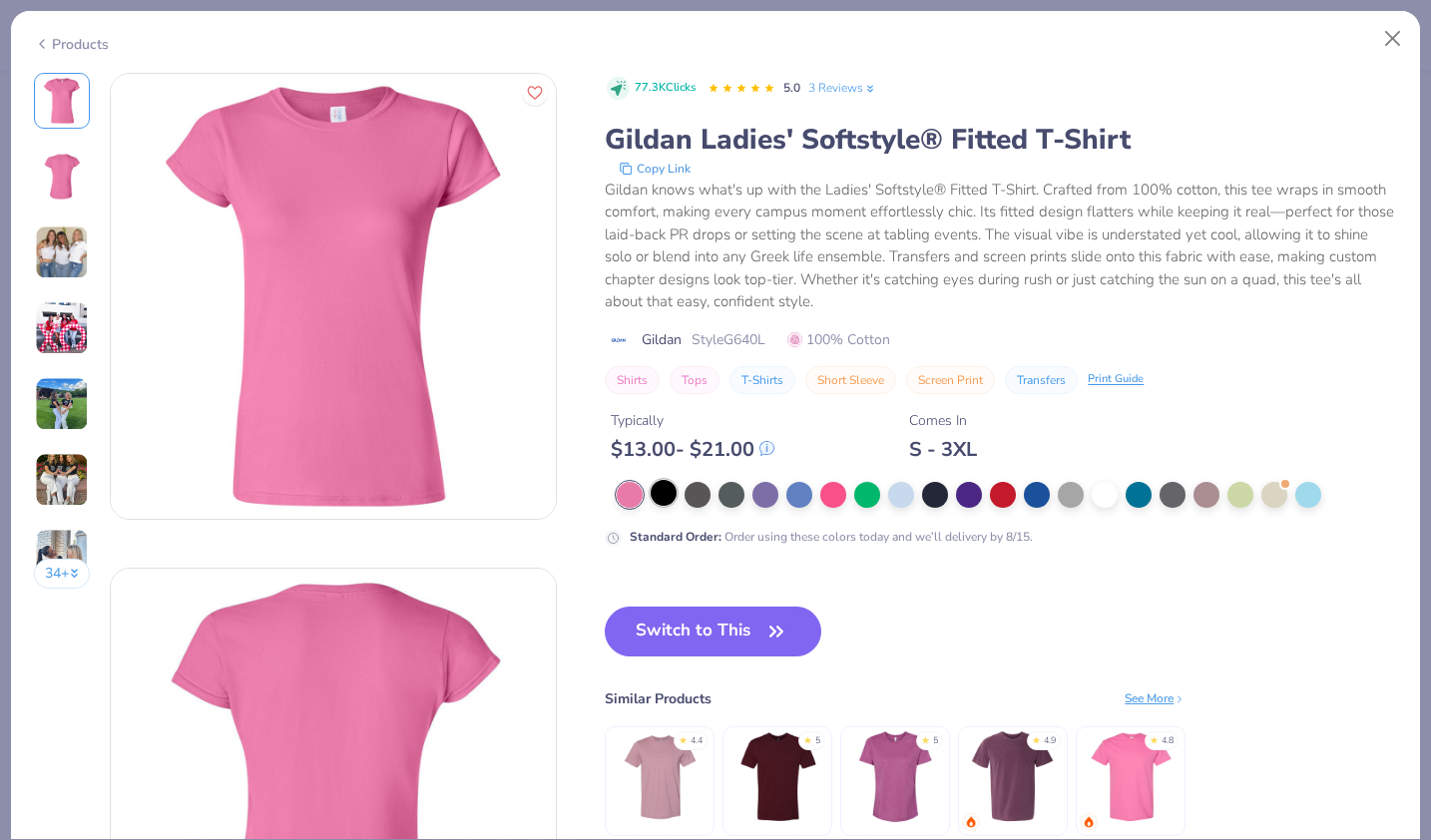 click at bounding box center (664, 493) 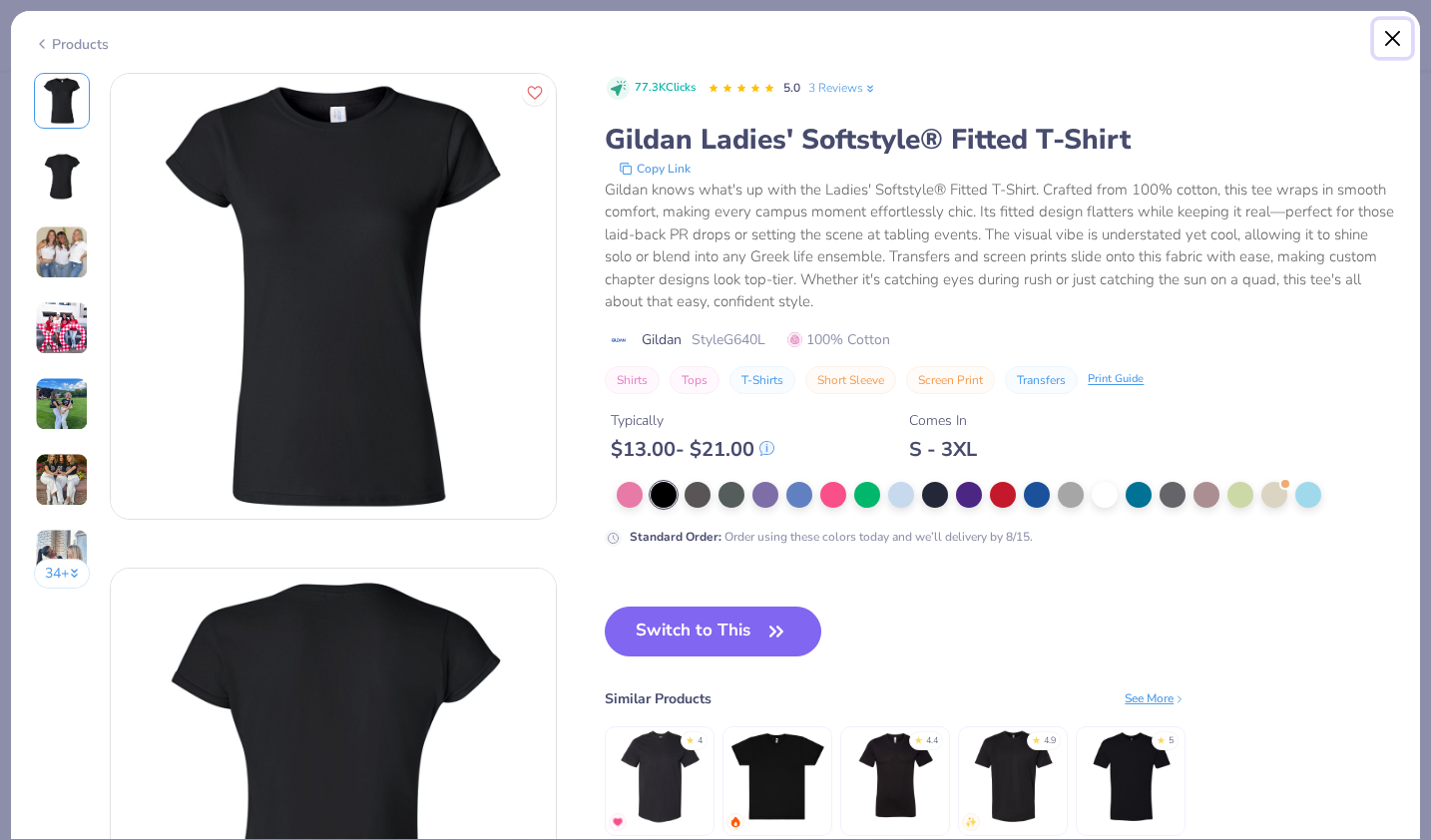 click at bounding box center [1393, 39] 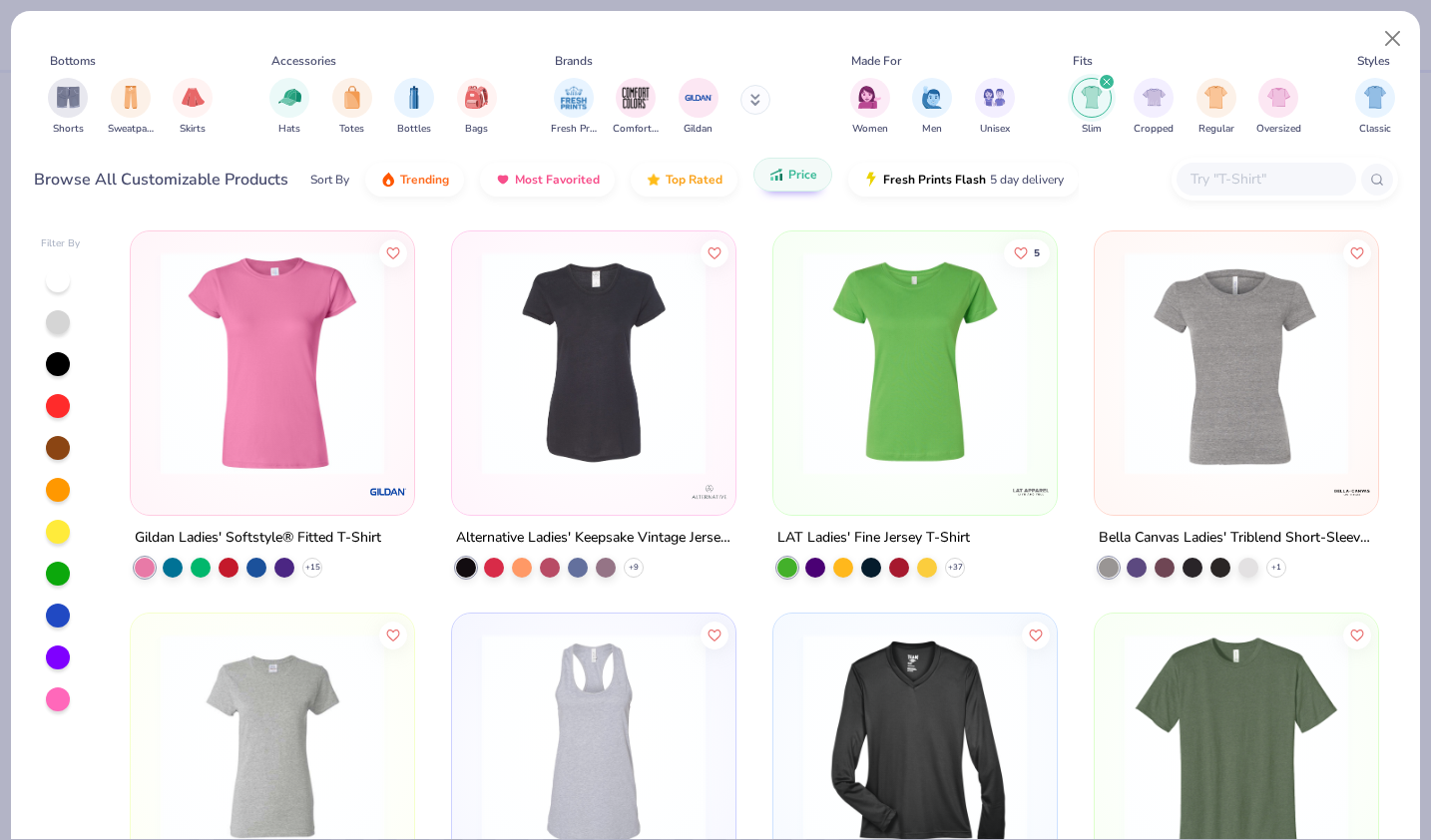 click at bounding box center [1265, 179] 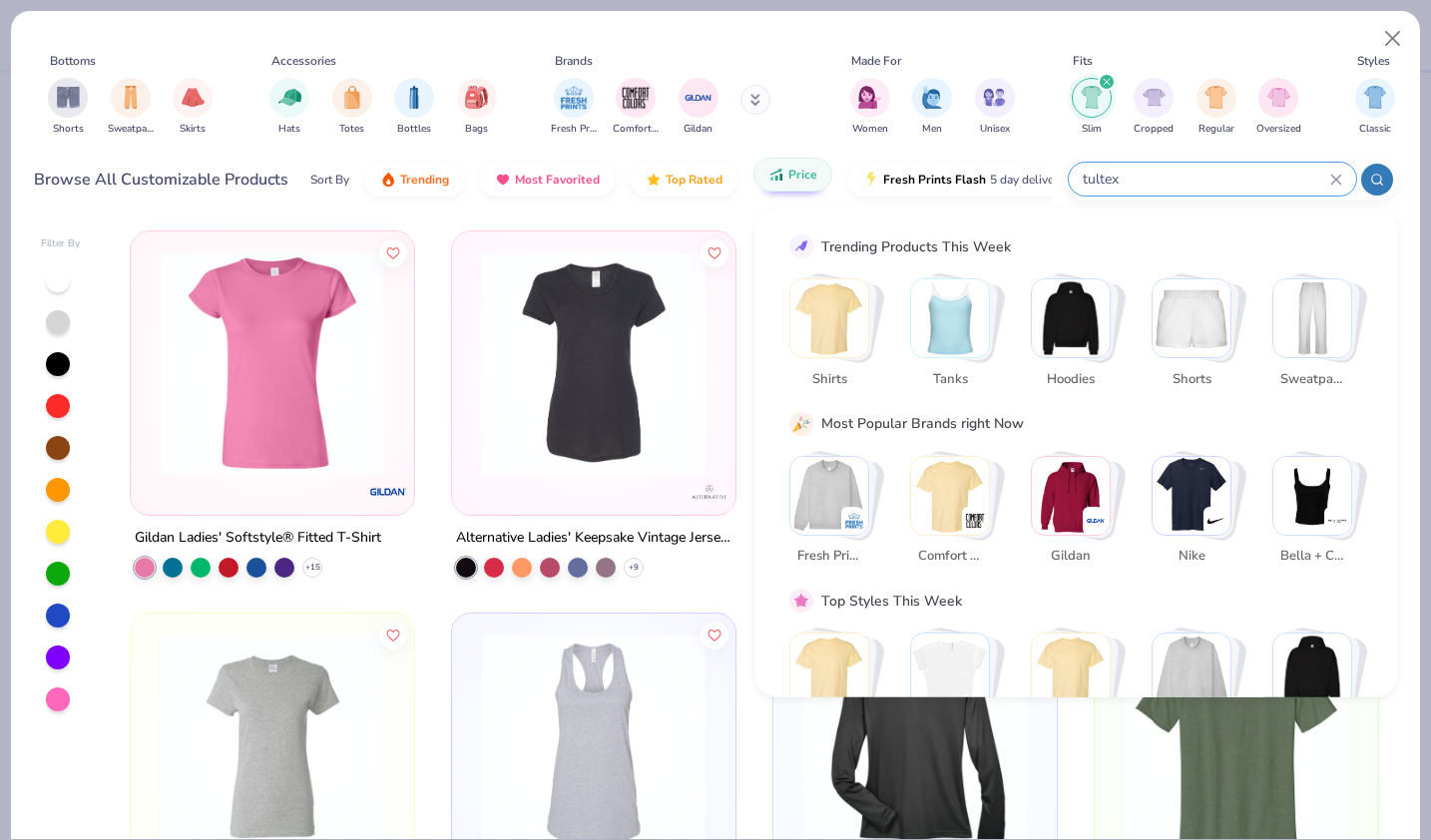 type on "tultex" 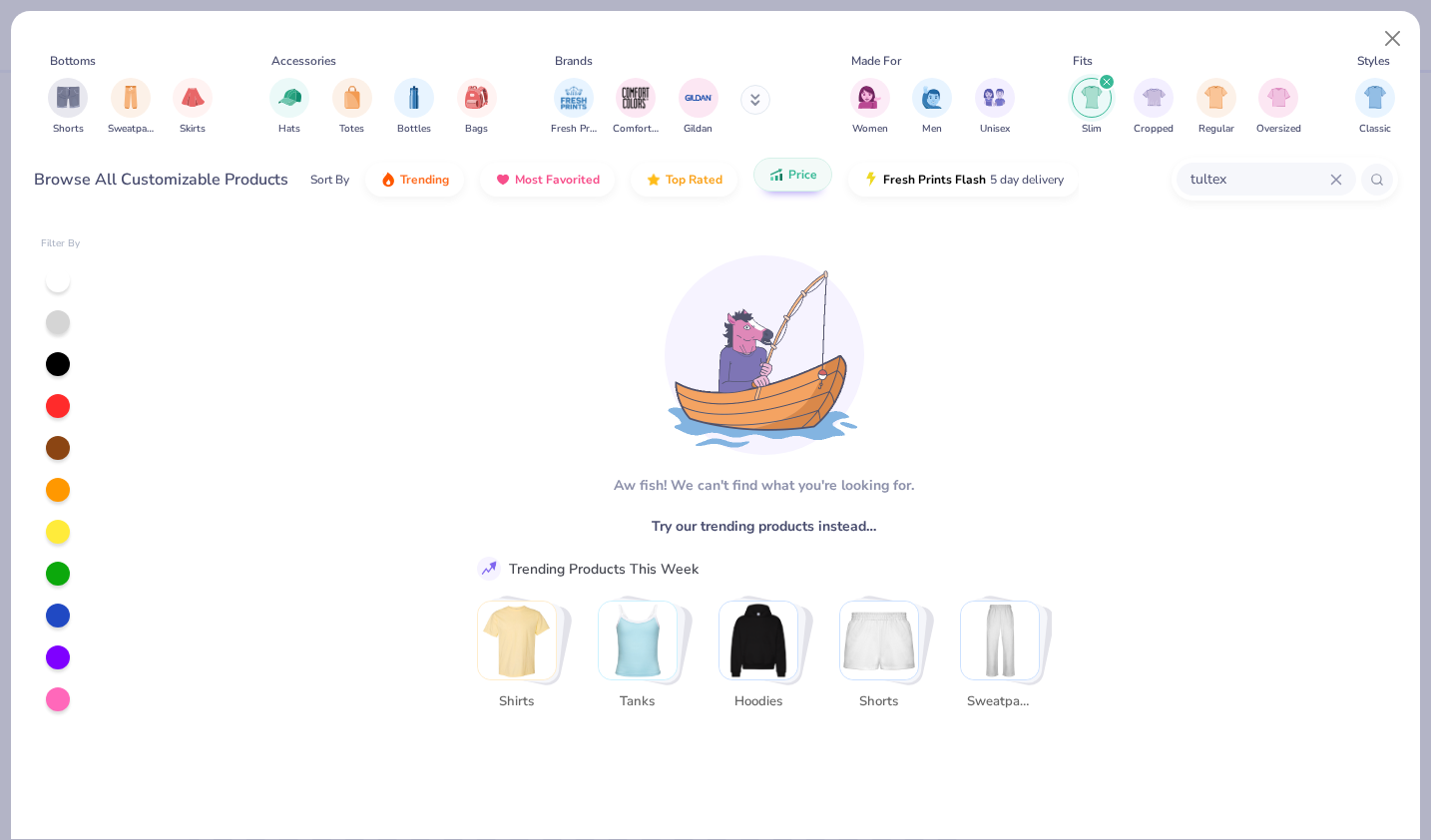 click on "tultex" at bounding box center (1266, 179) 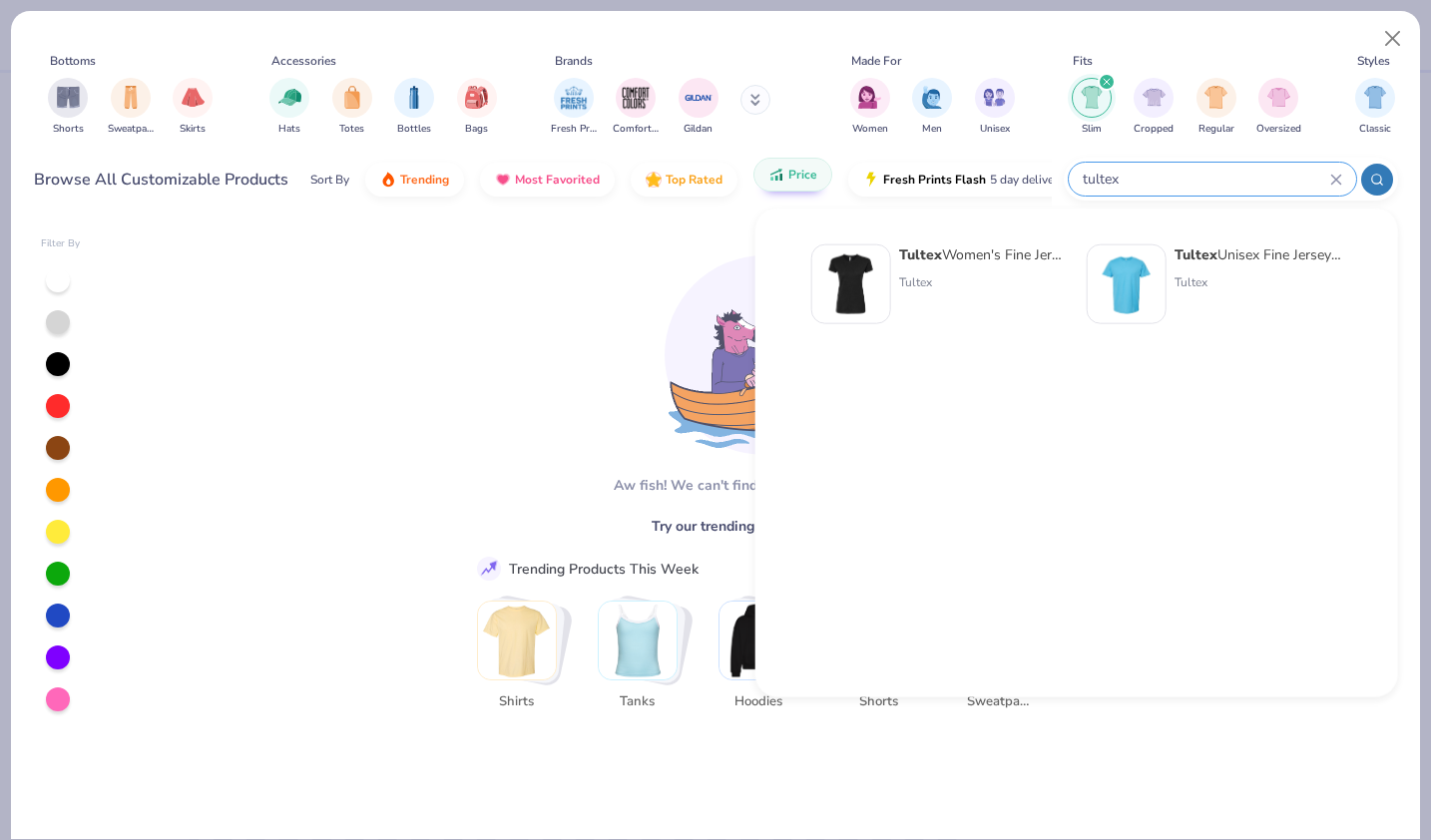 click at bounding box center (851, 284) 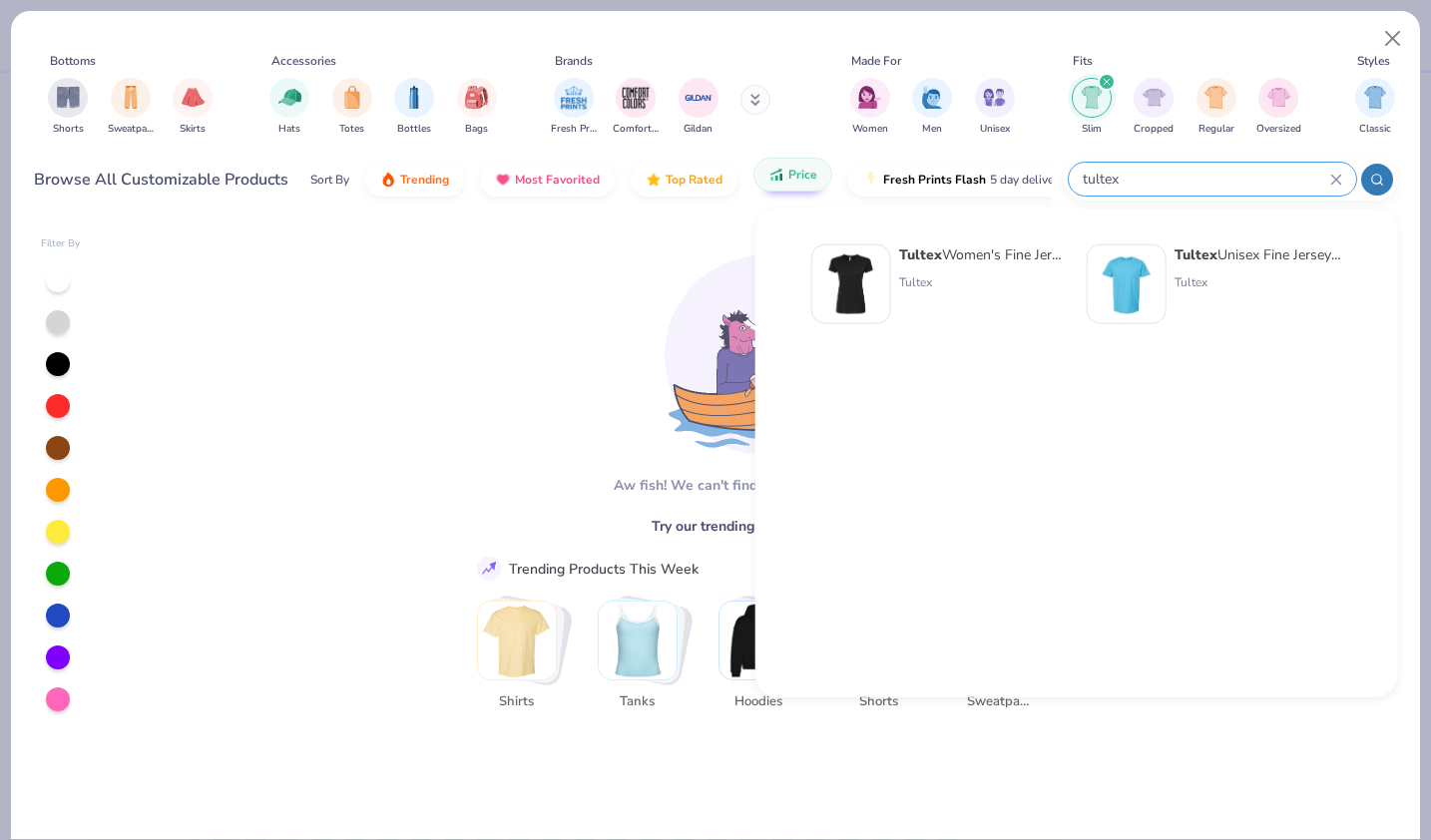 type 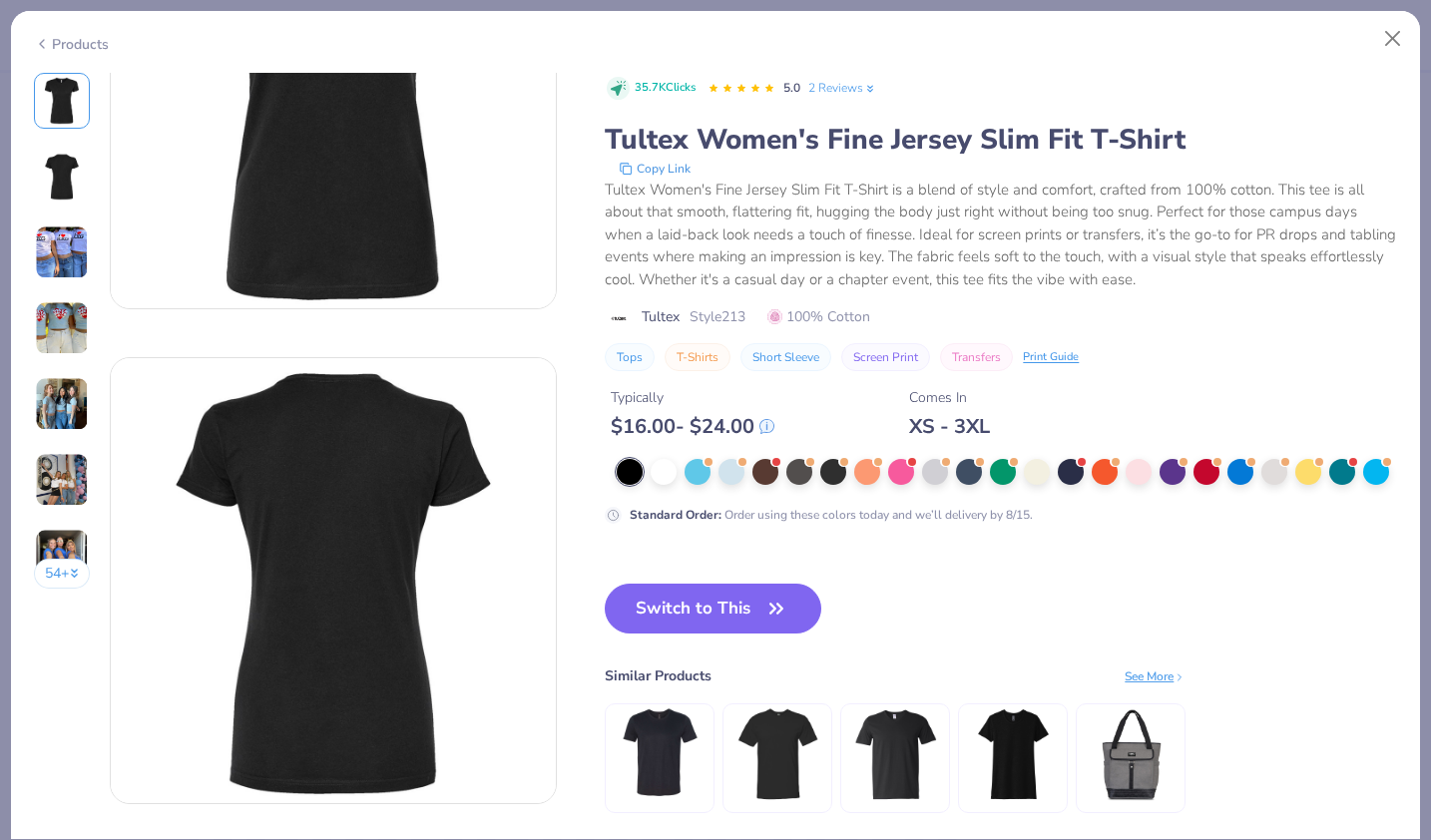 scroll, scrollTop: 211, scrollLeft: 0, axis: vertical 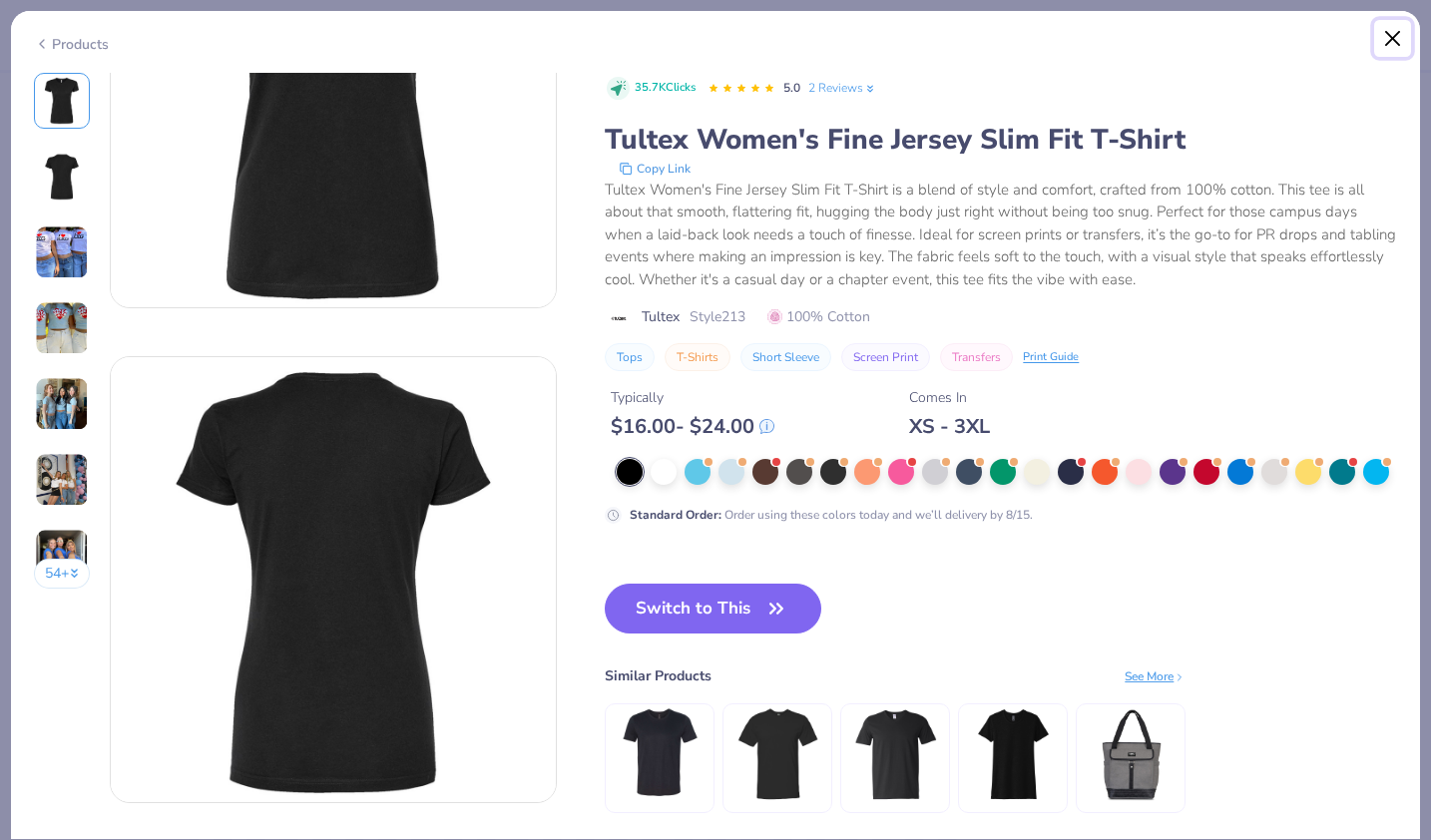 click at bounding box center [1393, 39] 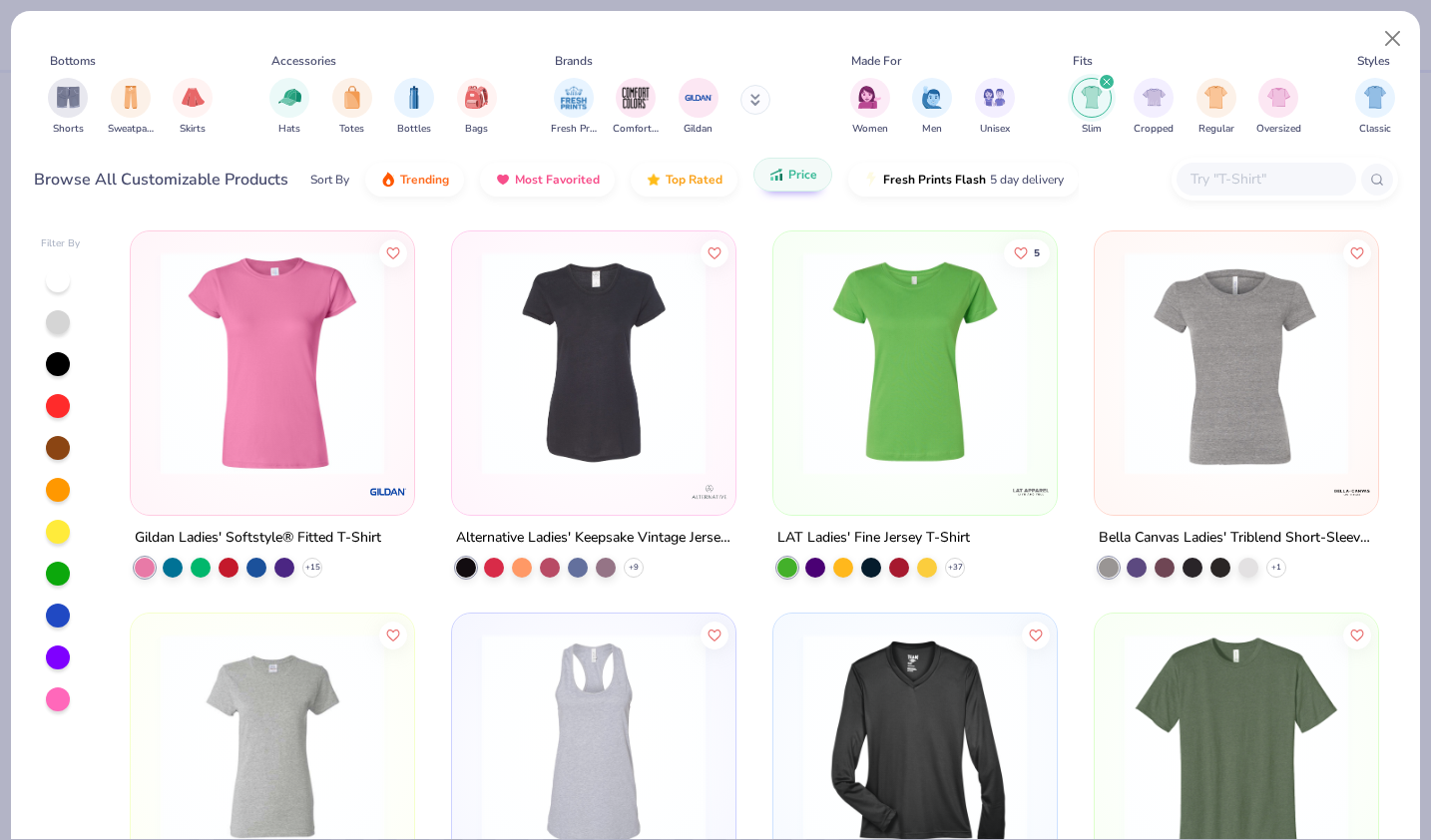 click at bounding box center (272, 363) 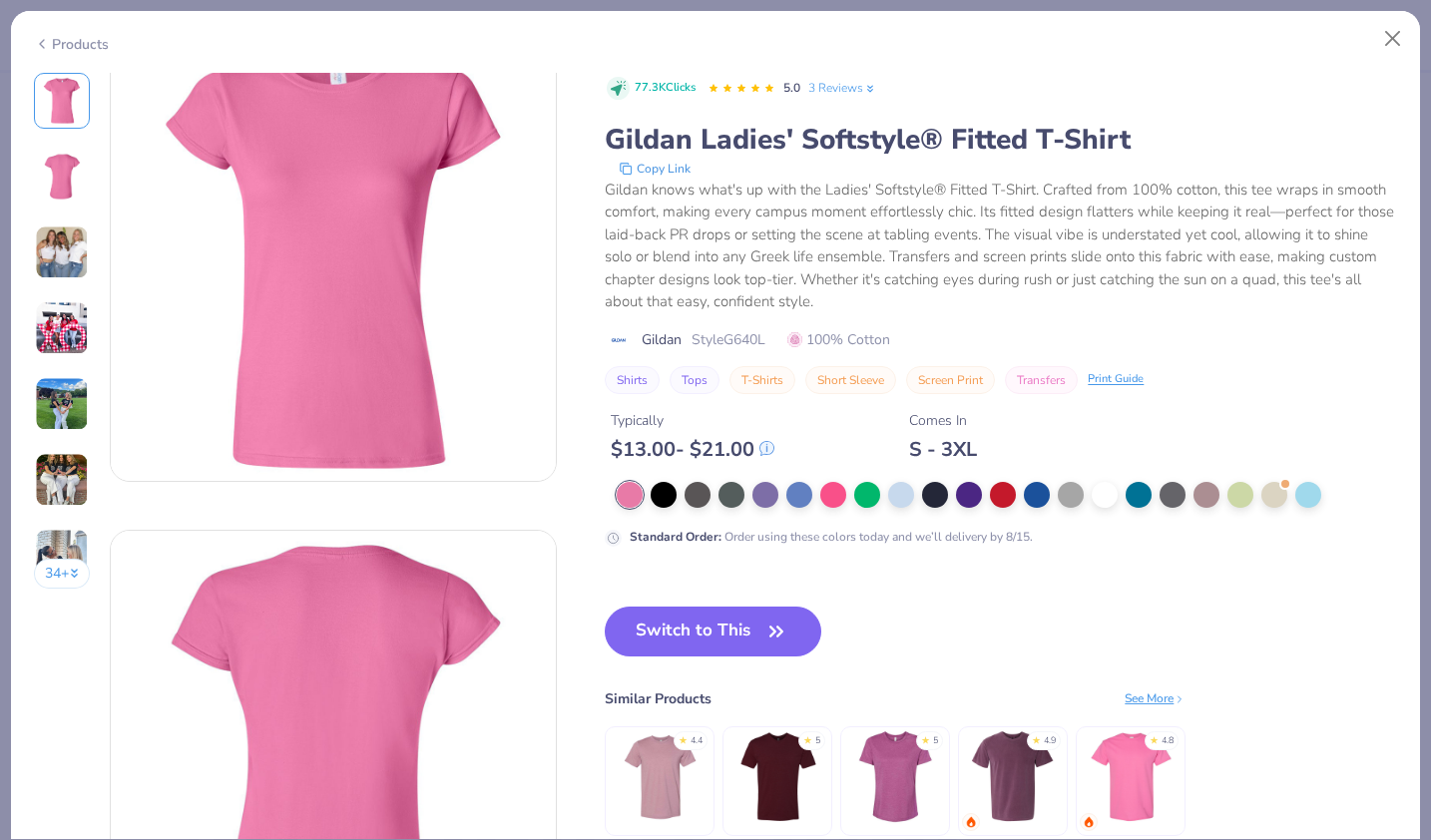 scroll, scrollTop: 0, scrollLeft: 0, axis: both 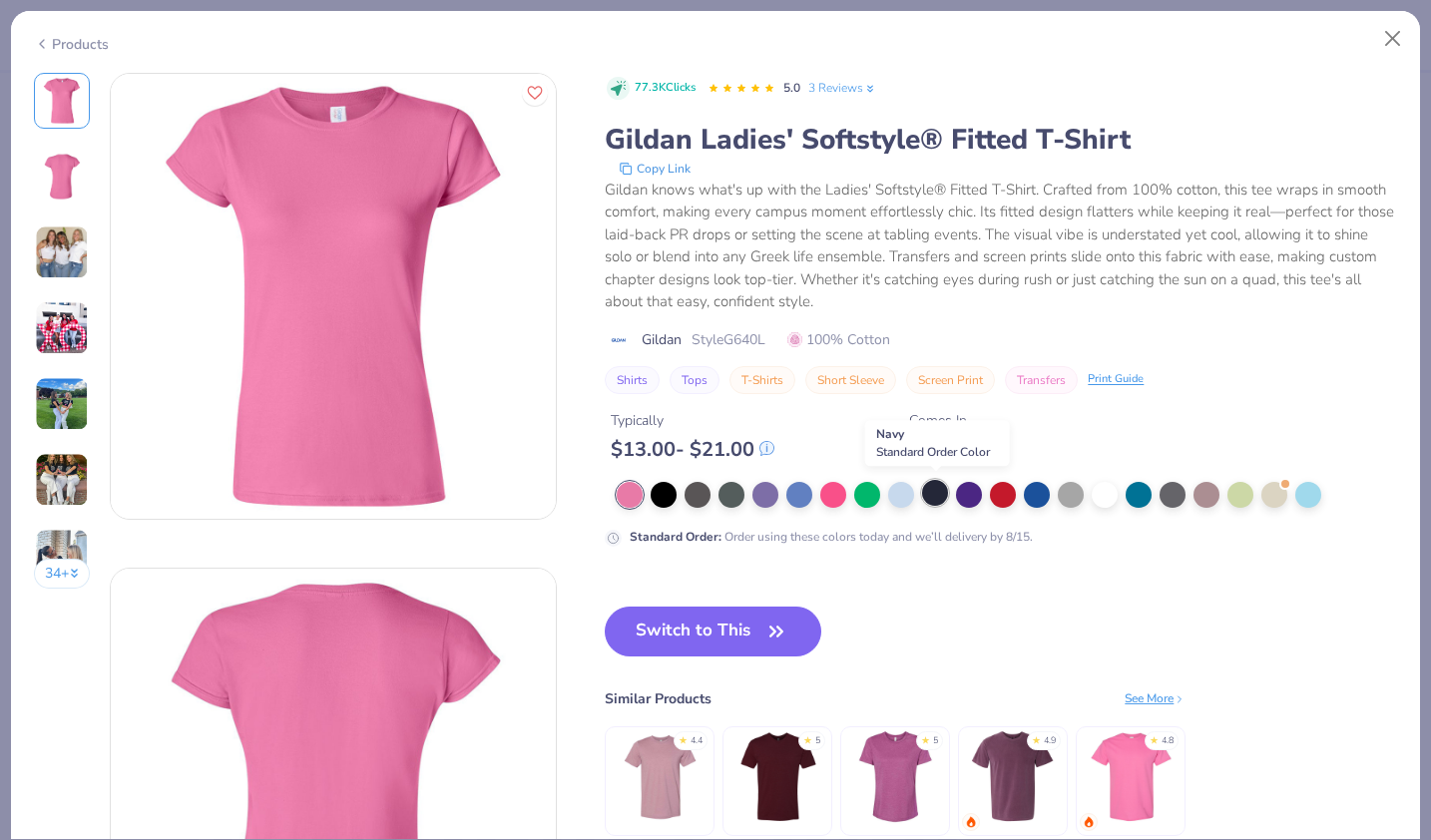 click at bounding box center [935, 493] 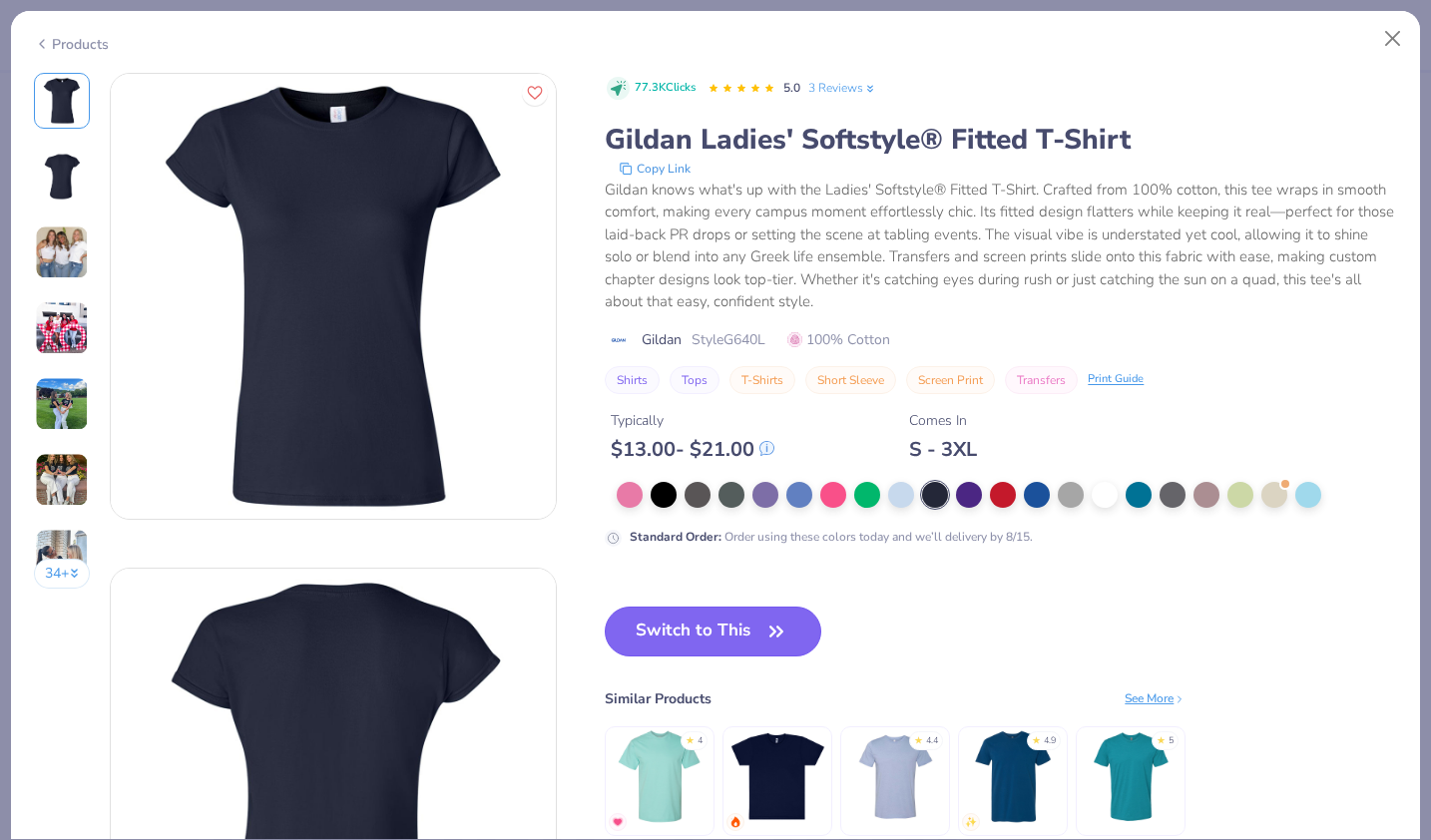 click on "Switch to This" at bounding box center (713, 631) 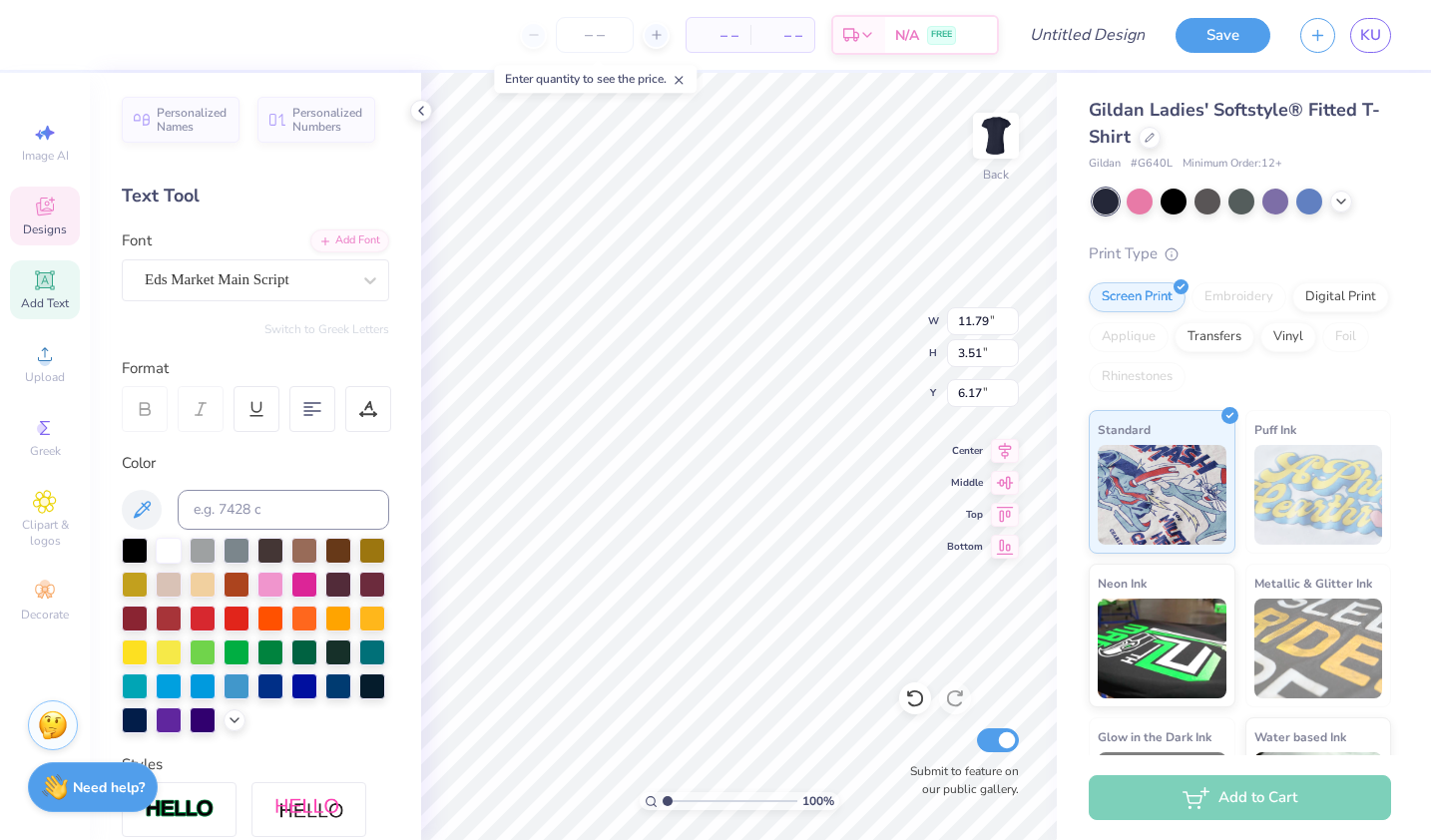 type on "11.79" 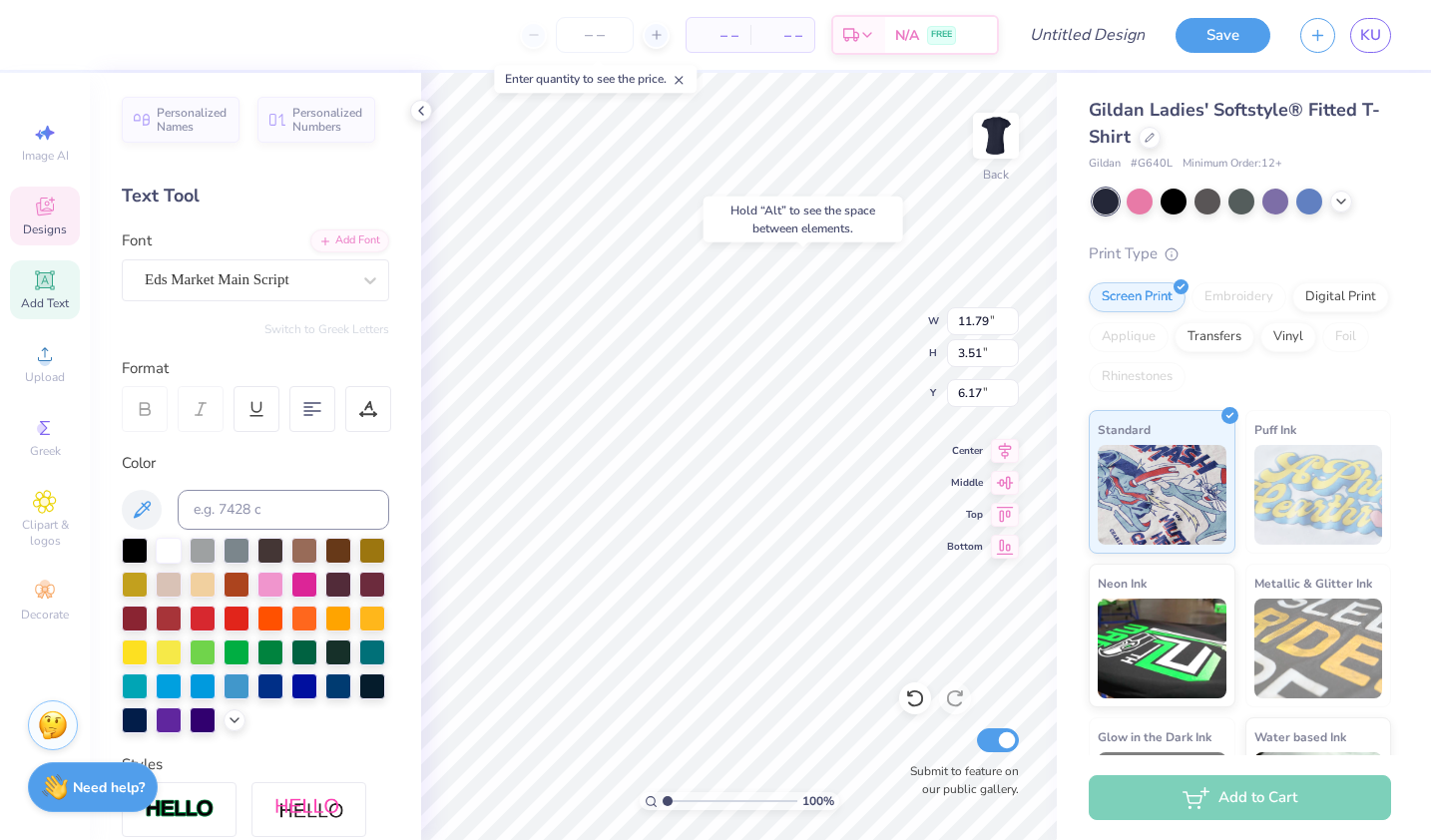 type on "3.95" 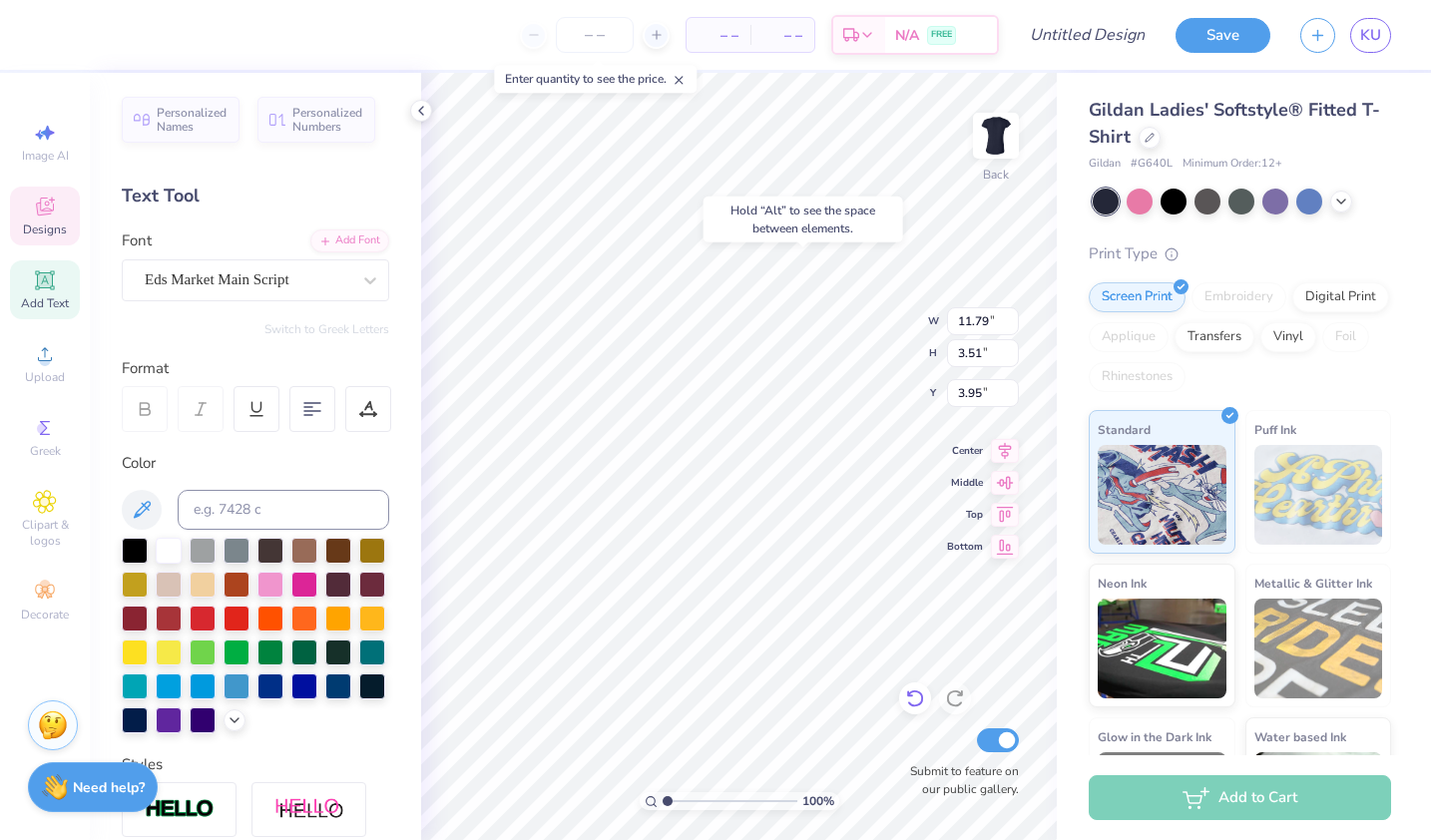 click 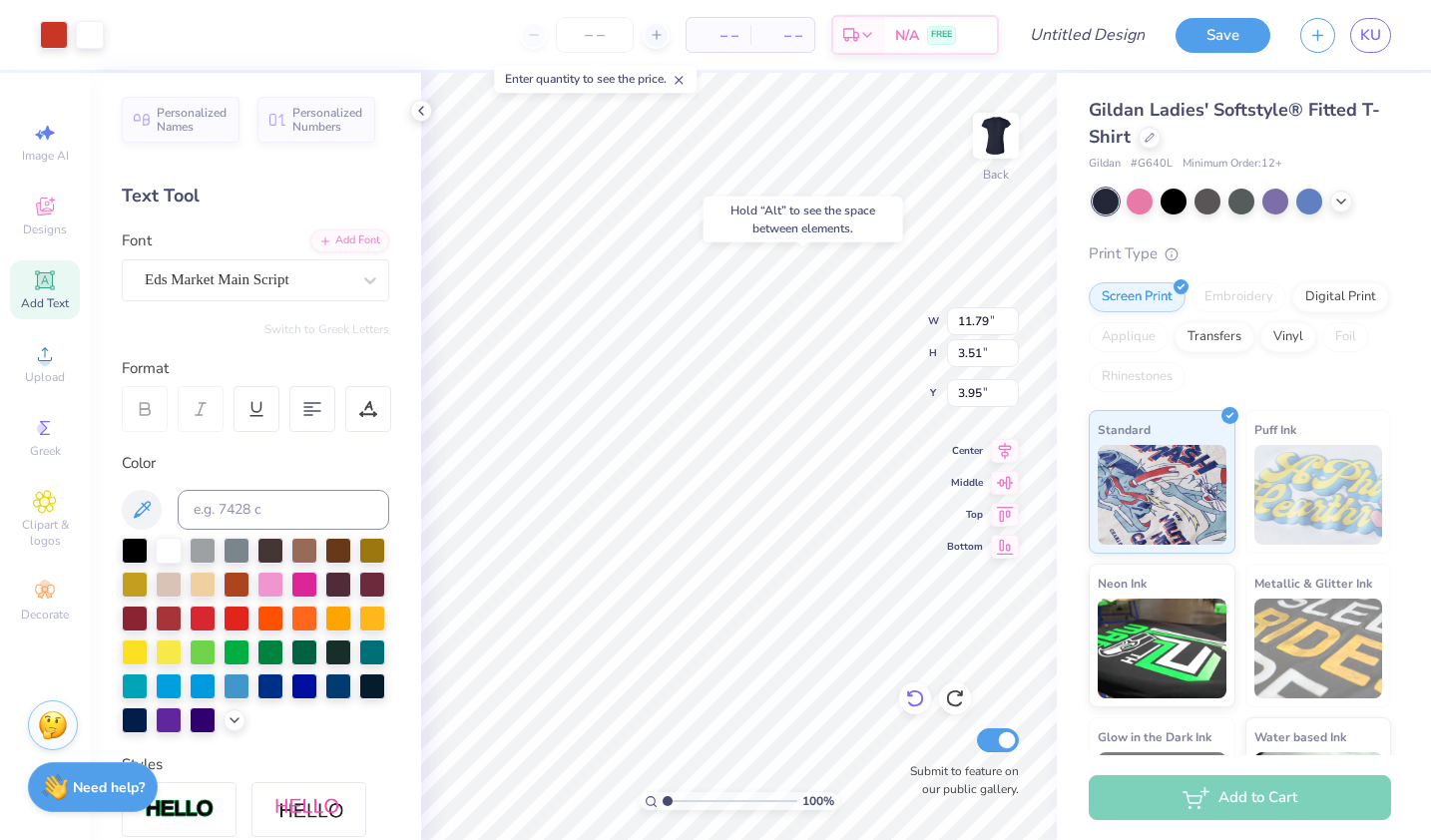 type on "11.84" 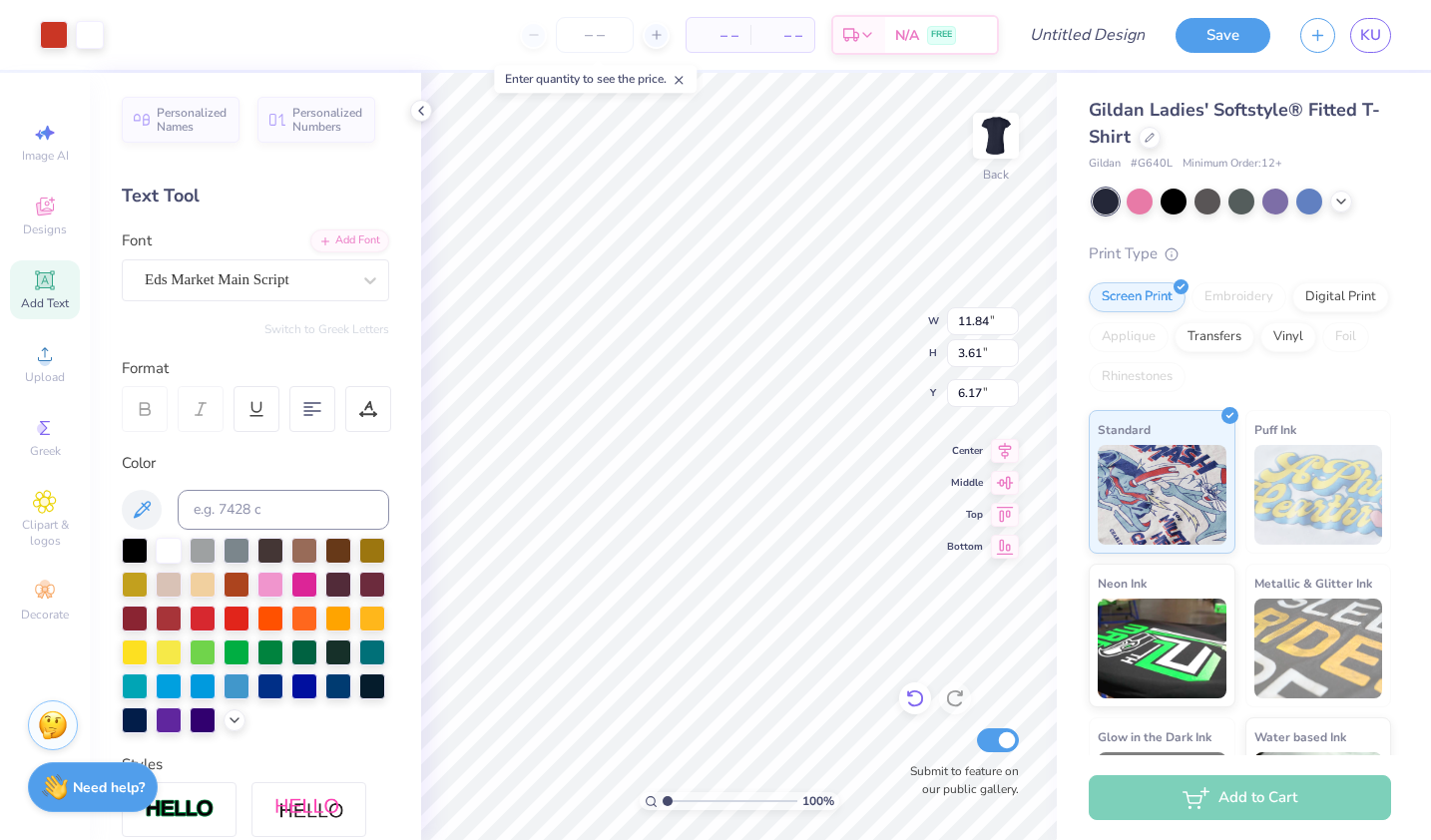 type on "1.63" 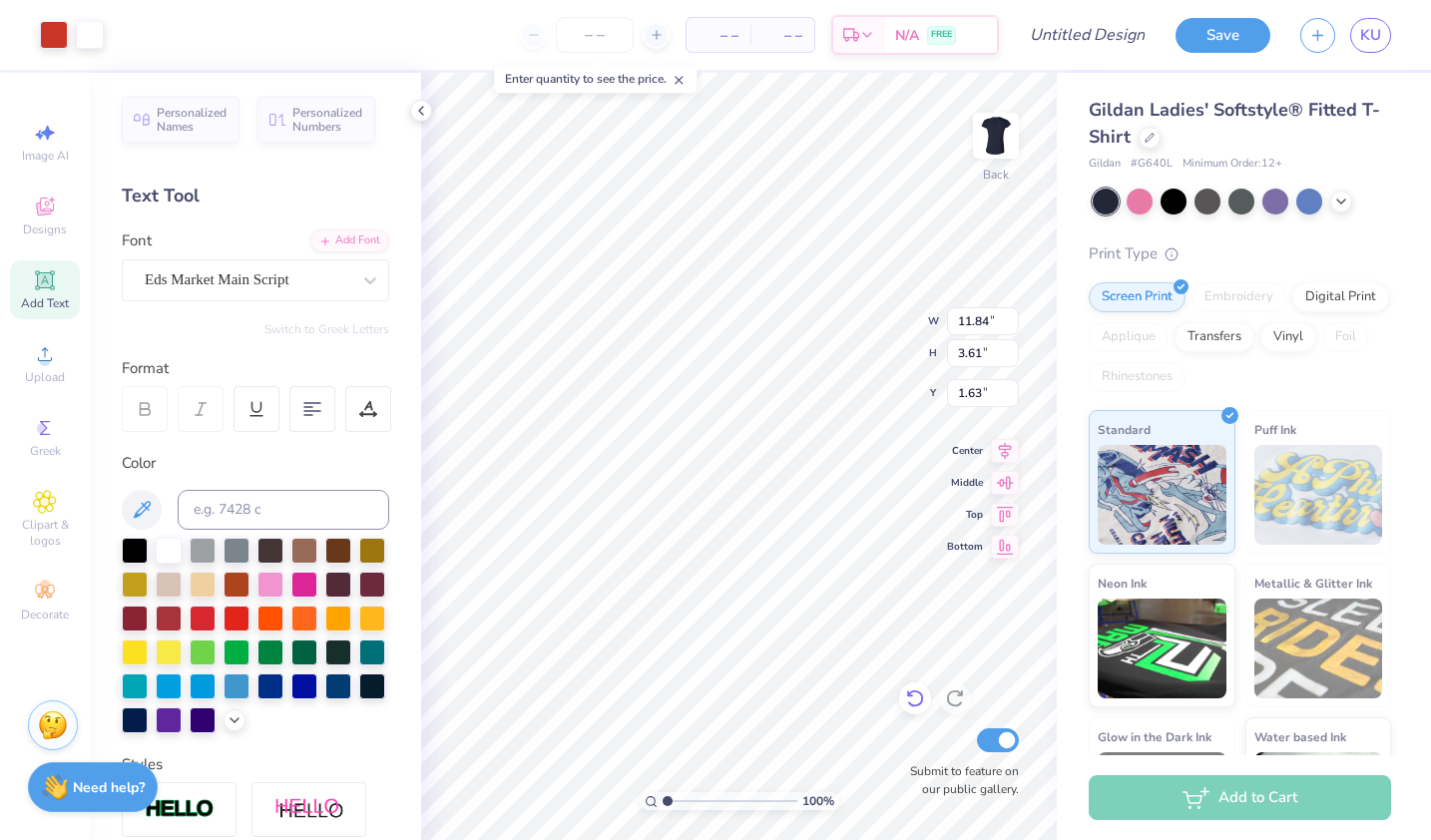 type on "10.09" 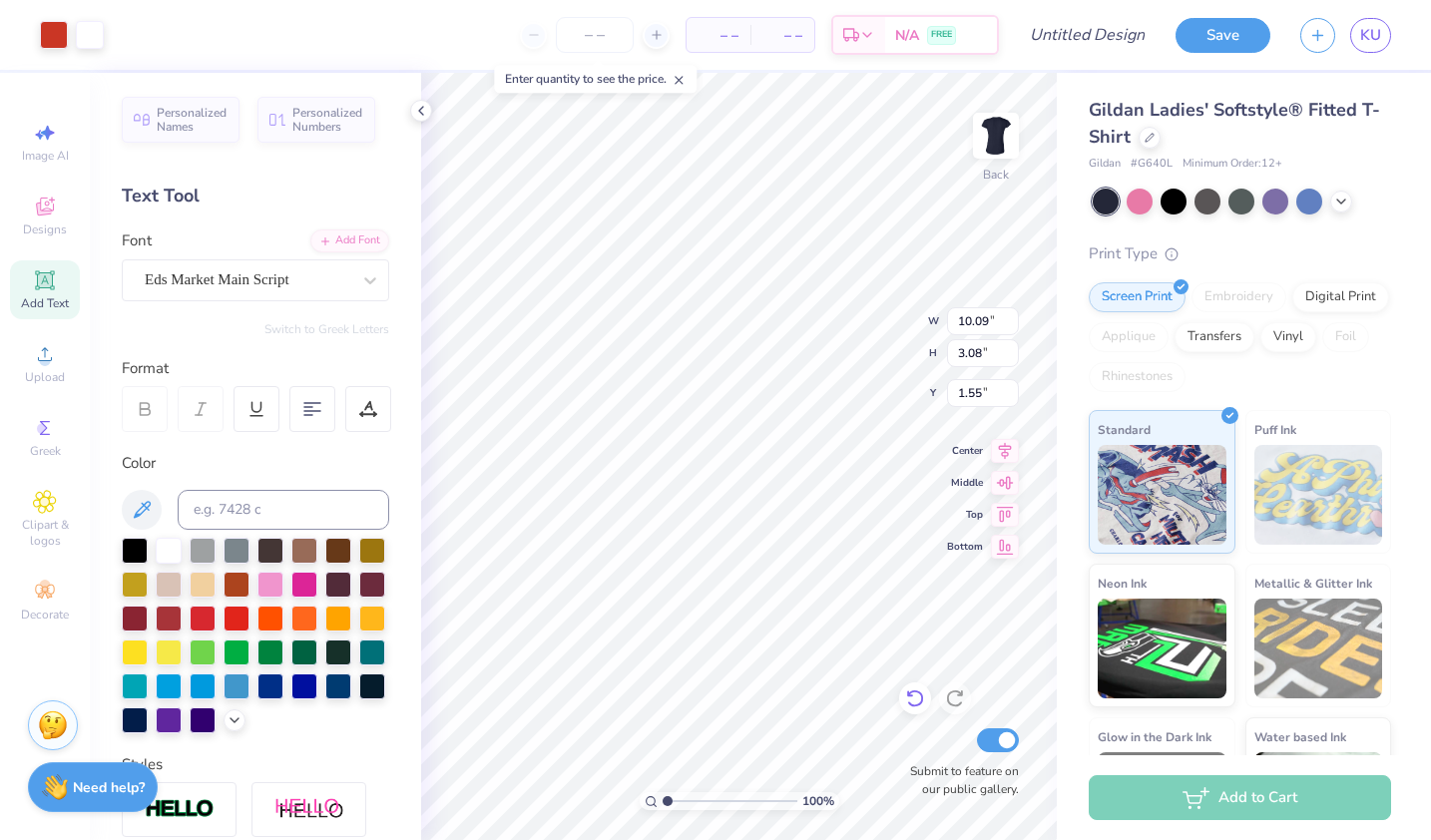 type on "3.41" 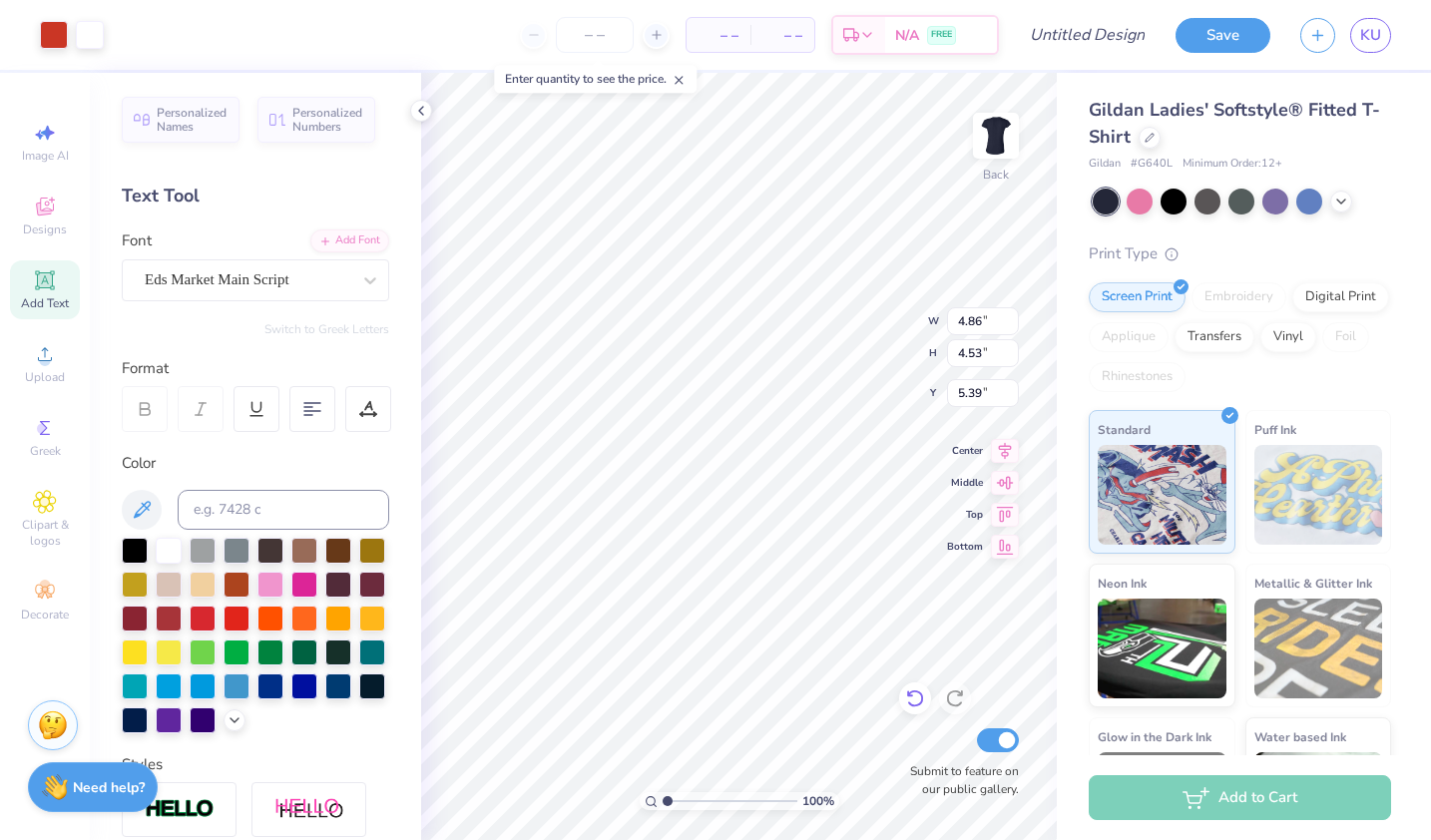 type on "5.39" 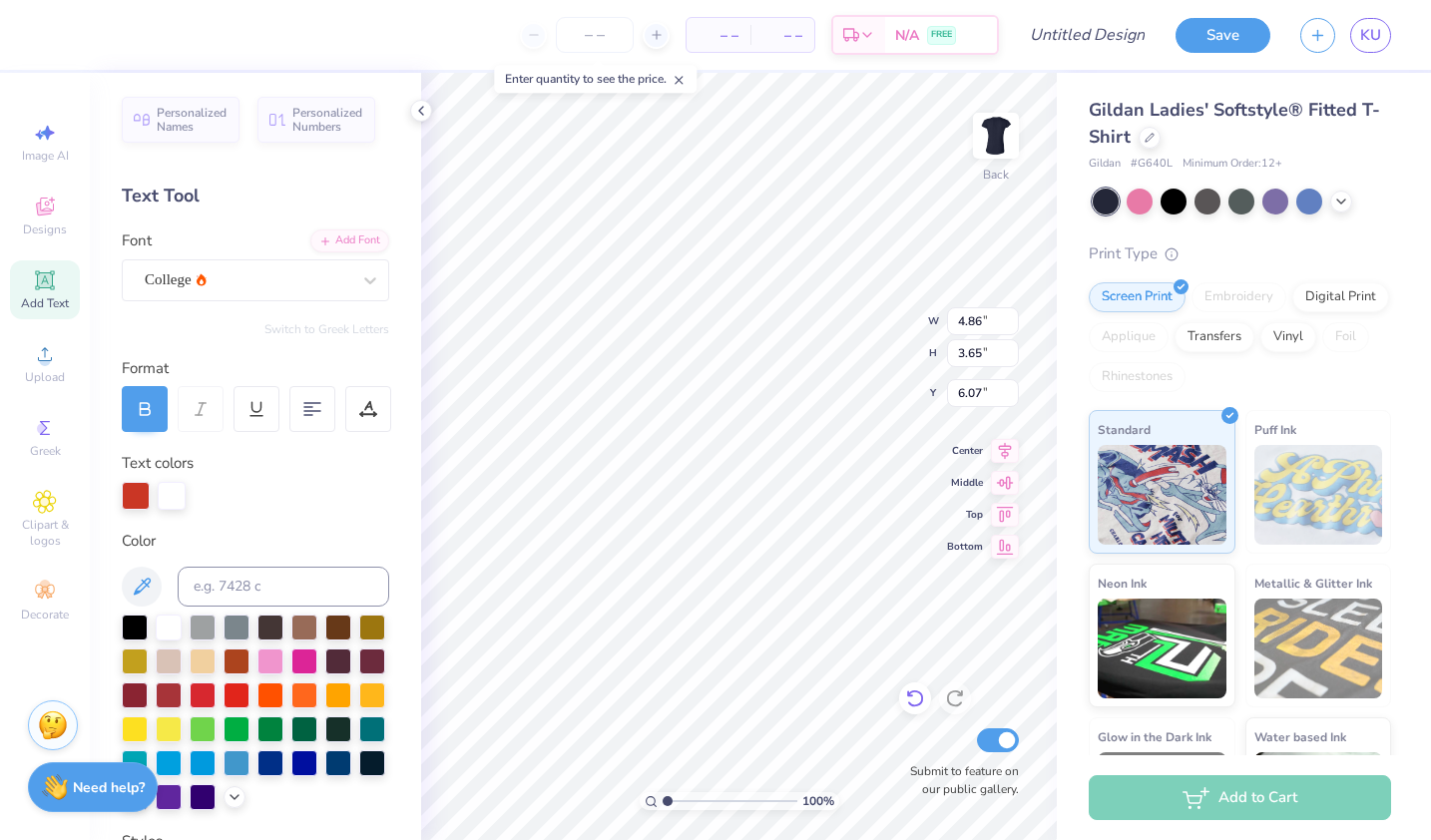type on "4.31" 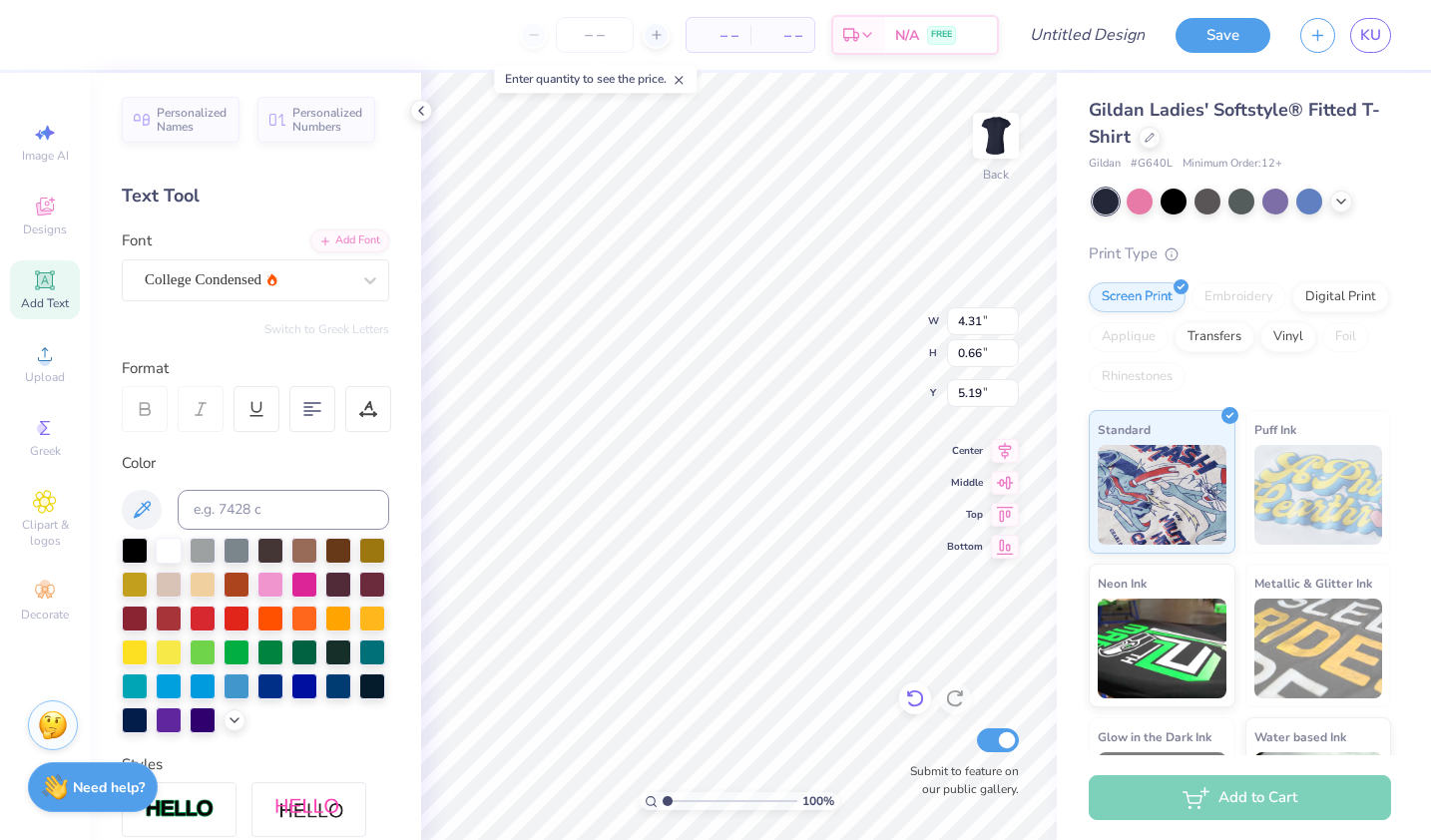 type on "0.66" 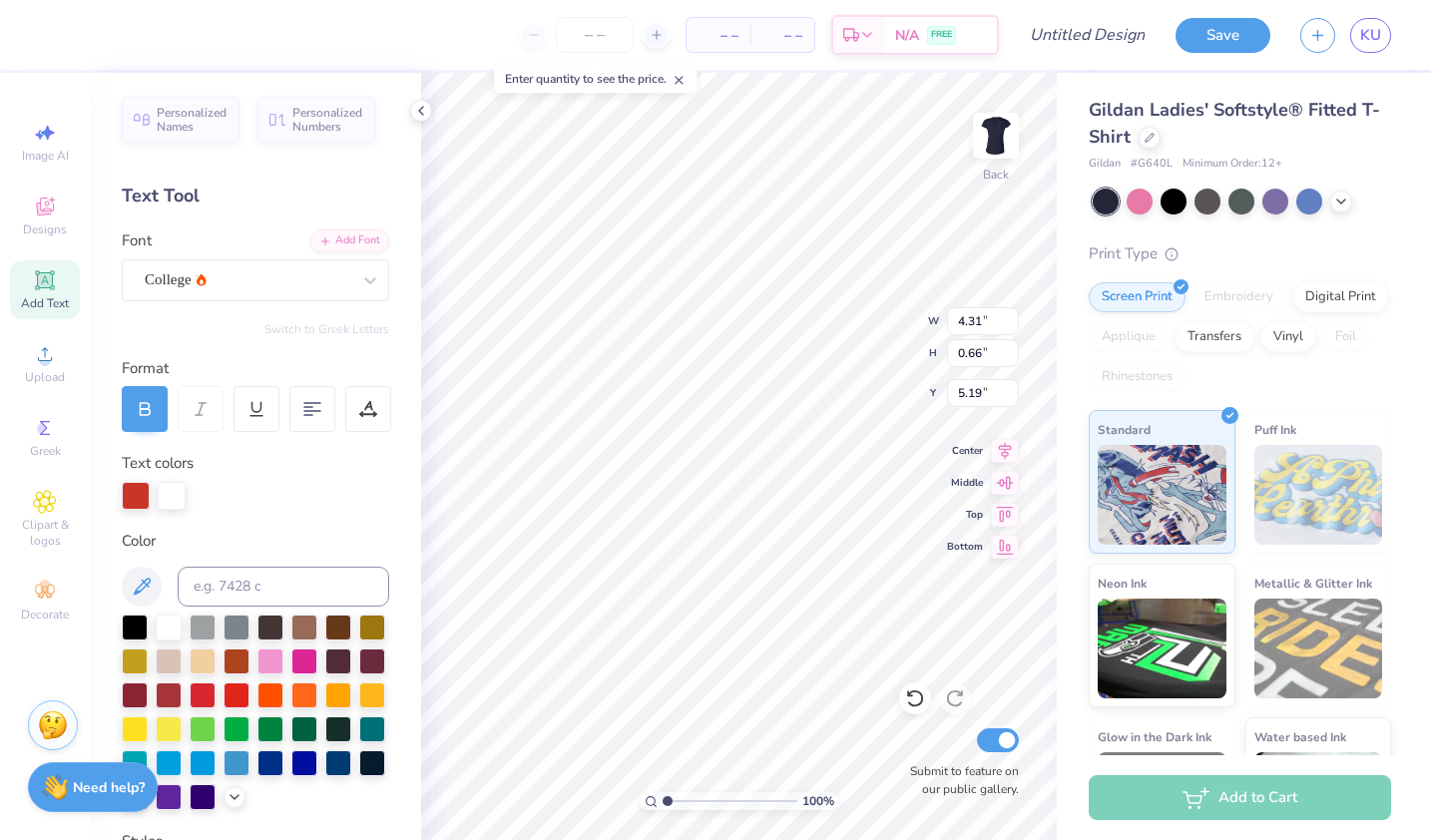 type on "4.86" 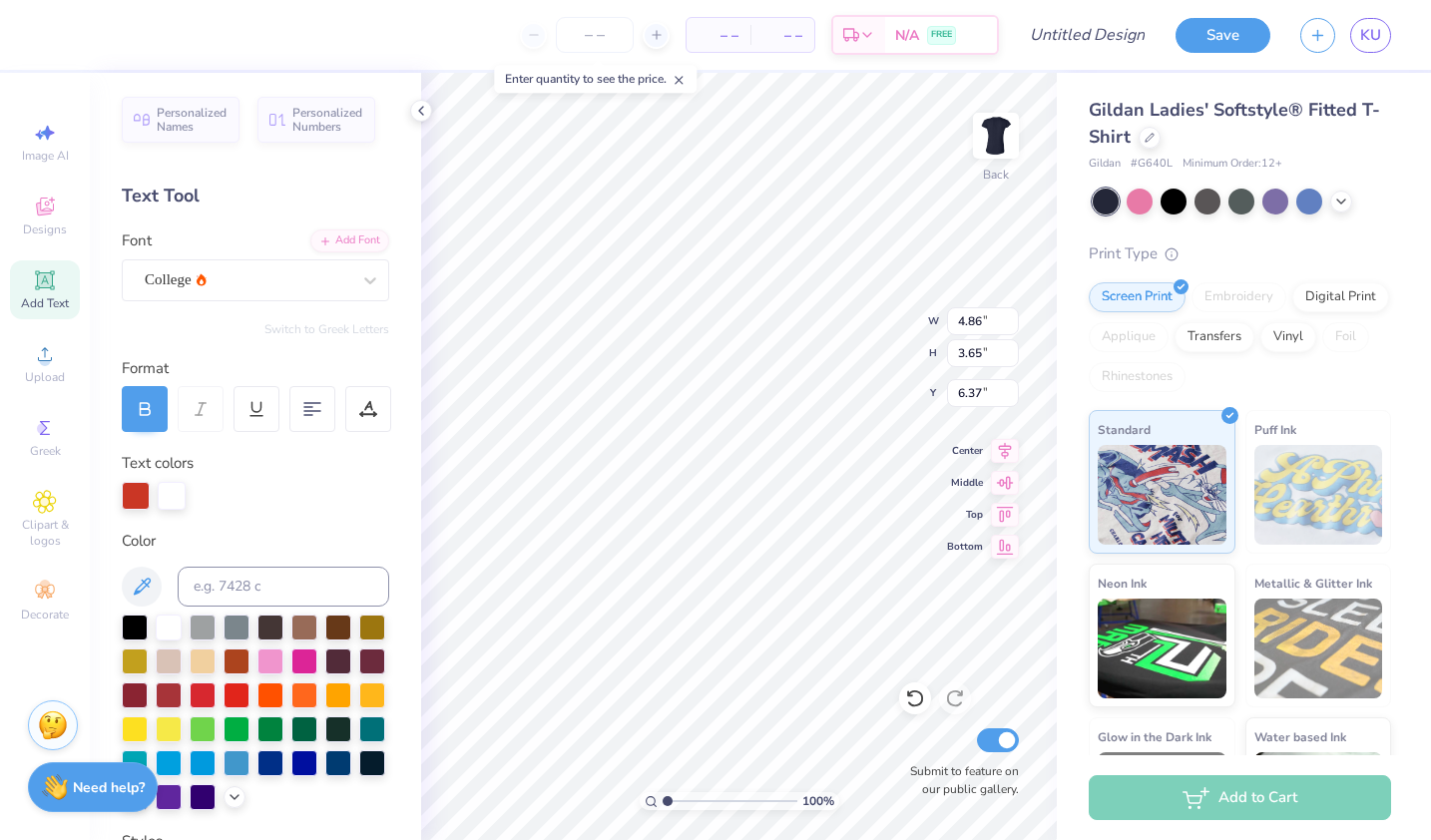 type on "4.31" 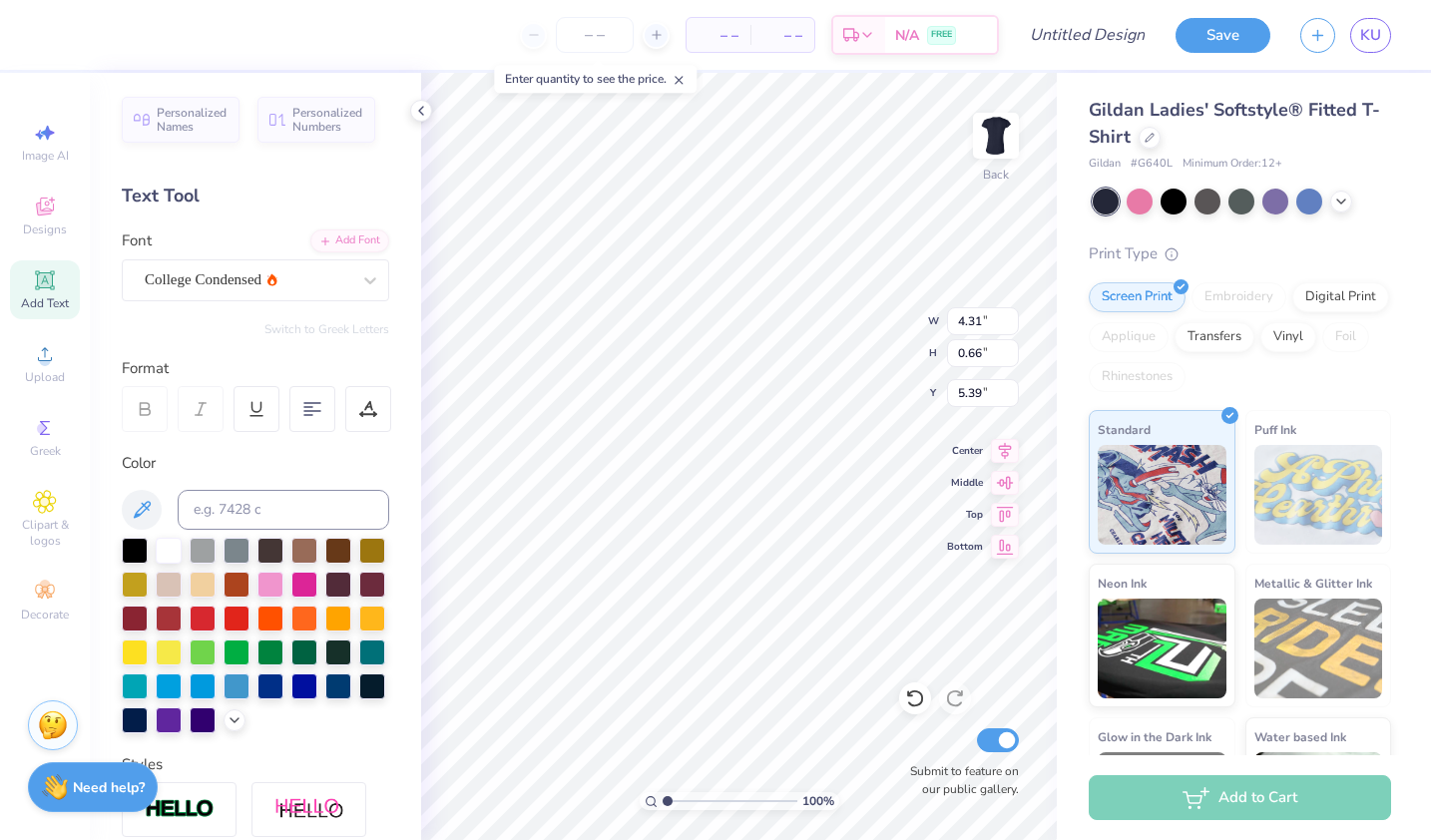 click at bounding box center (1241, 202) 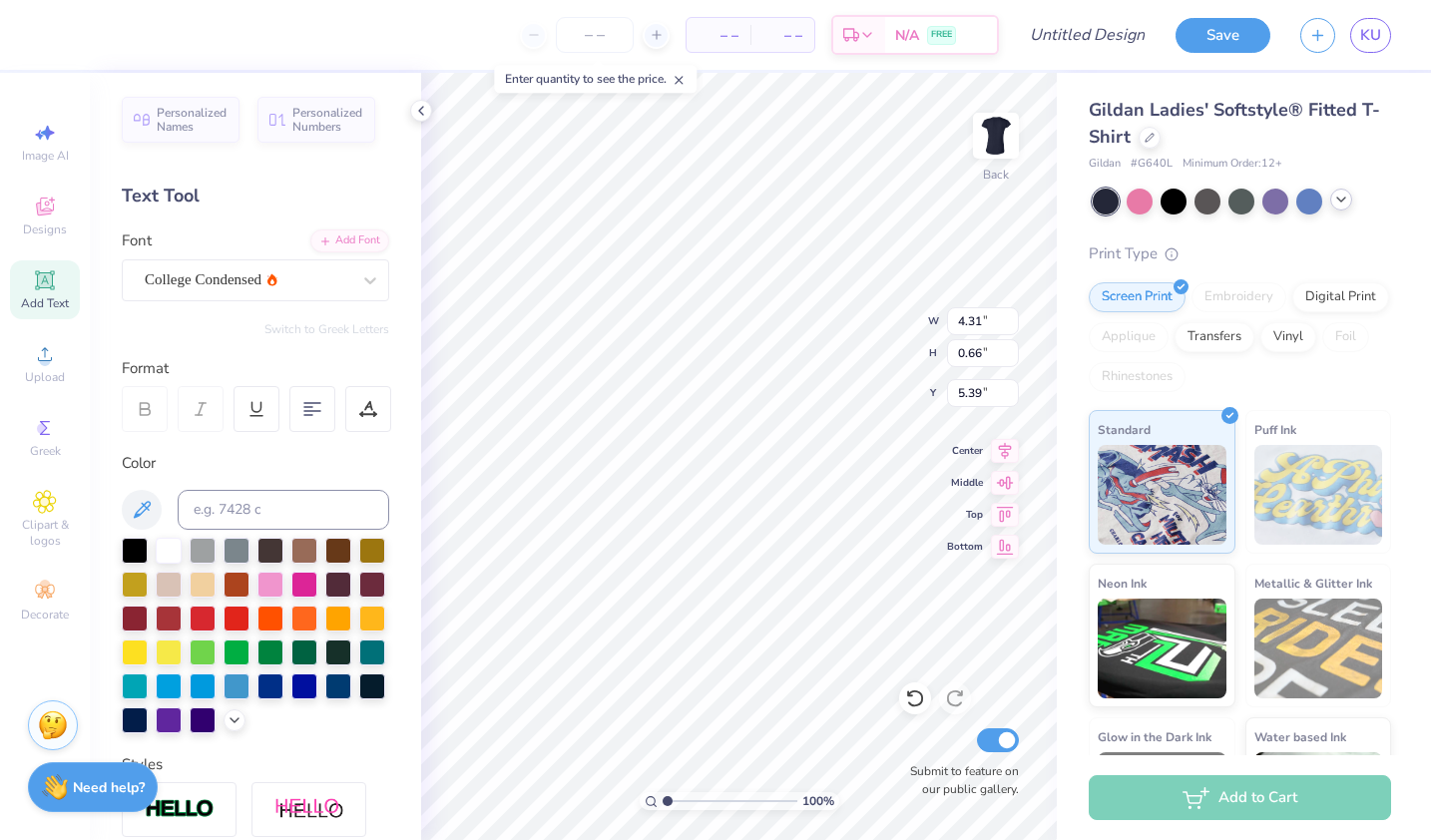 click 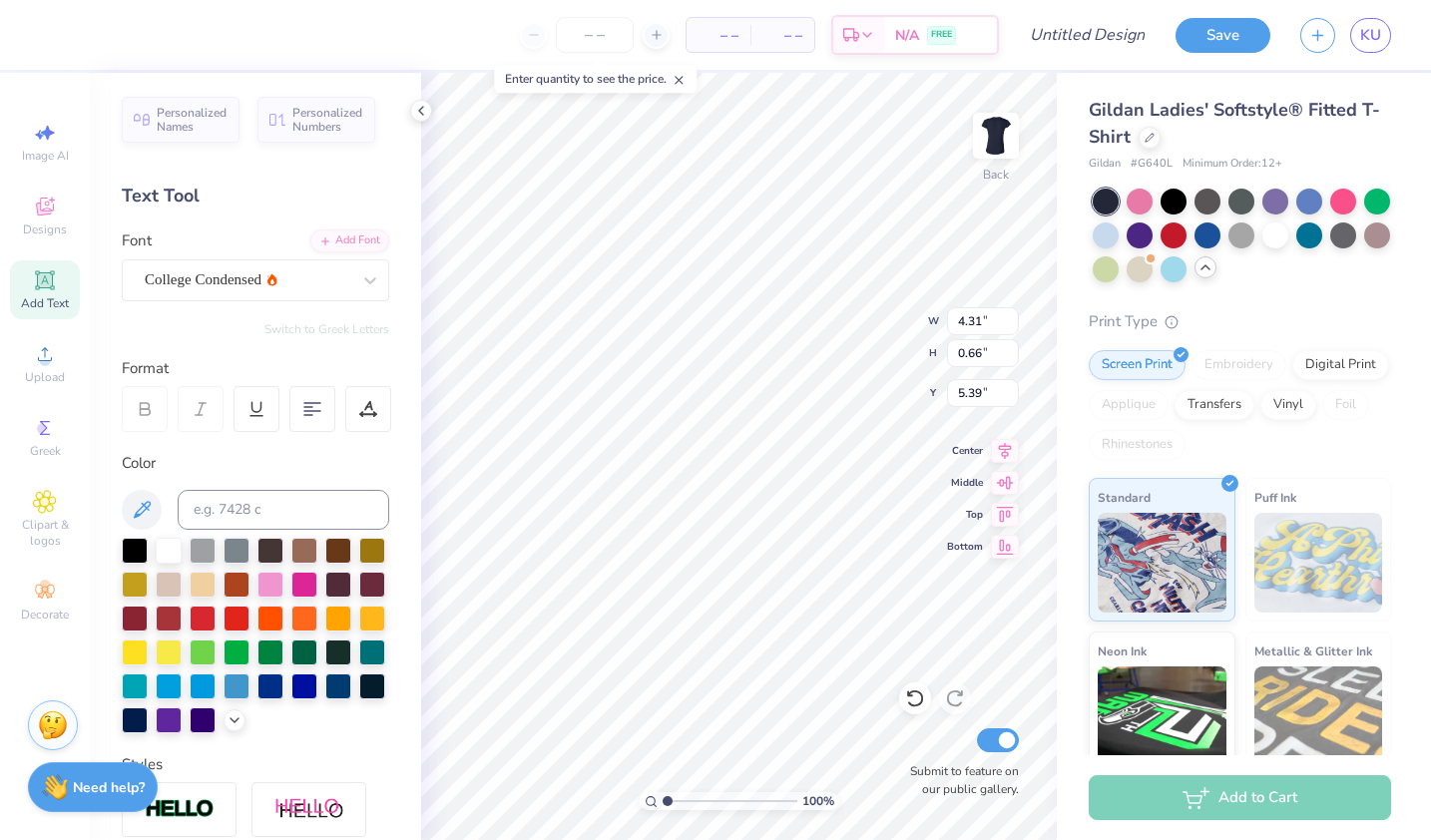 click 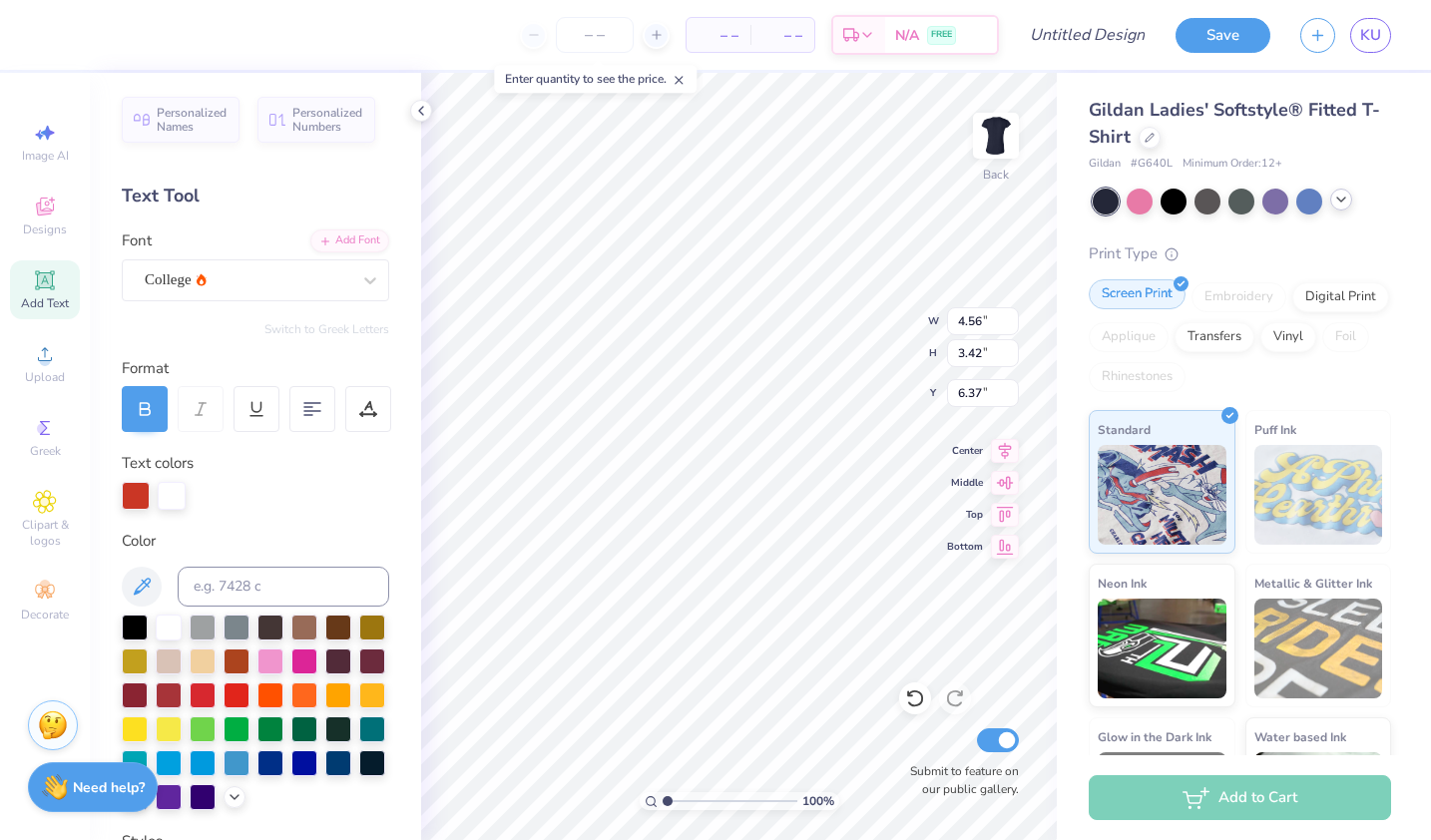 type on "4.56" 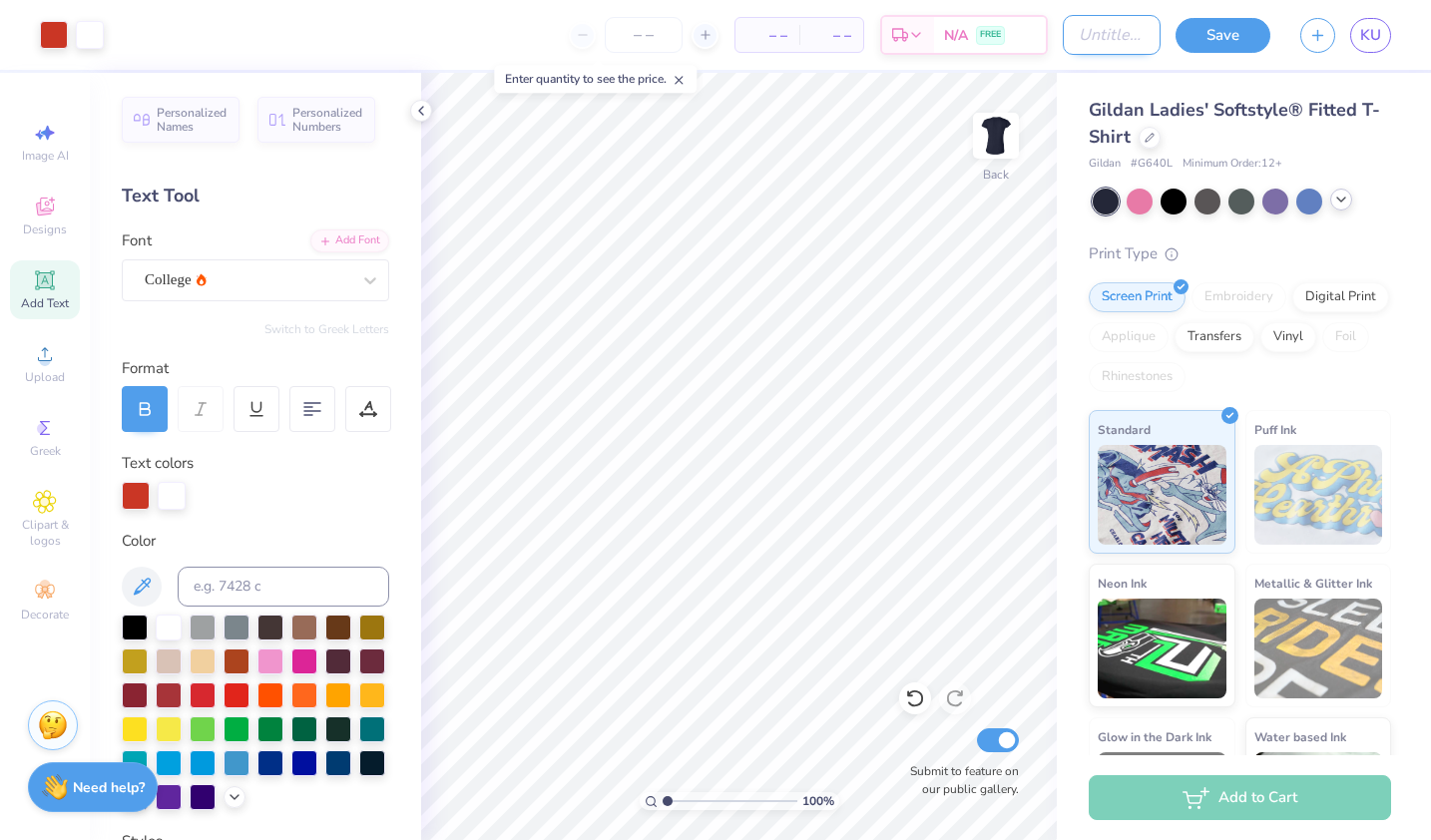 click on "Design Title" at bounding box center (1112, 35) 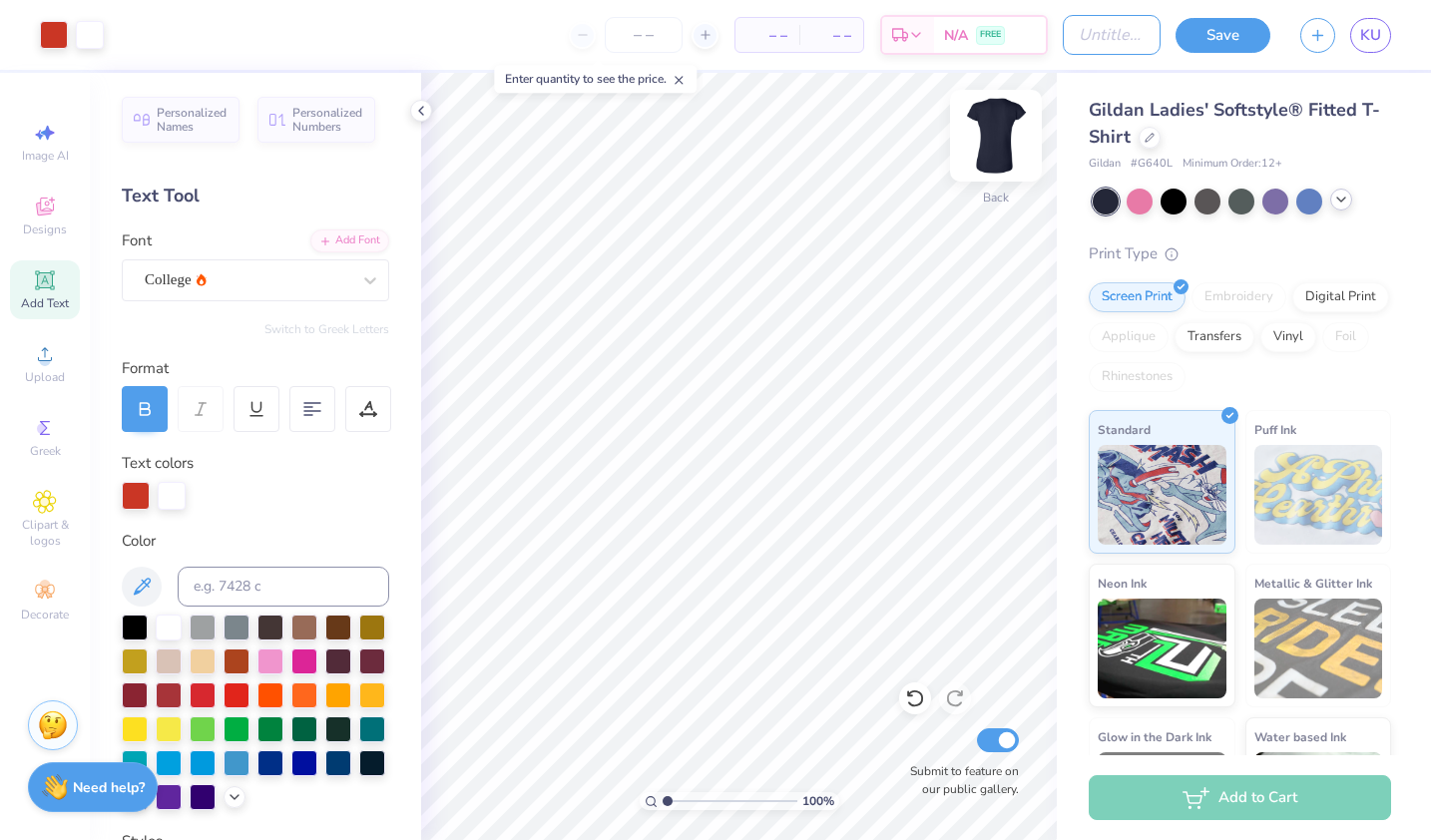 type on "1" 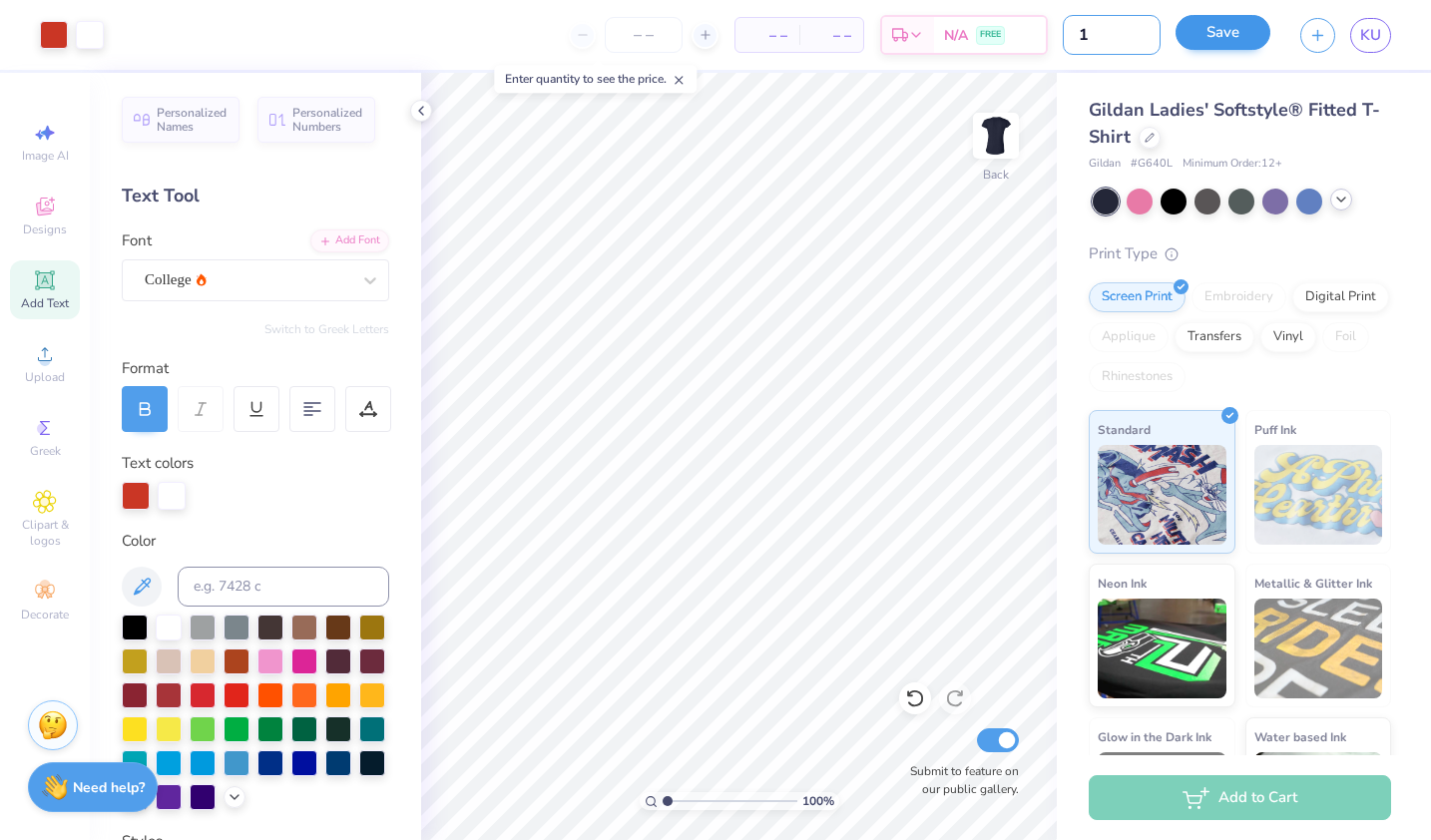 type on "1" 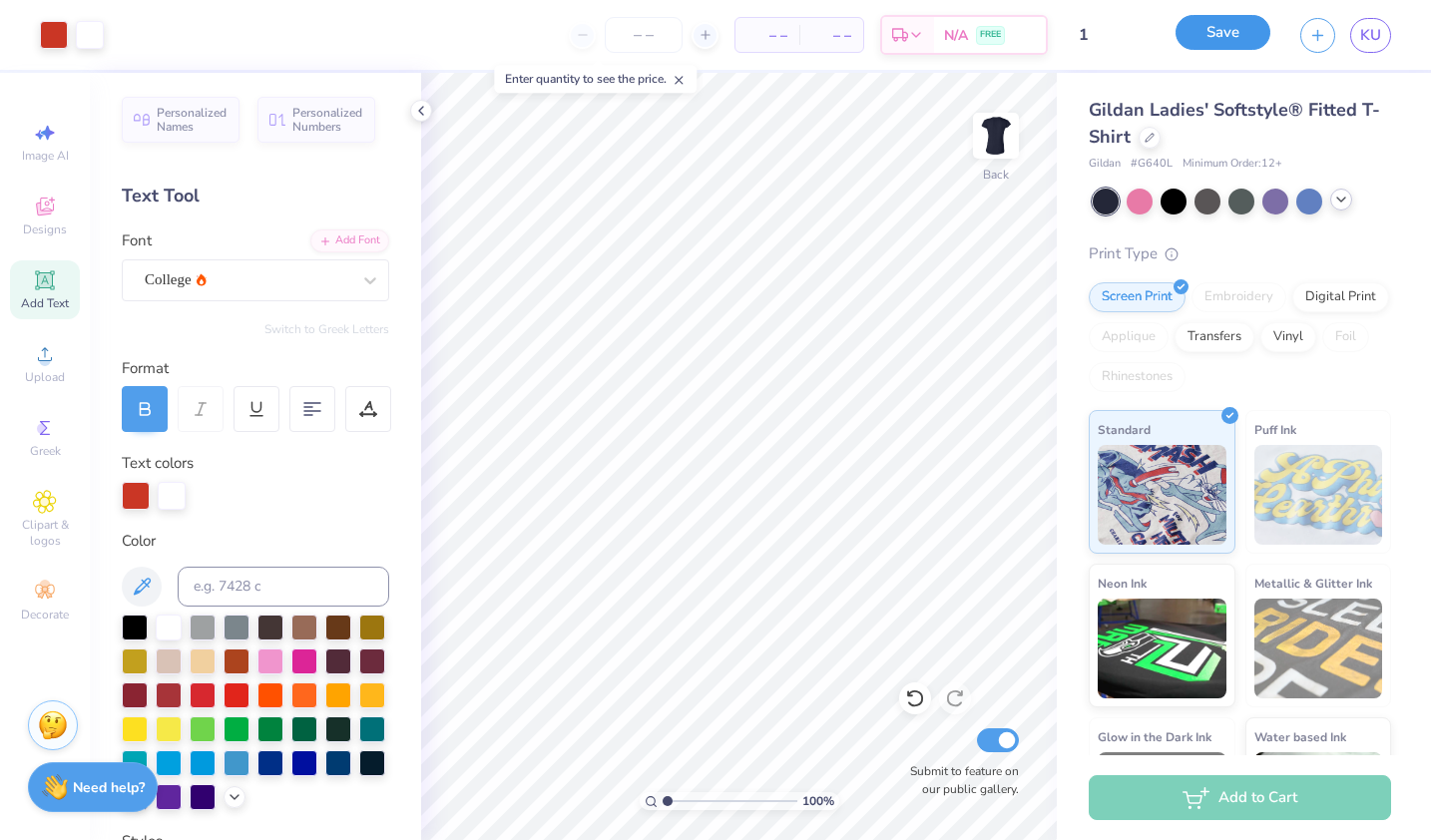 click on "Save" at bounding box center [1222, 32] 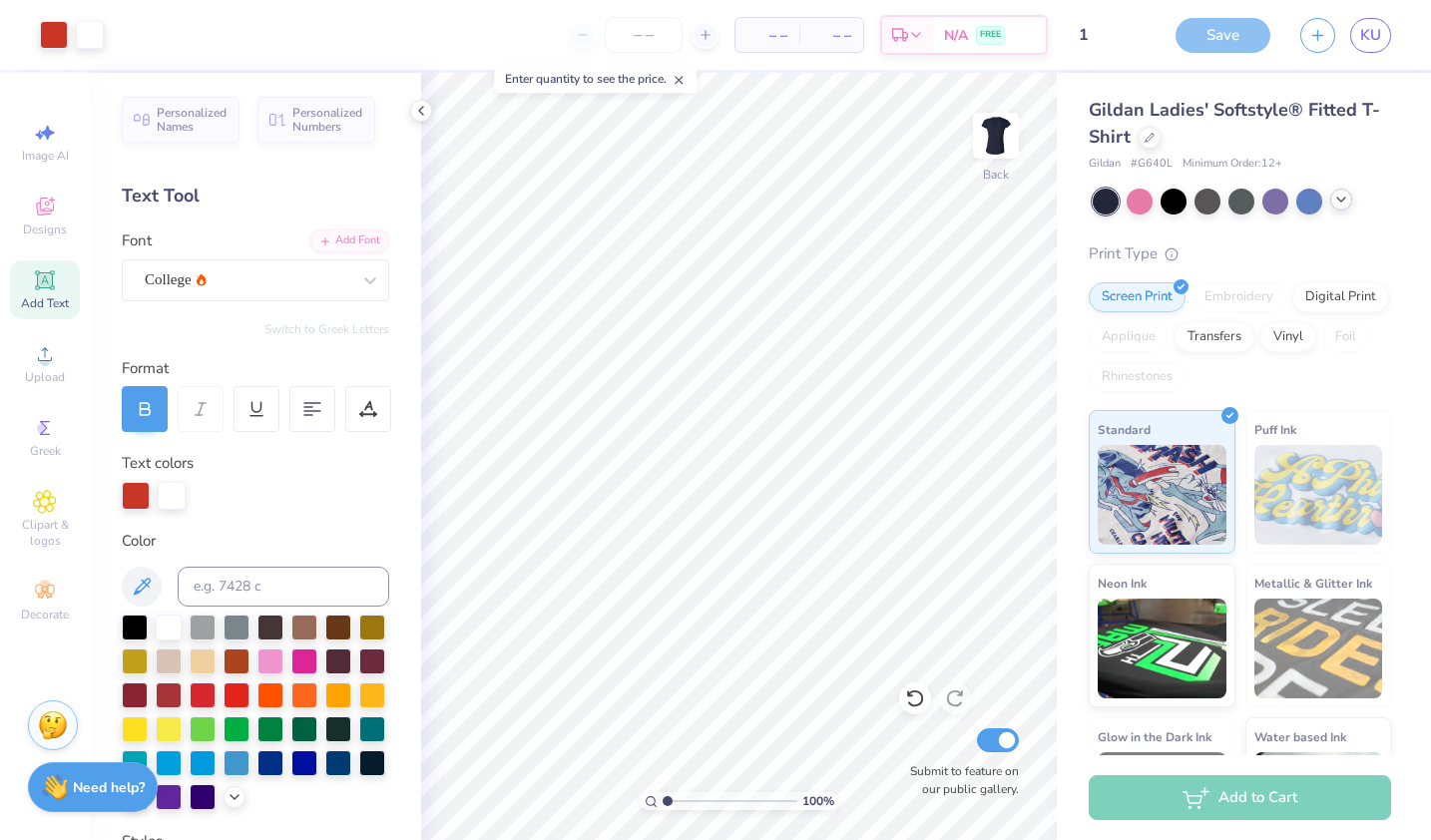 click 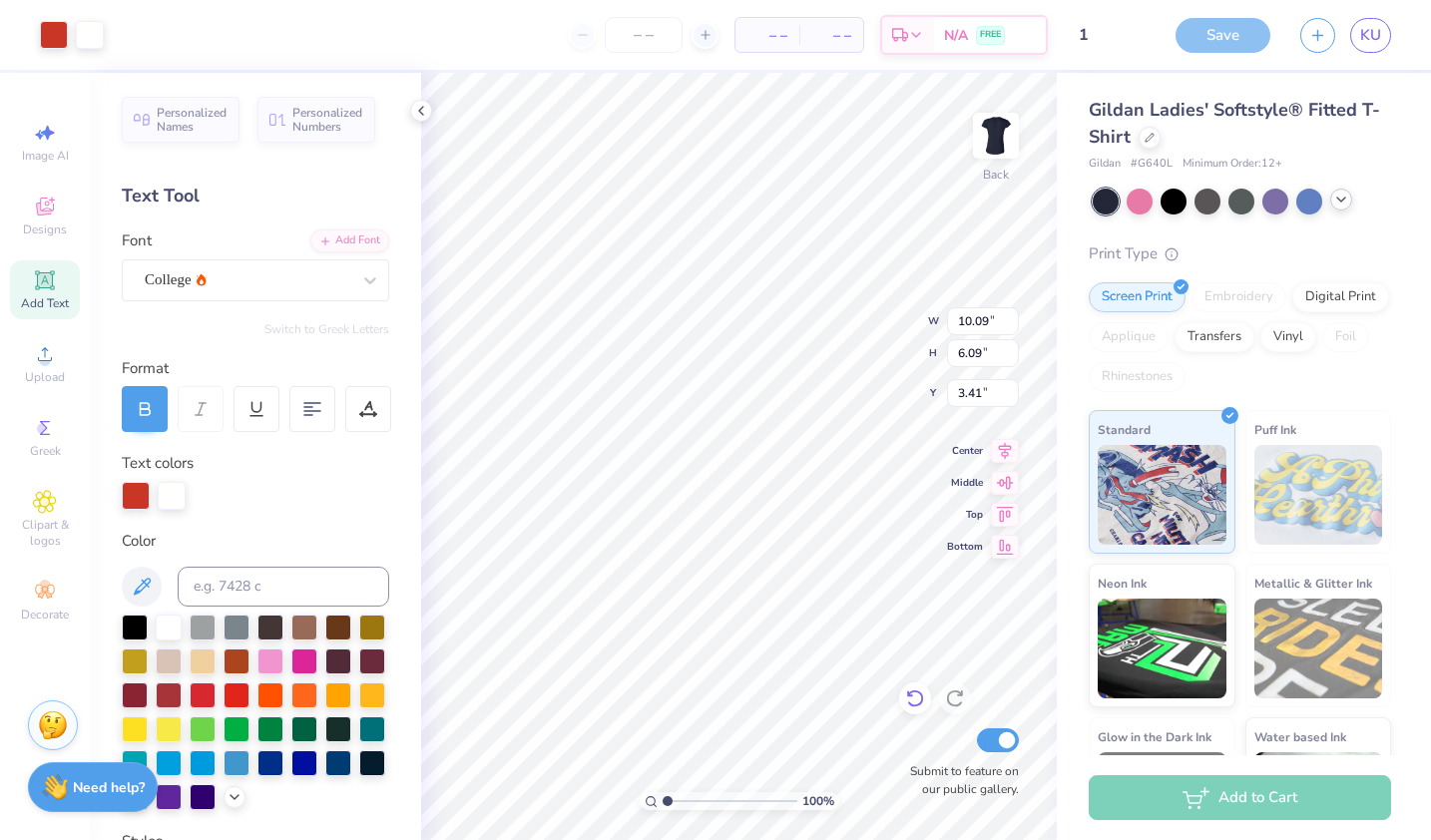 click 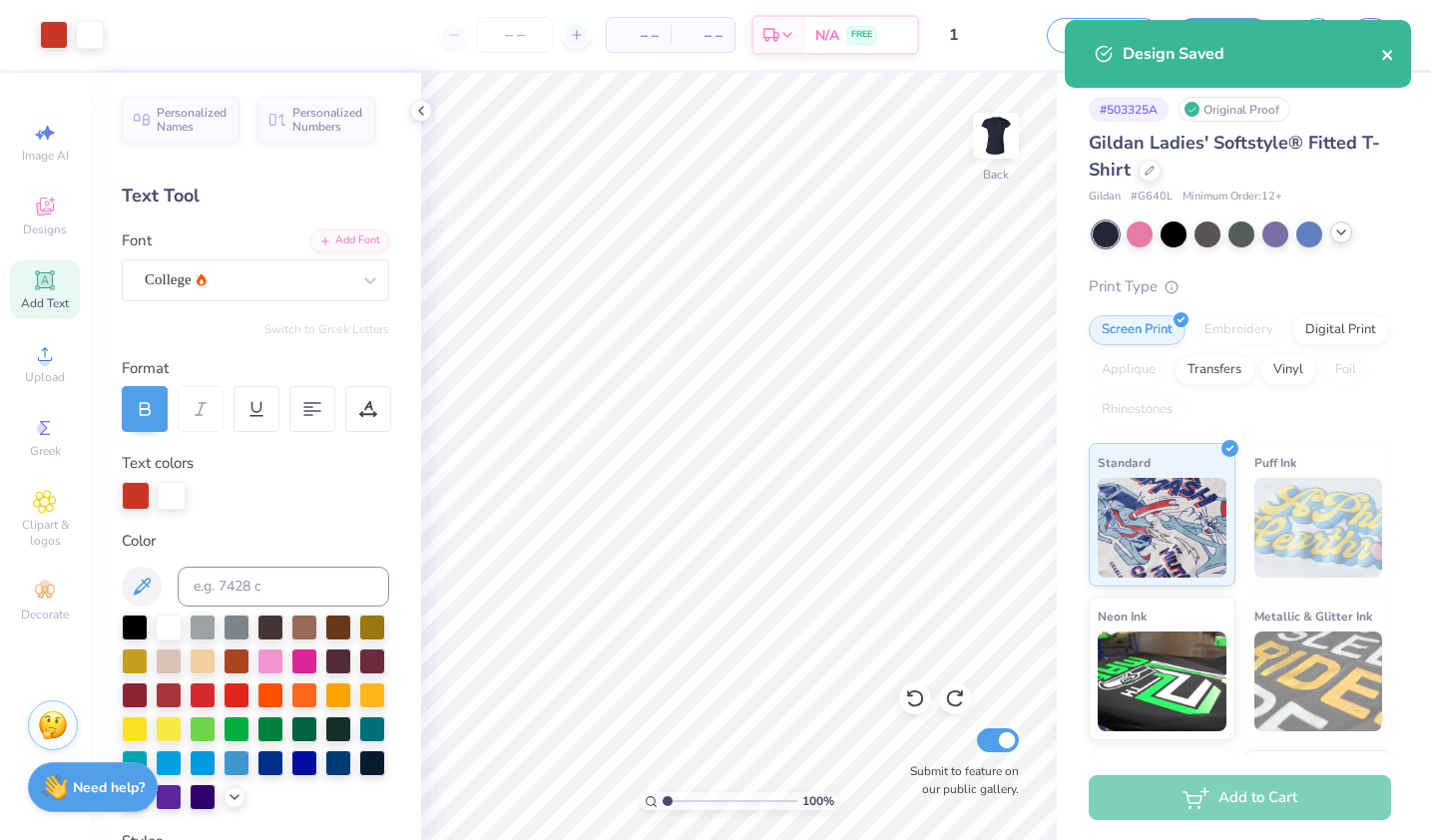 click 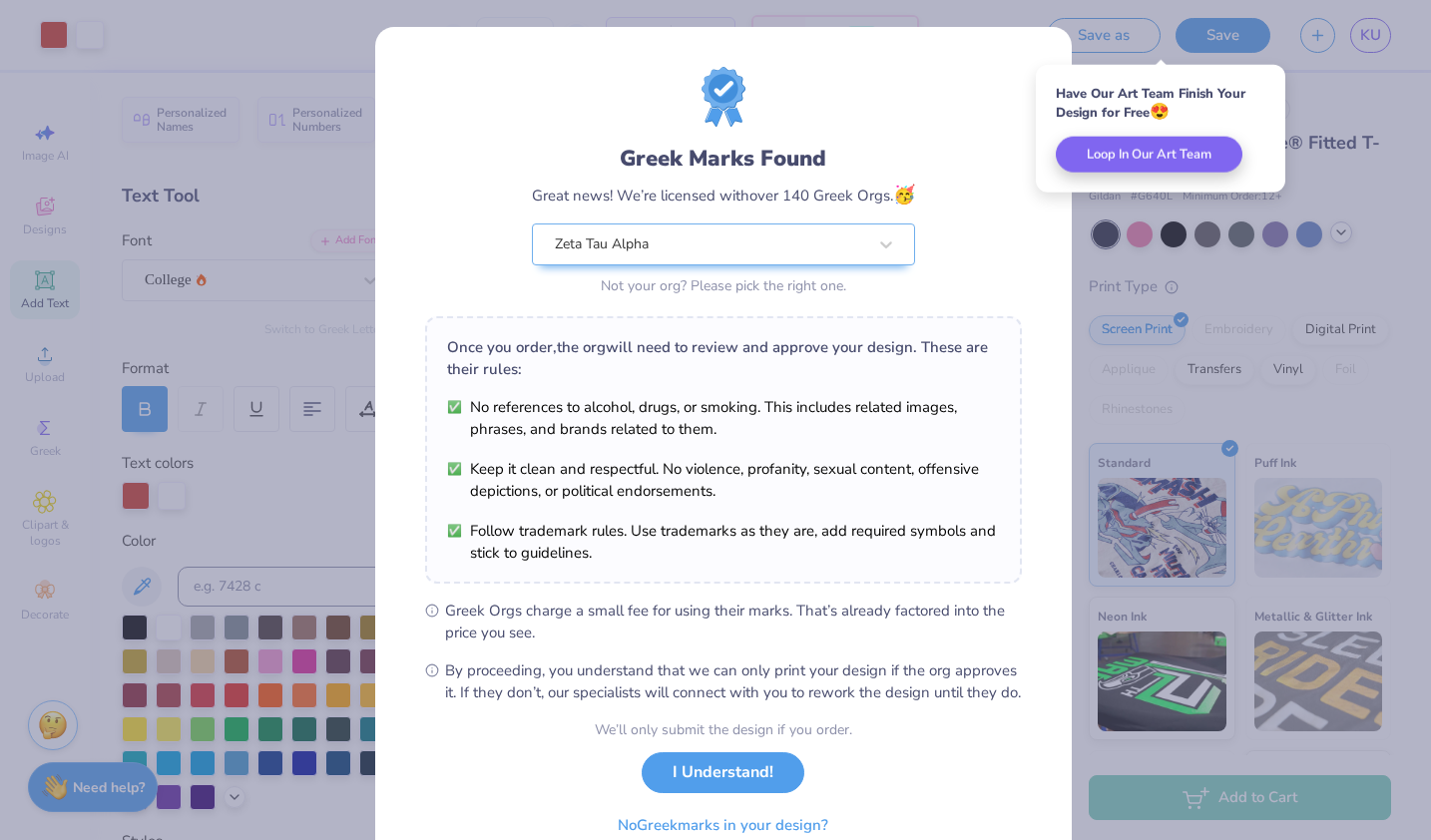 drag, startPoint x: 1241, startPoint y: 27, endPoint x: 1241, endPoint y: 40, distance: 13 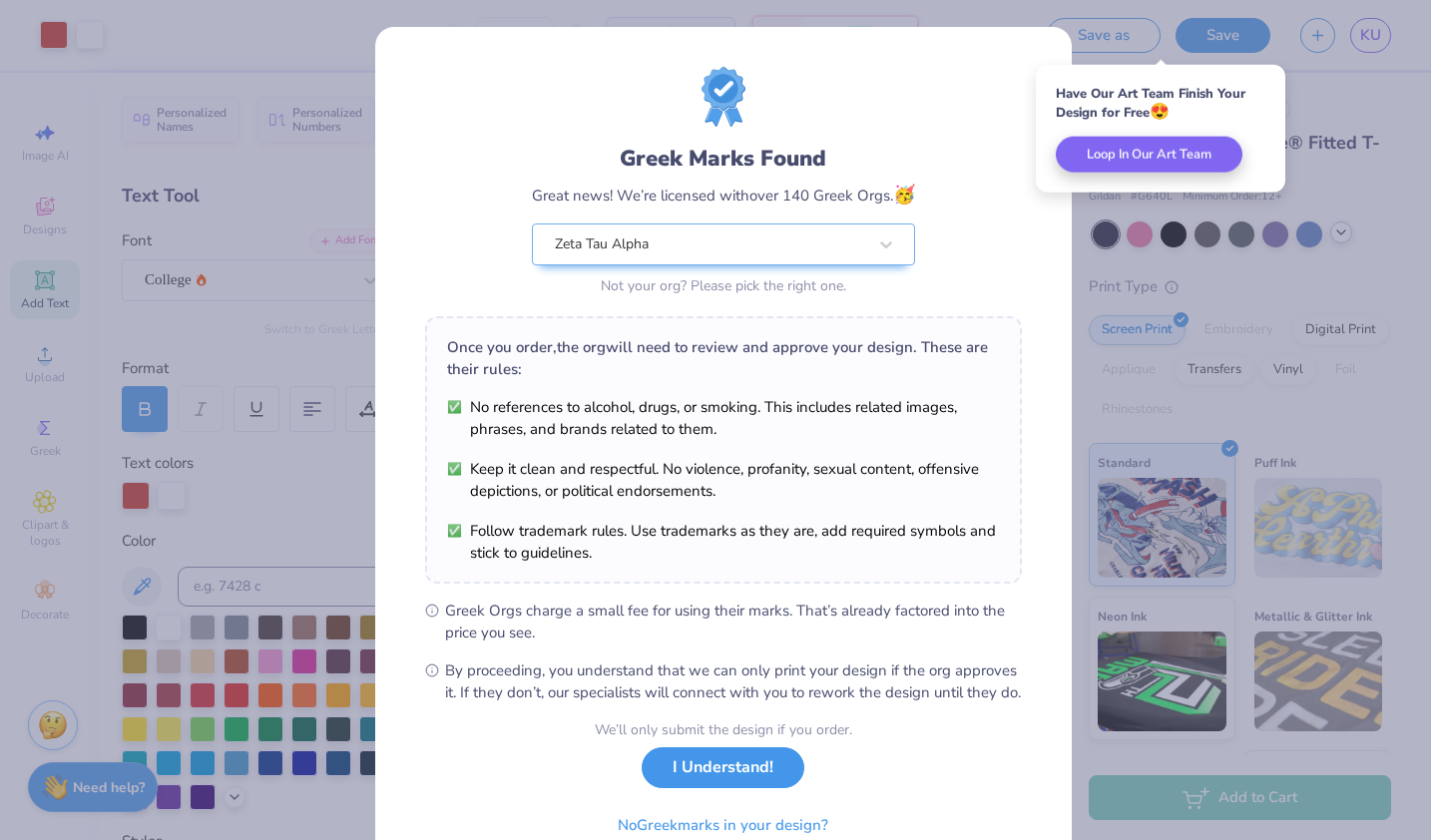 click on "I Understand!" at bounding box center [722, 767] 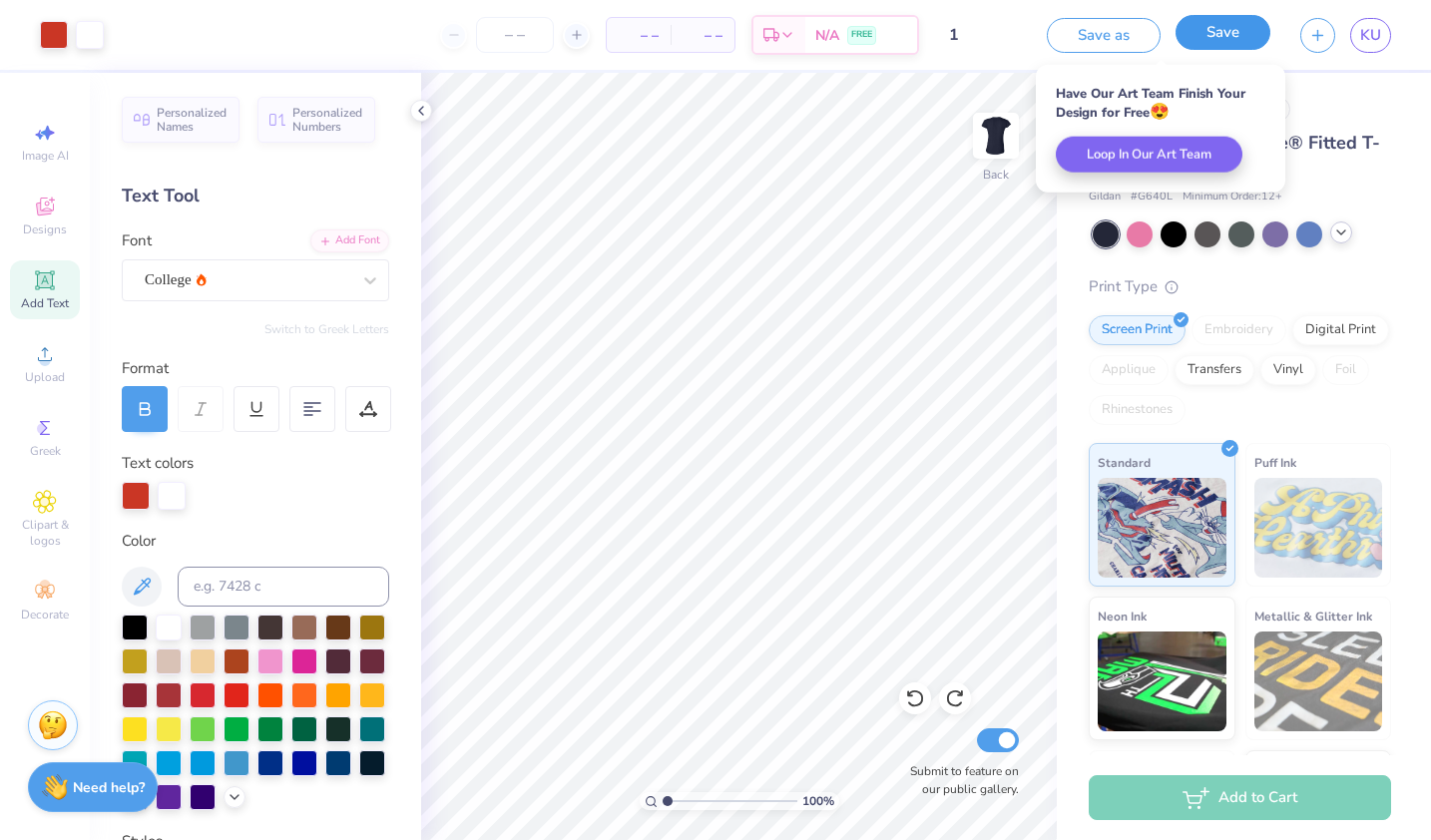 click on "Save" at bounding box center [1222, 32] 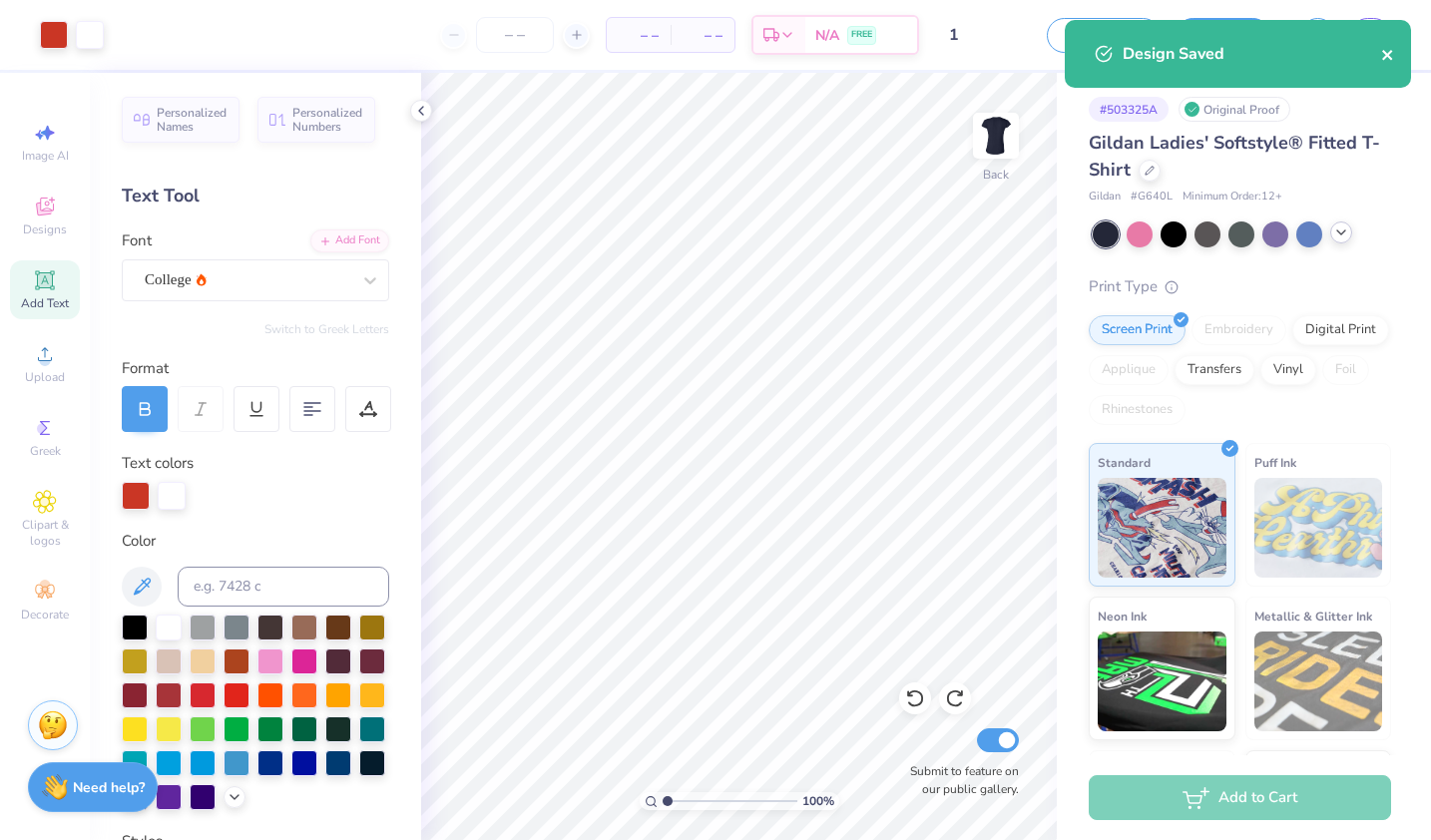 click 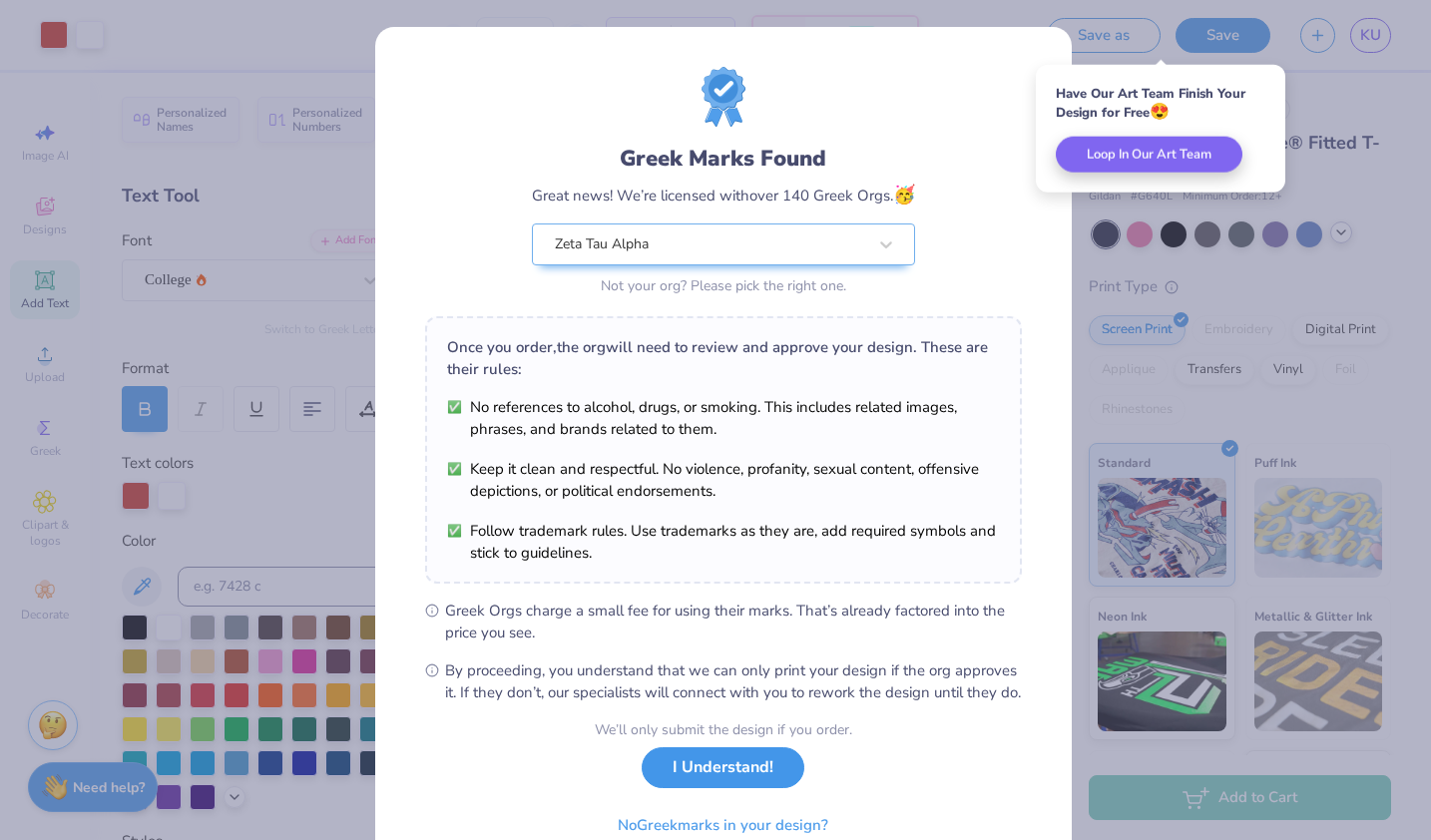 click on "I Understand!" at bounding box center [722, 767] 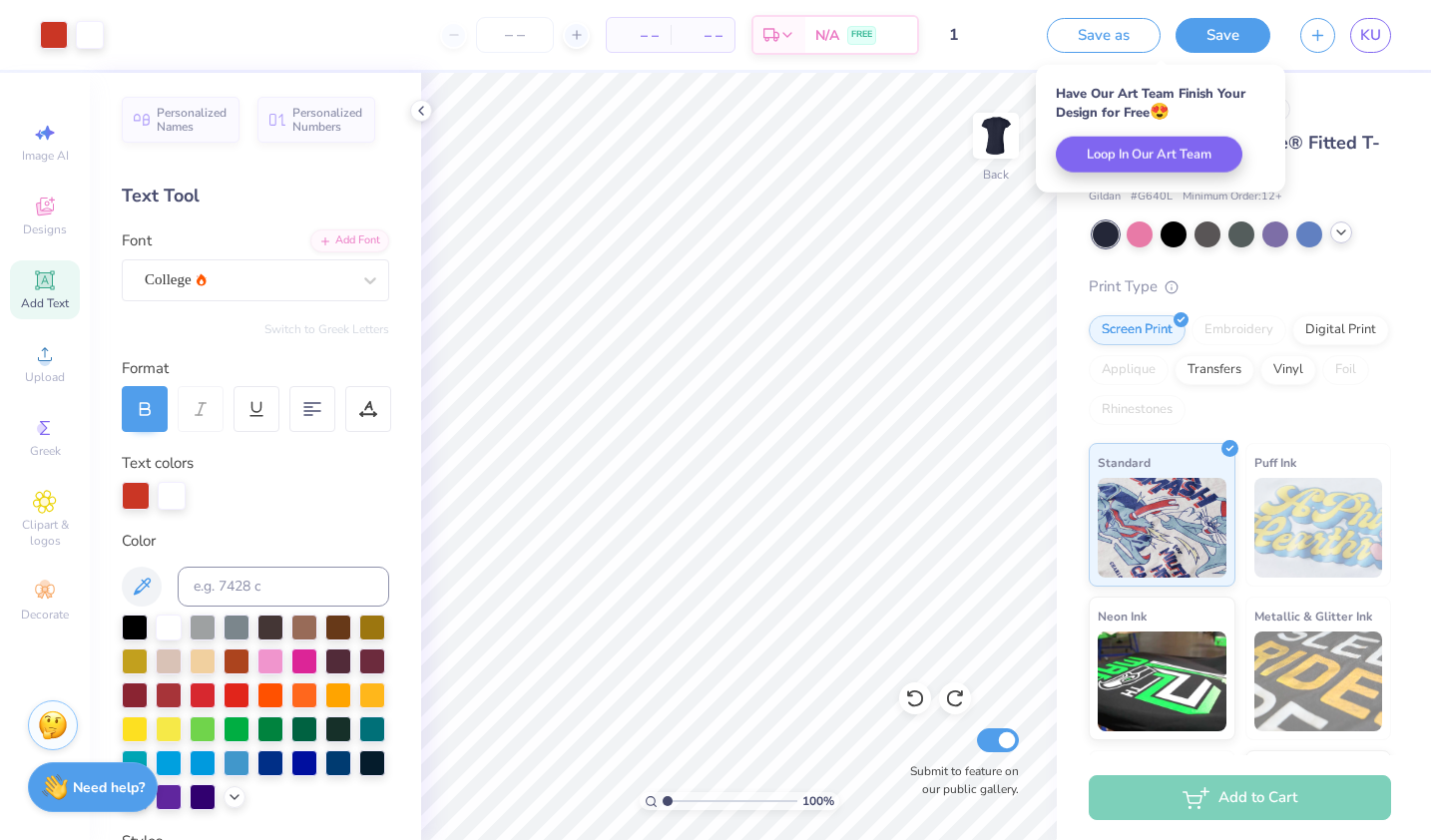 click on "KU" at bounding box center [1345, 35] 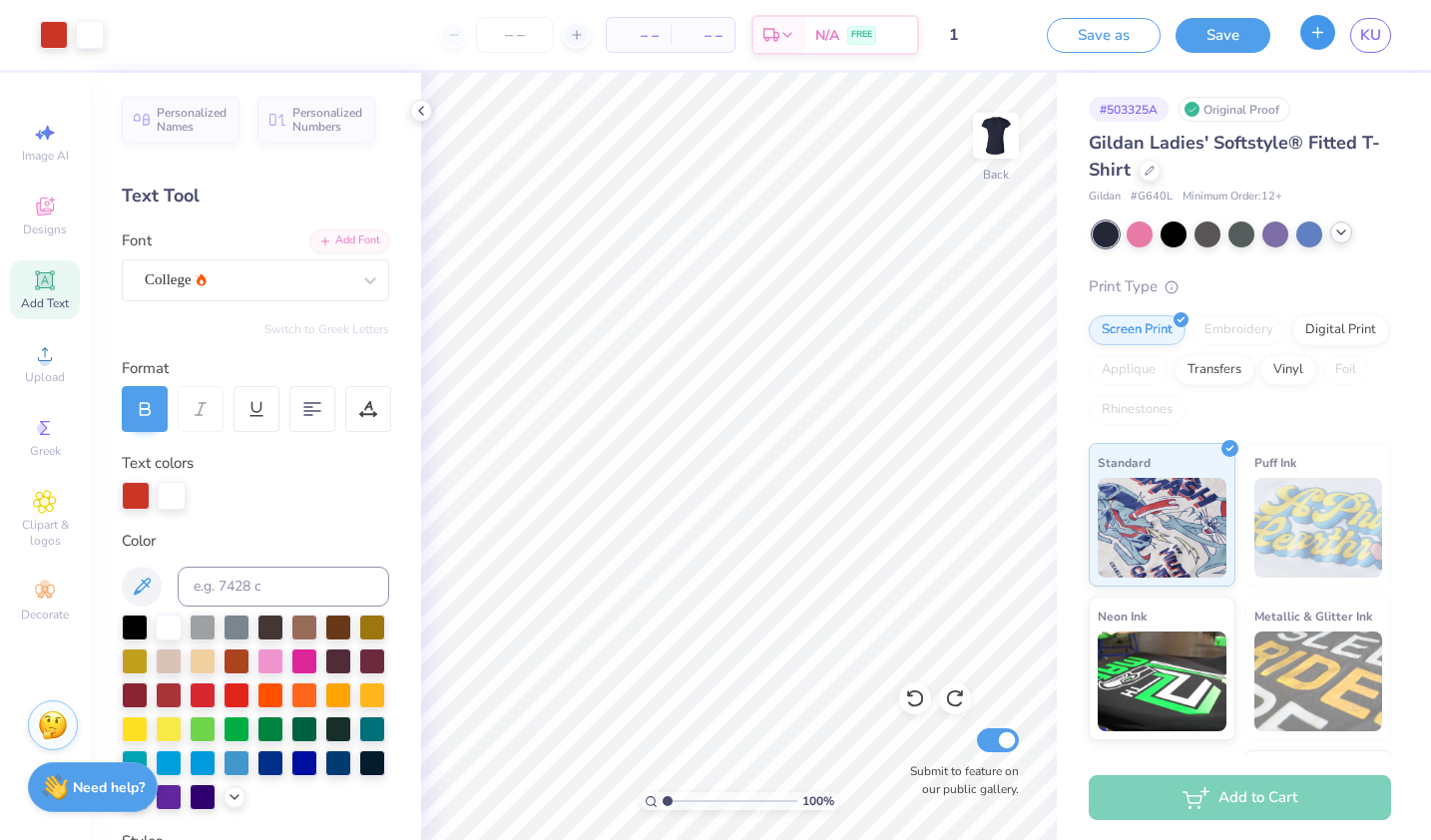 click 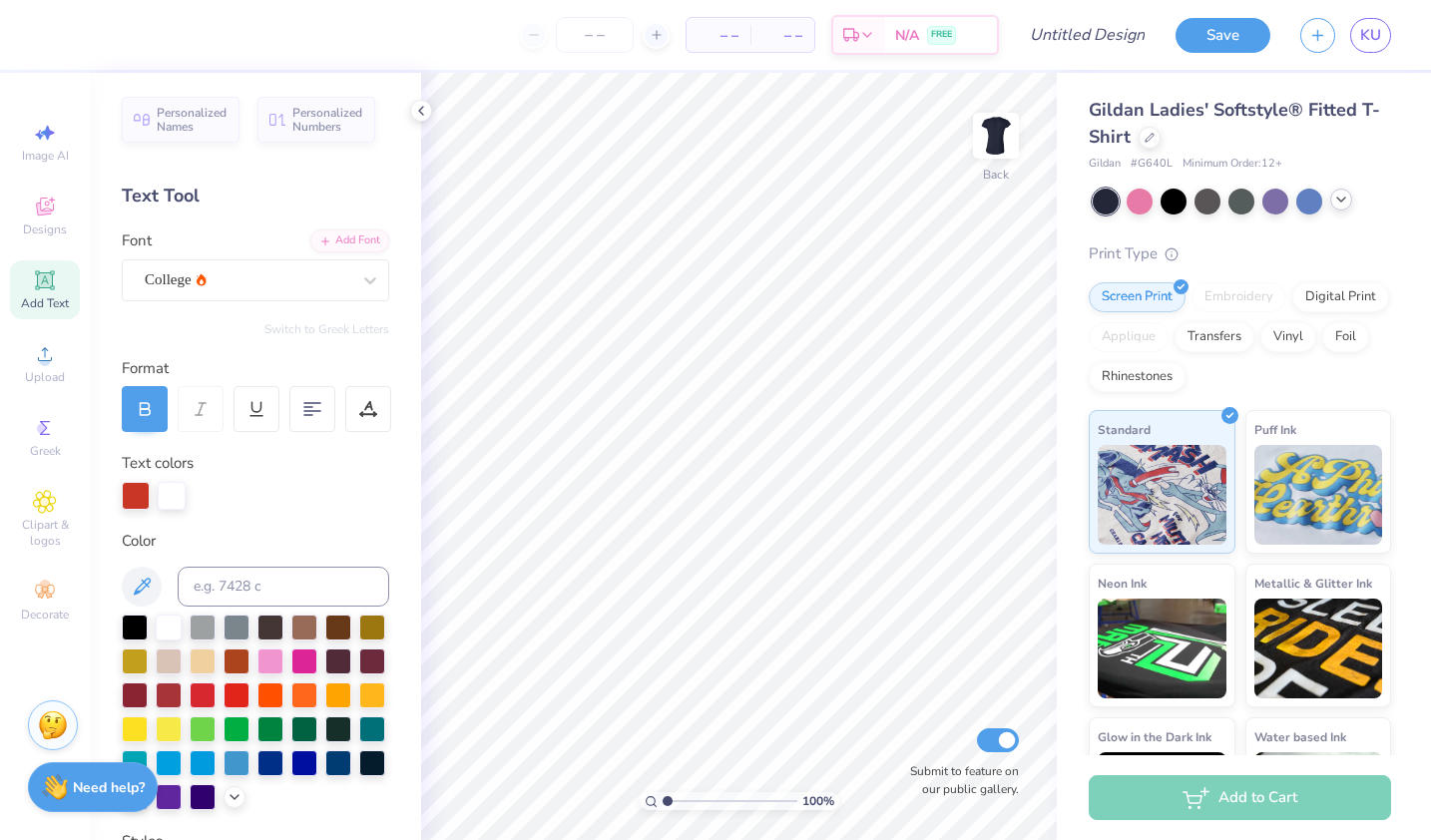click 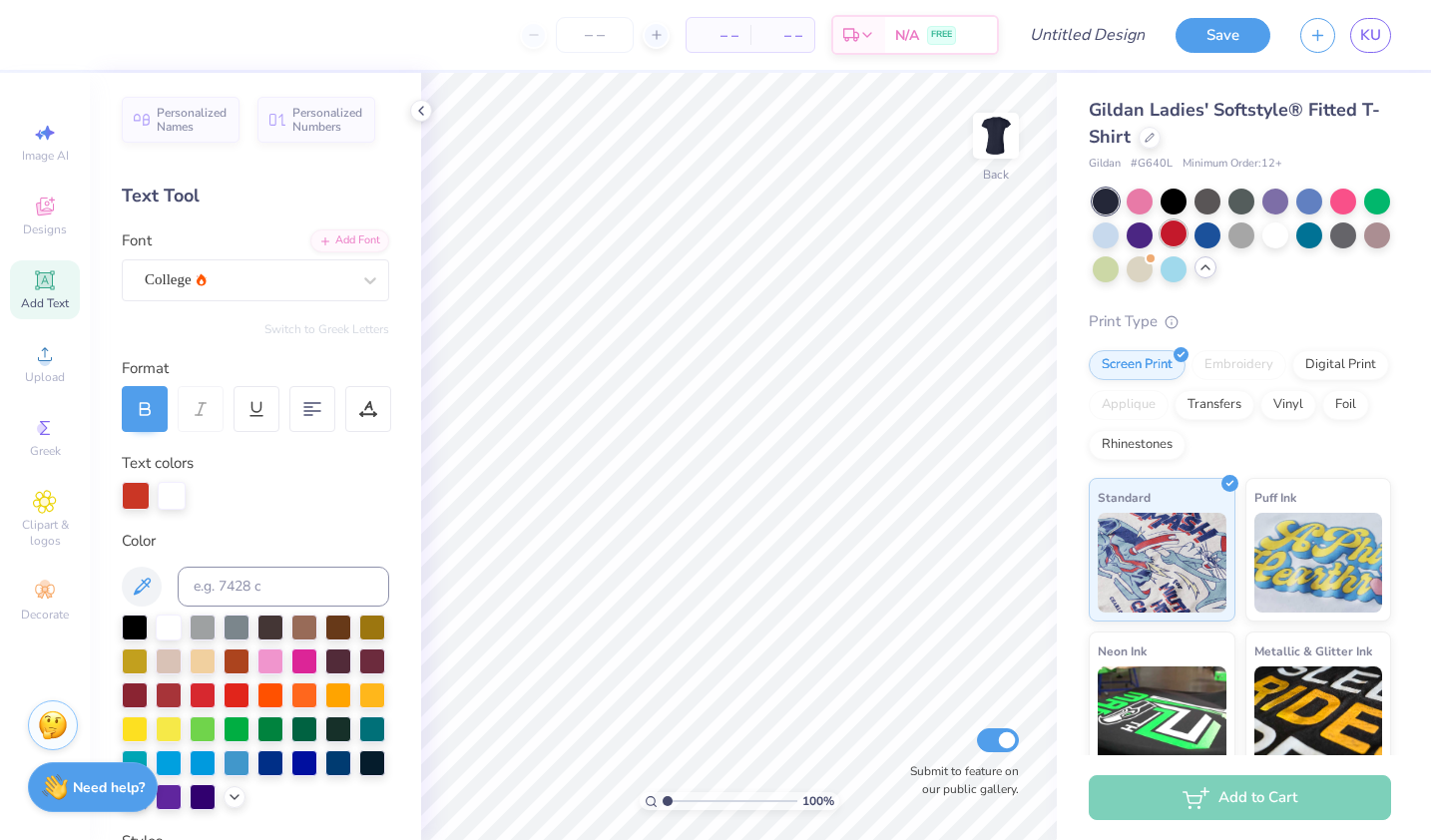 click at bounding box center (1174, 233) 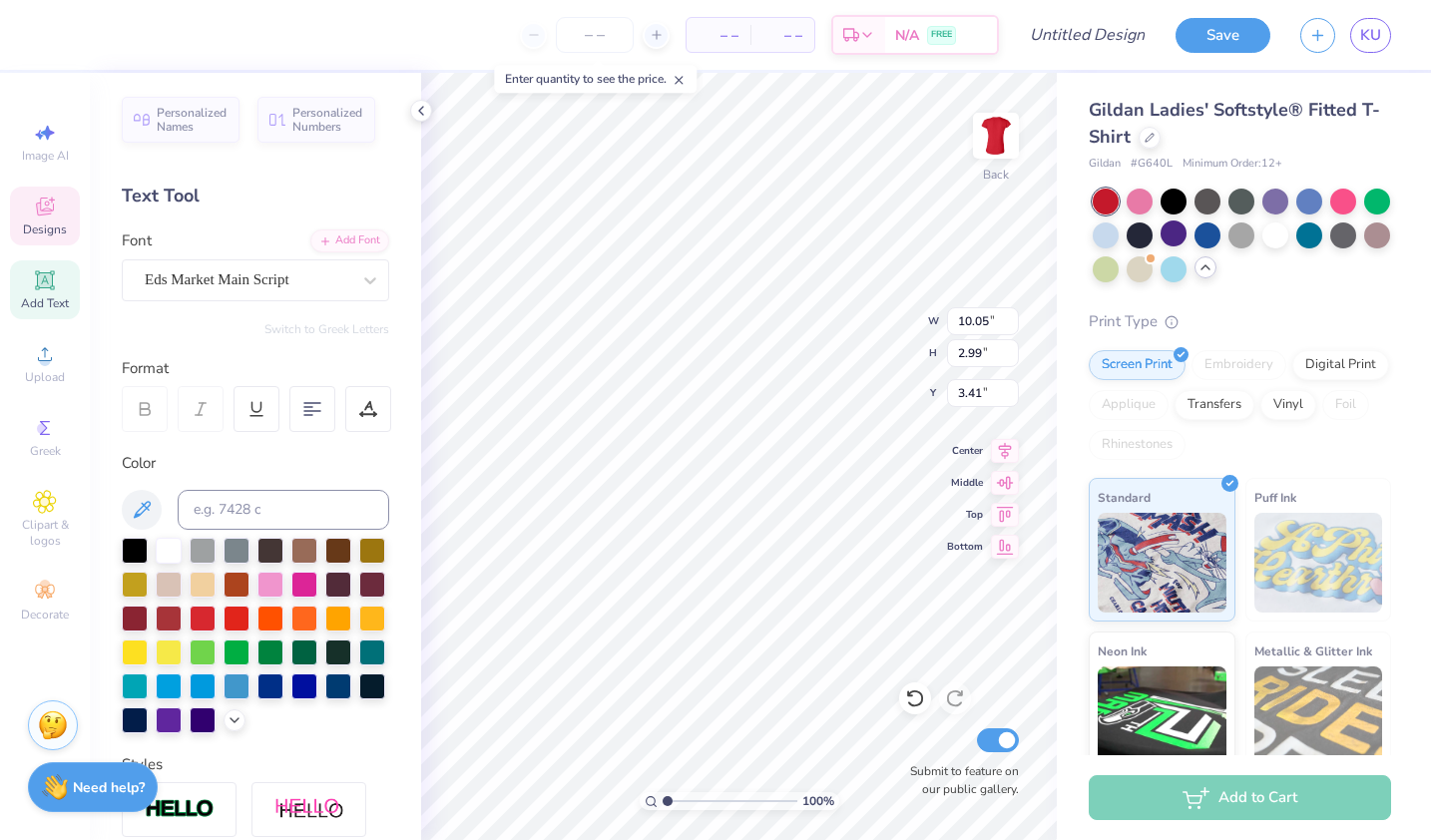 scroll, scrollTop: 16, scrollLeft: 2, axis: both 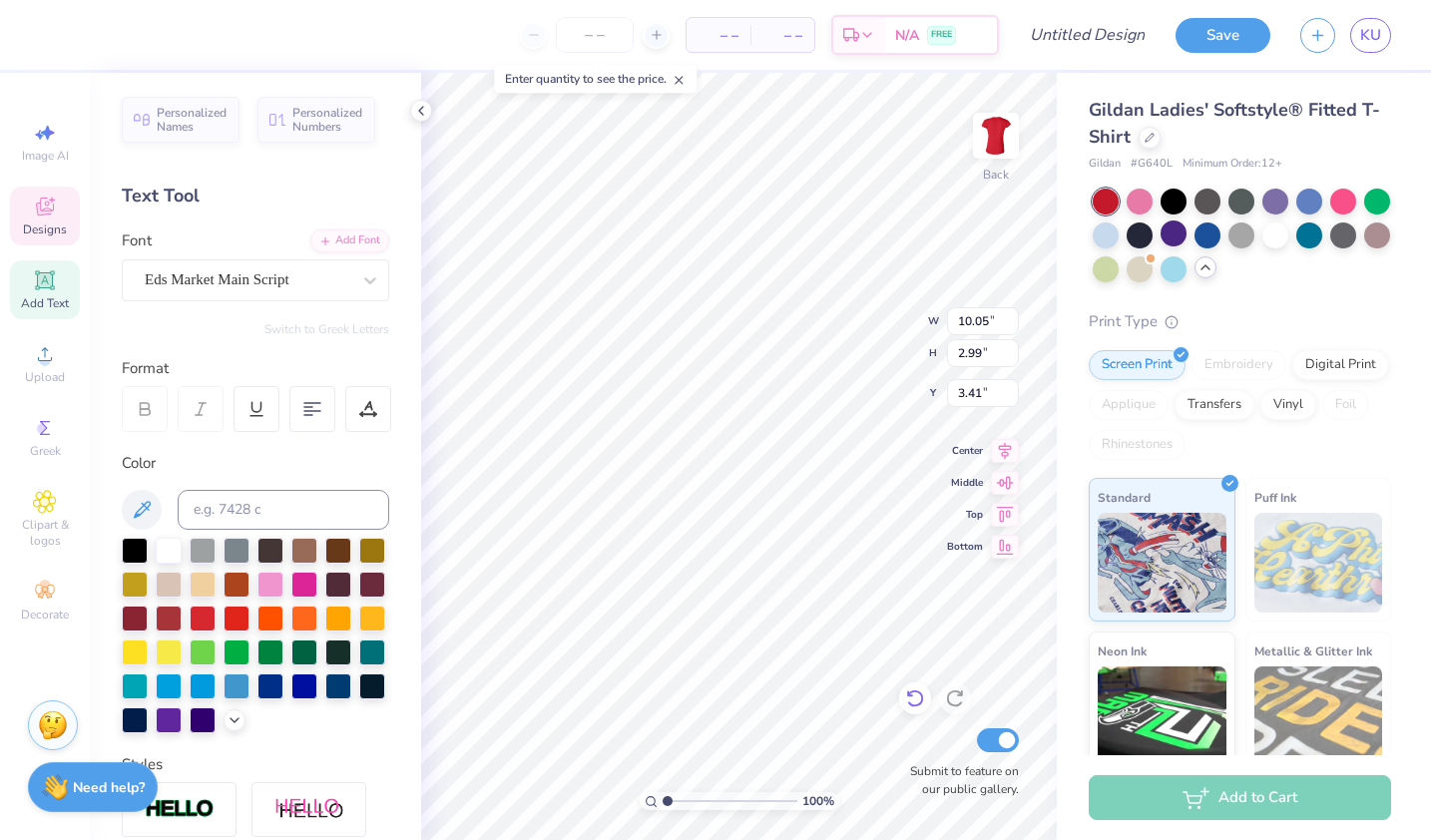 click 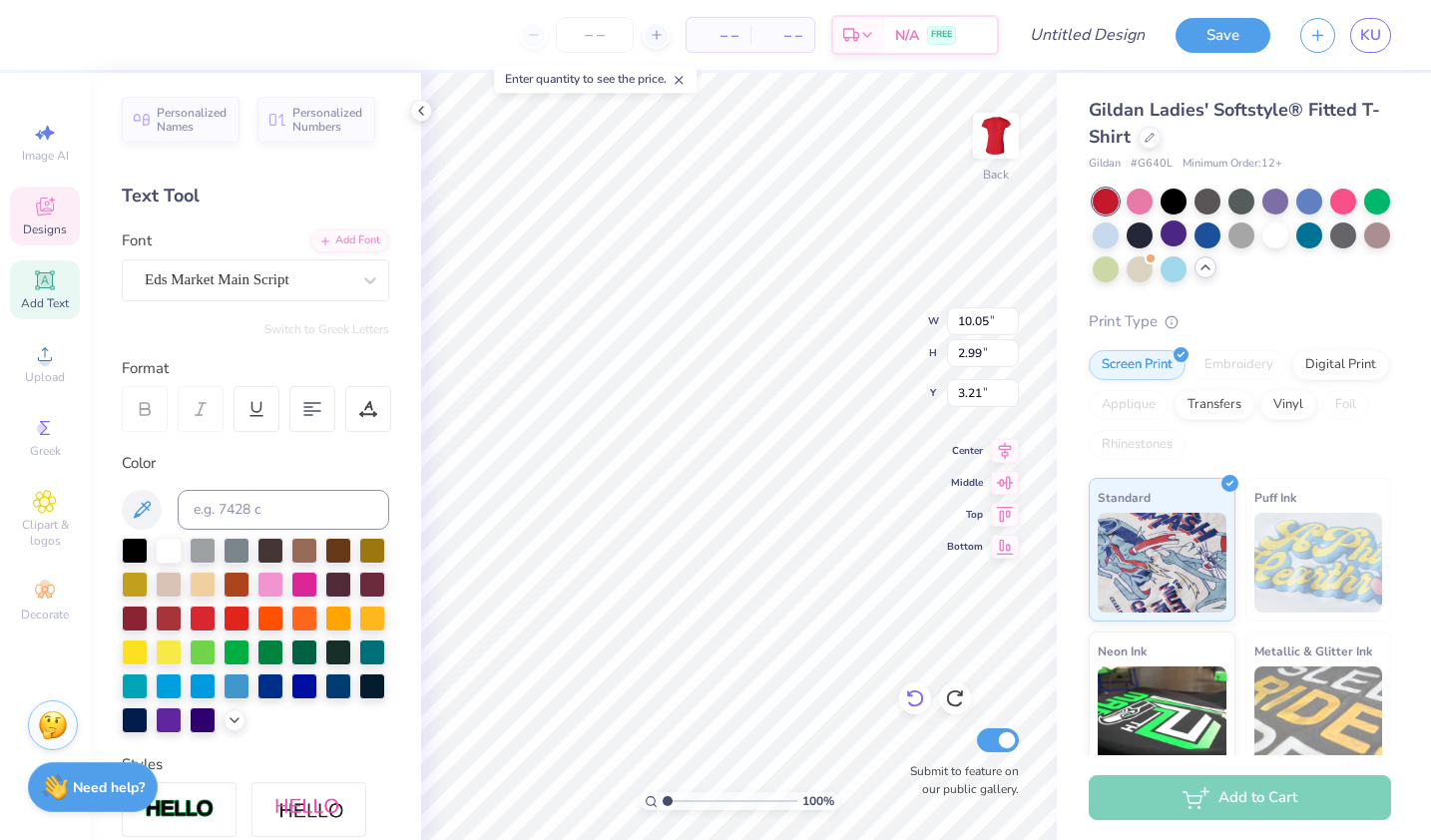 type on "3.21" 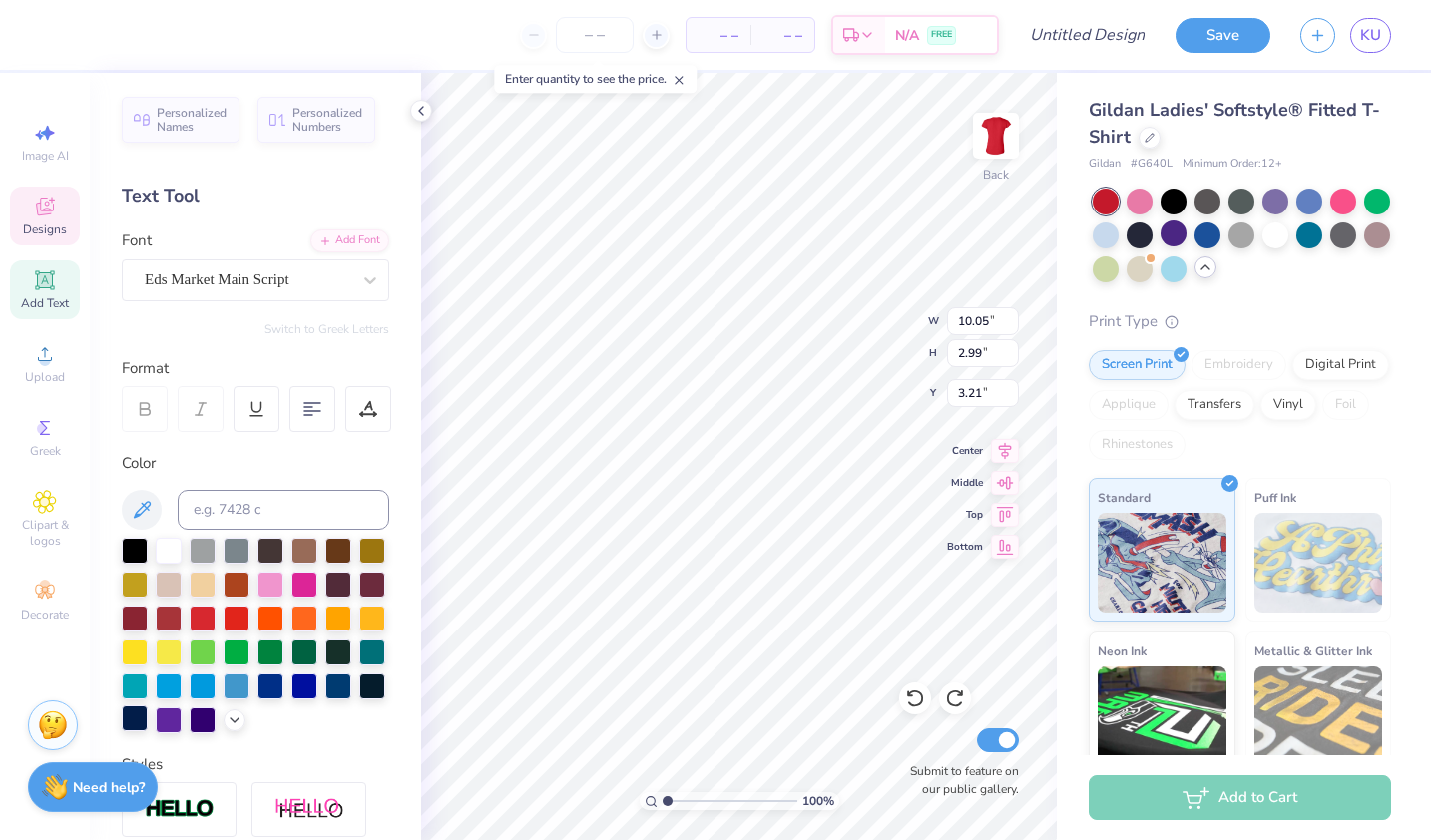 click at bounding box center [135, 718] 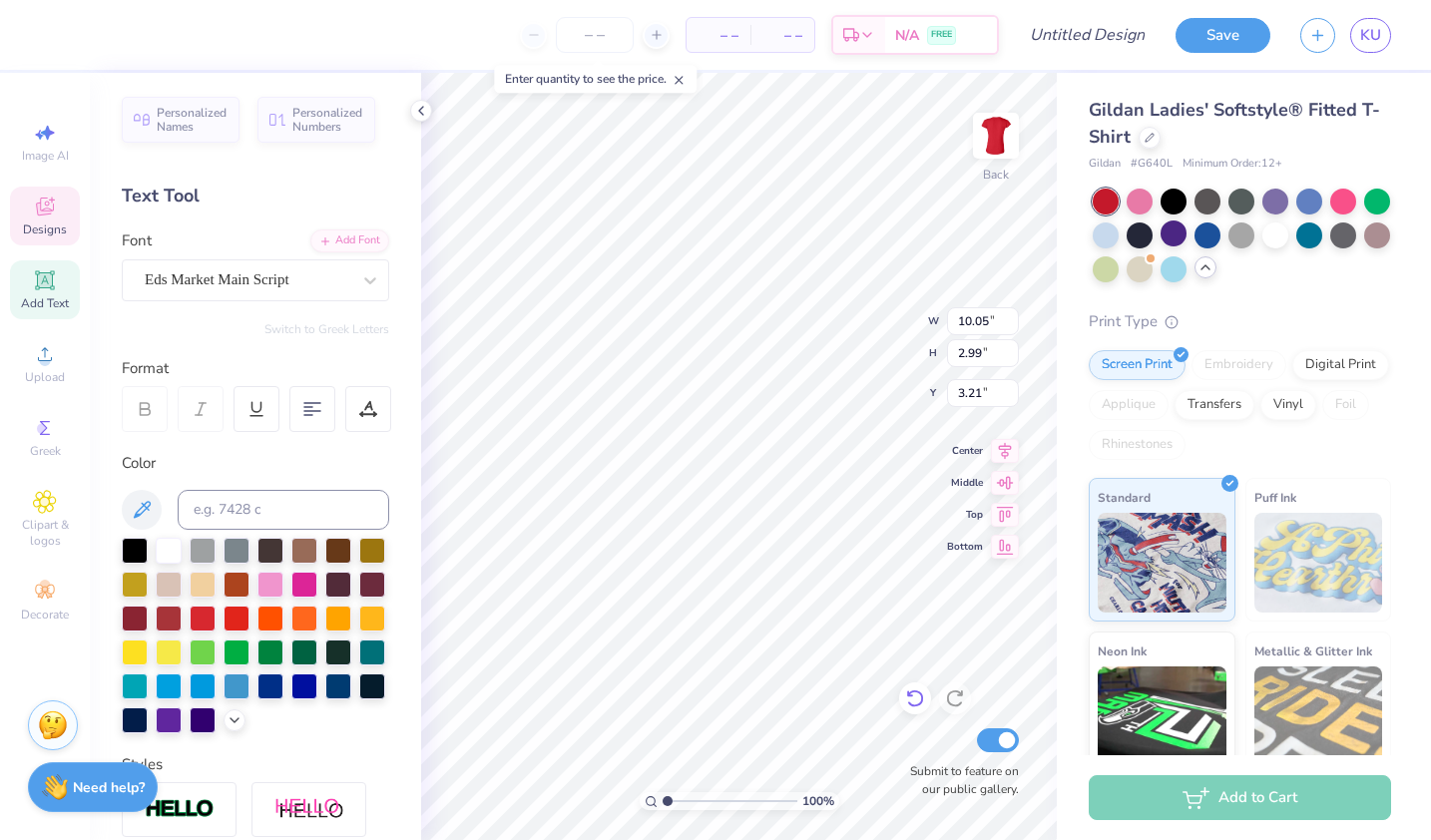click 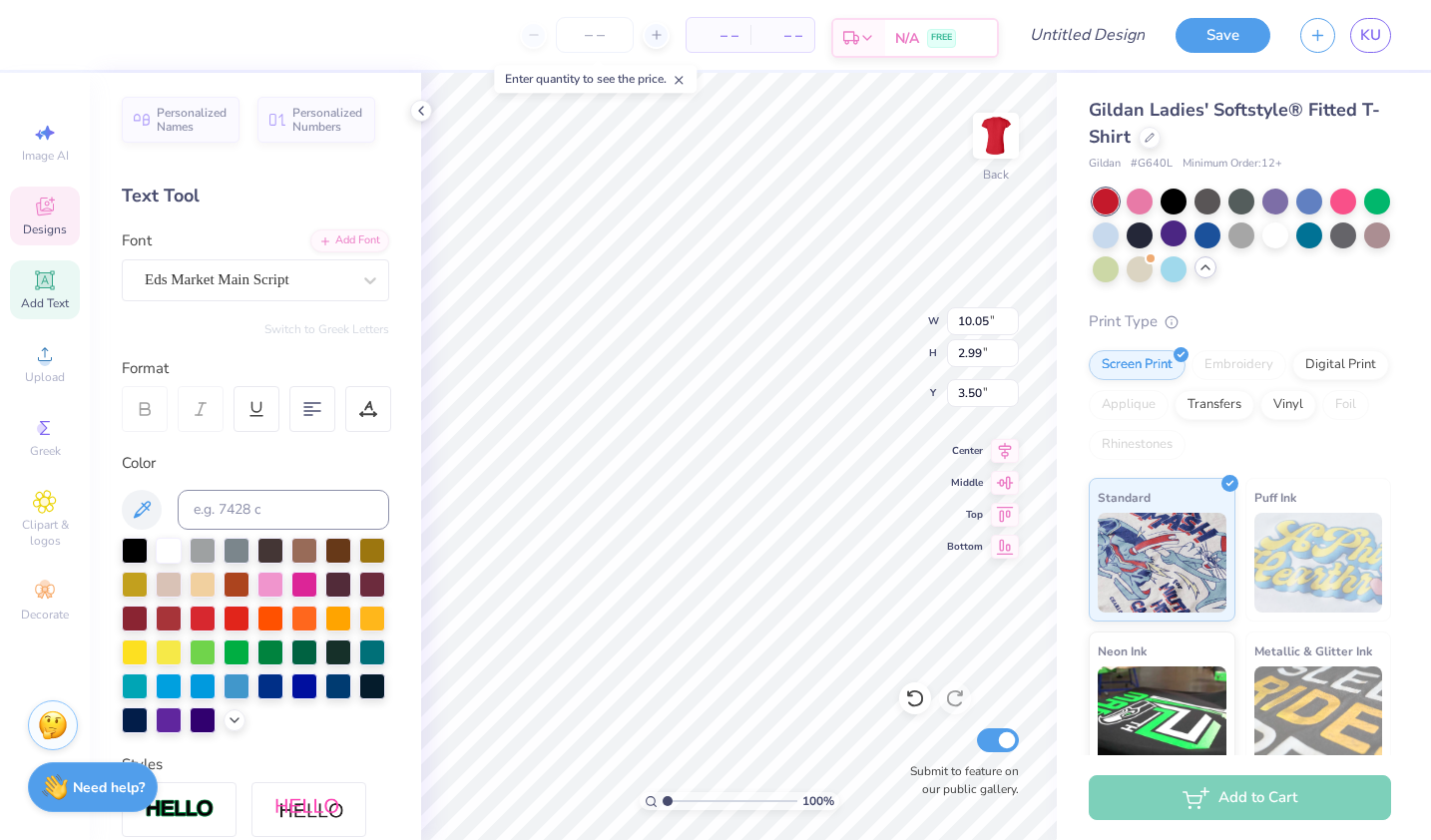 type on "3.50" 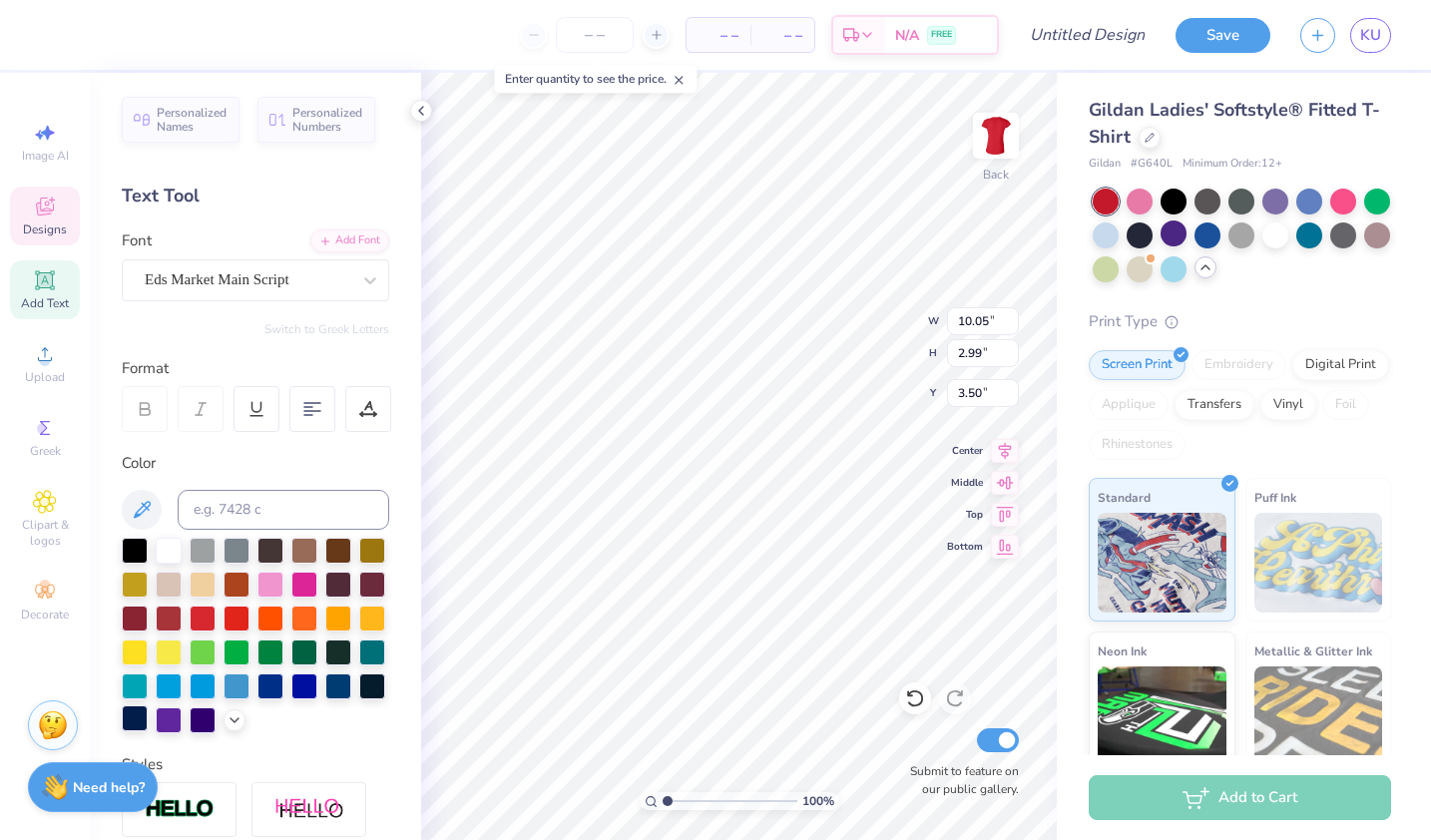 click at bounding box center (135, 718) 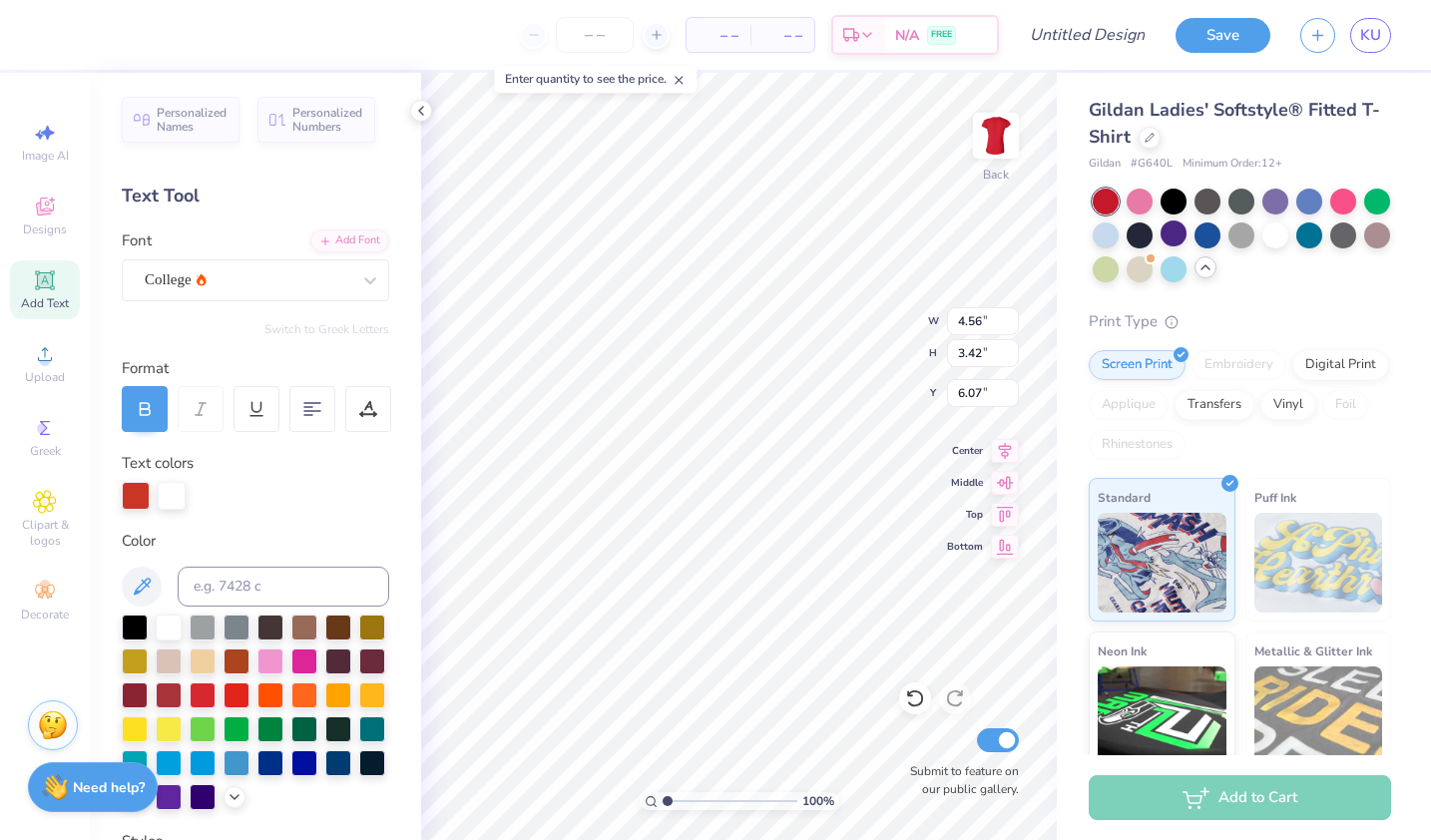 type on "4.56" 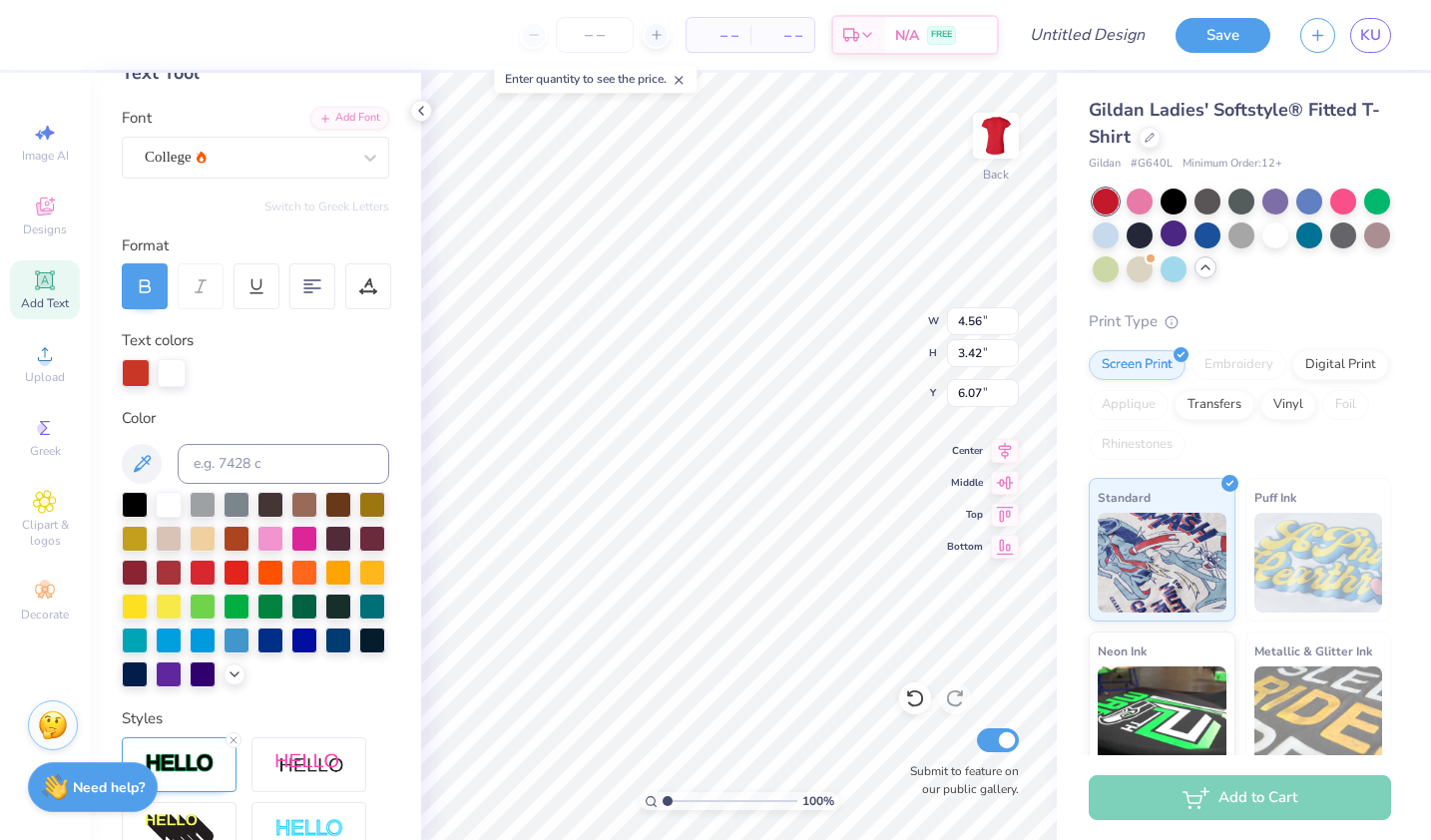 scroll, scrollTop: 142, scrollLeft: 0, axis: vertical 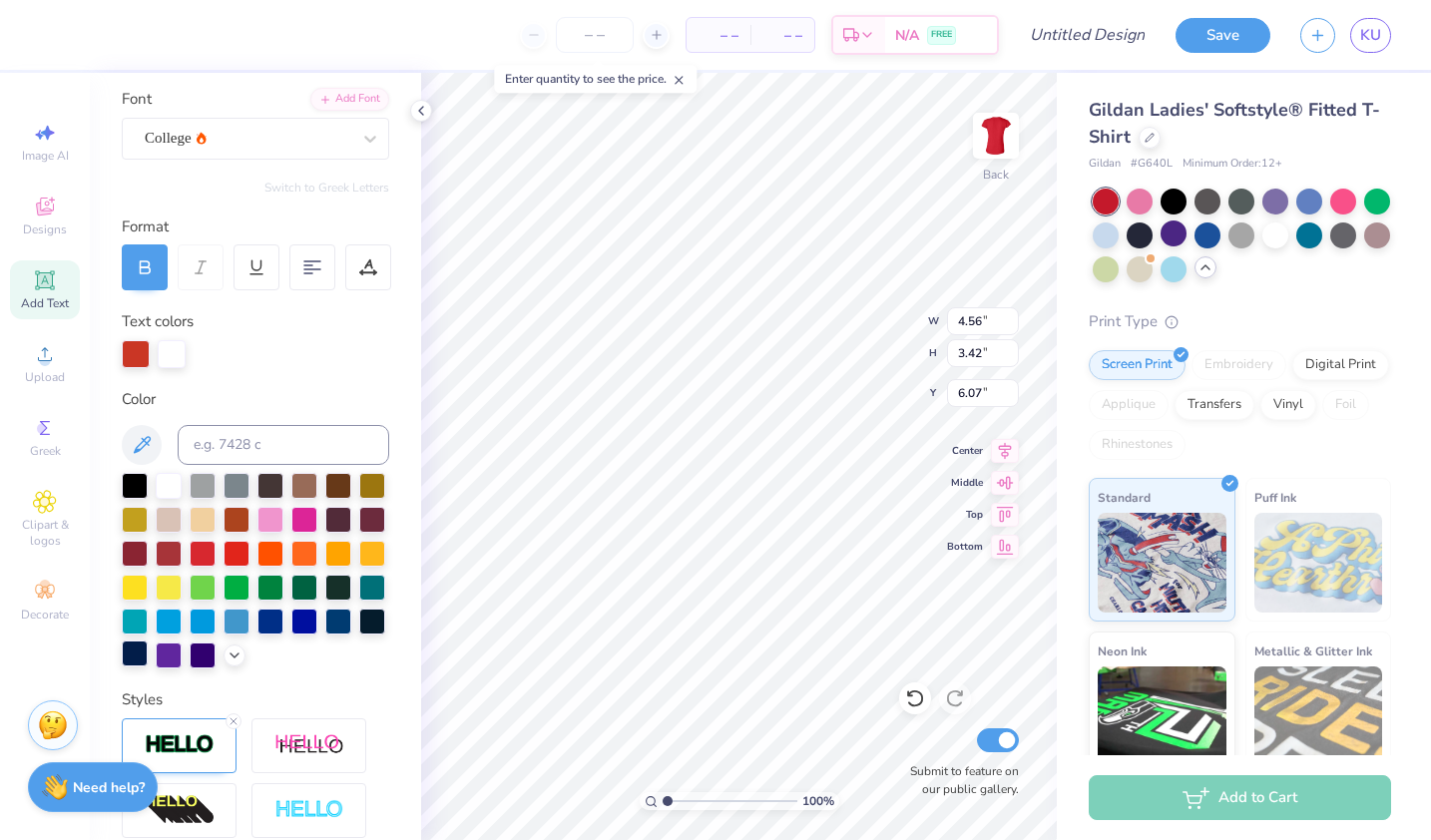 click at bounding box center [135, 653] 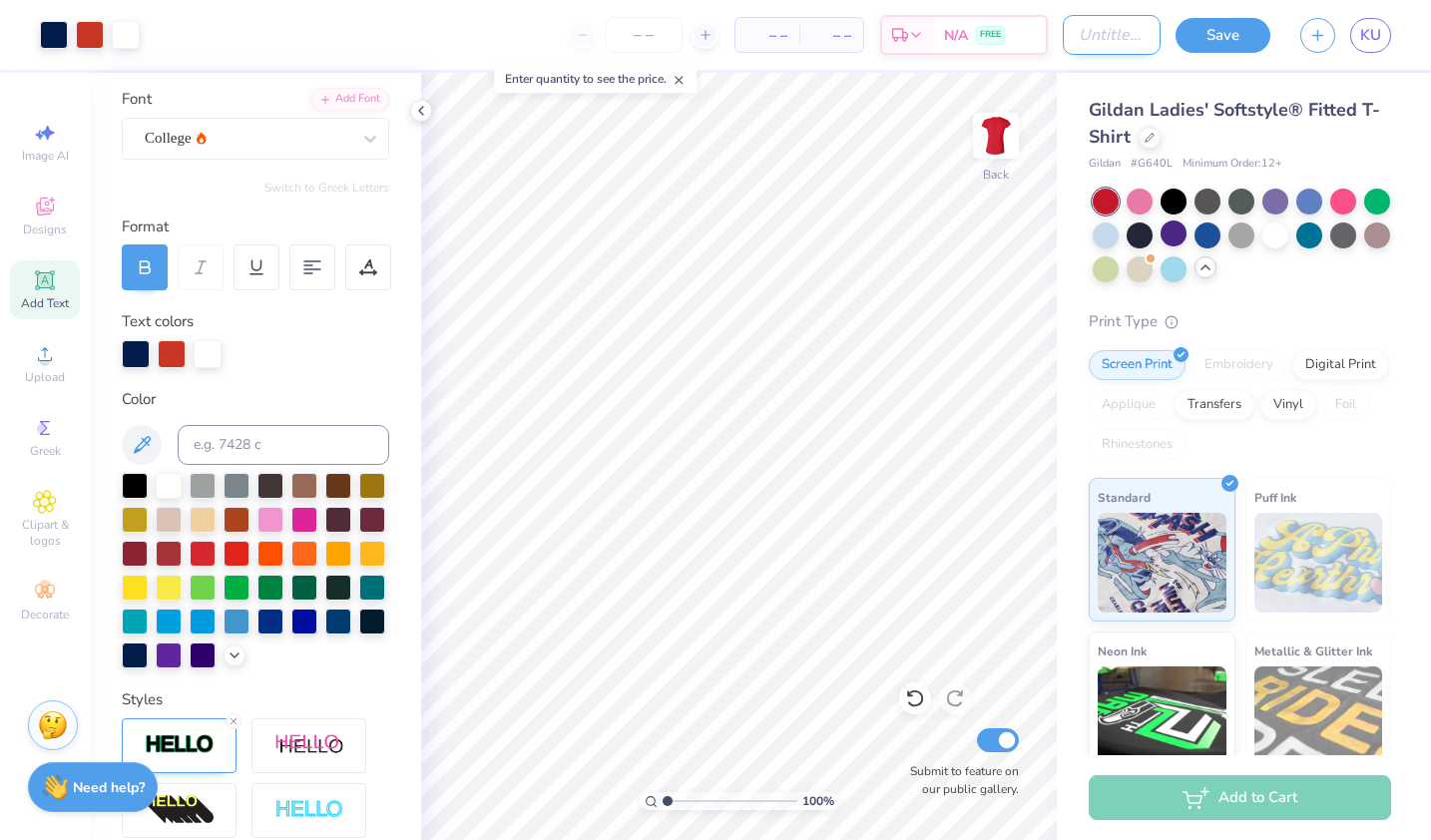 click on "Design Title" at bounding box center [1112, 35] 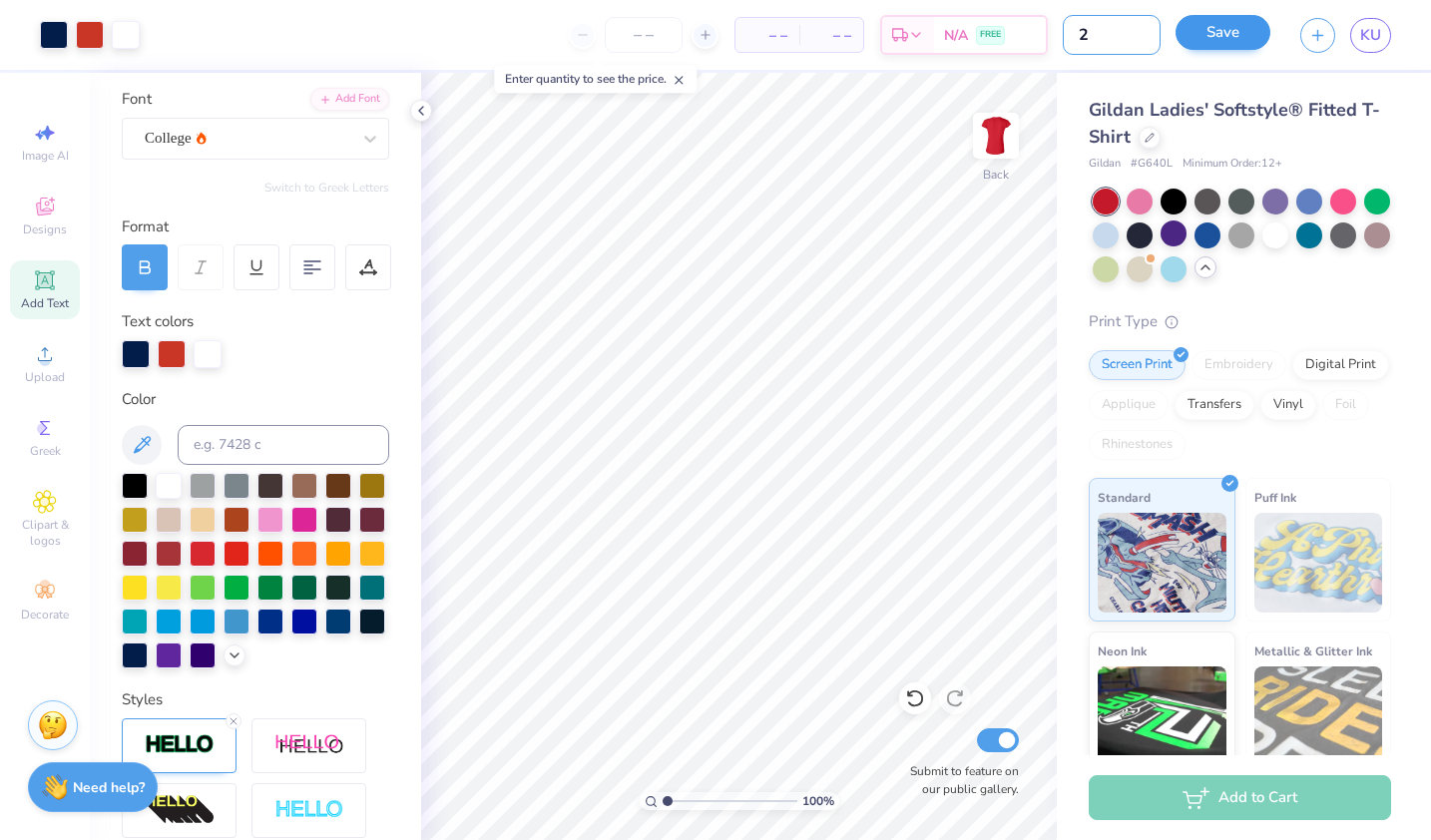 type on "2" 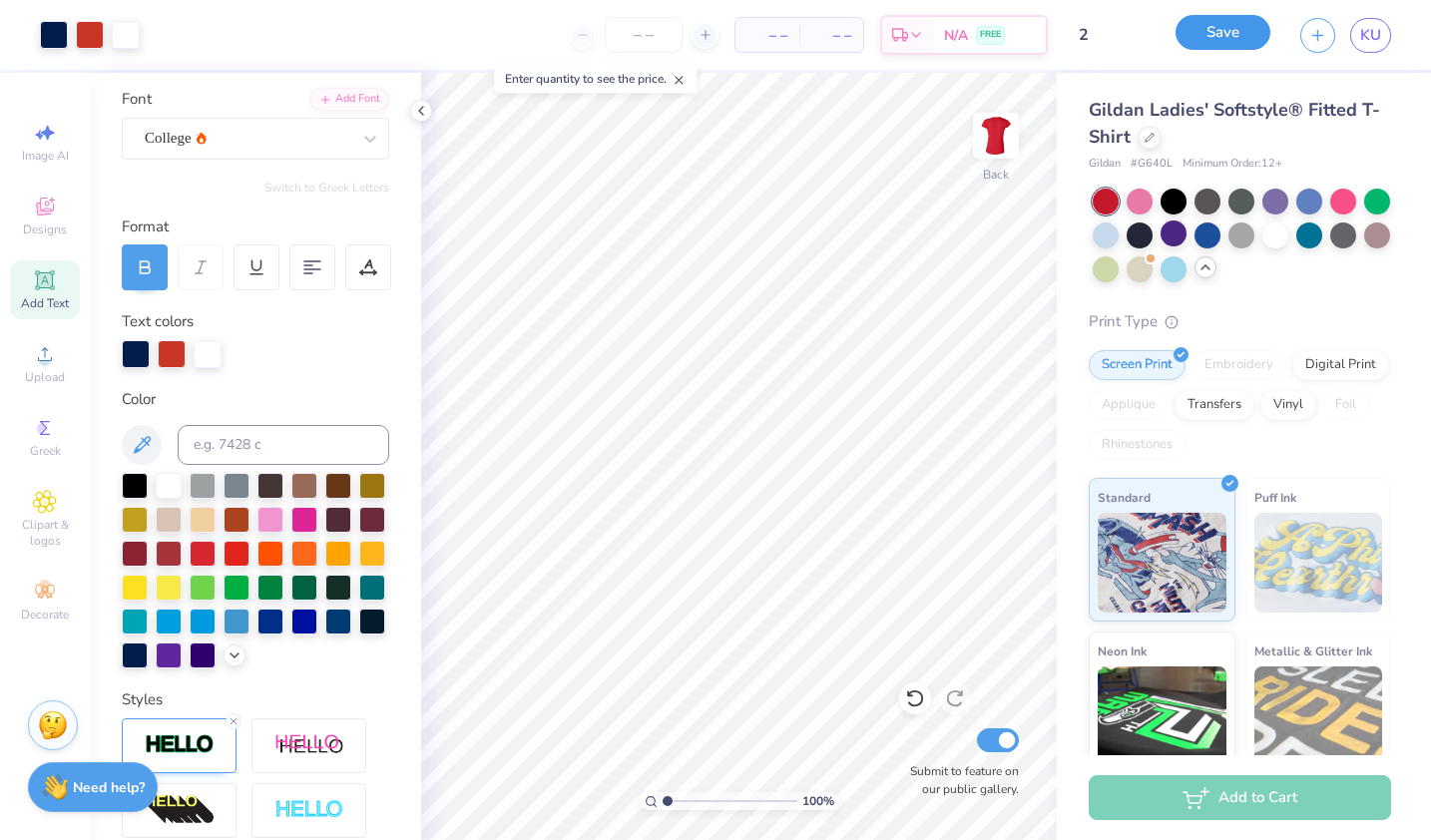 click on "Save" at bounding box center (1222, 32) 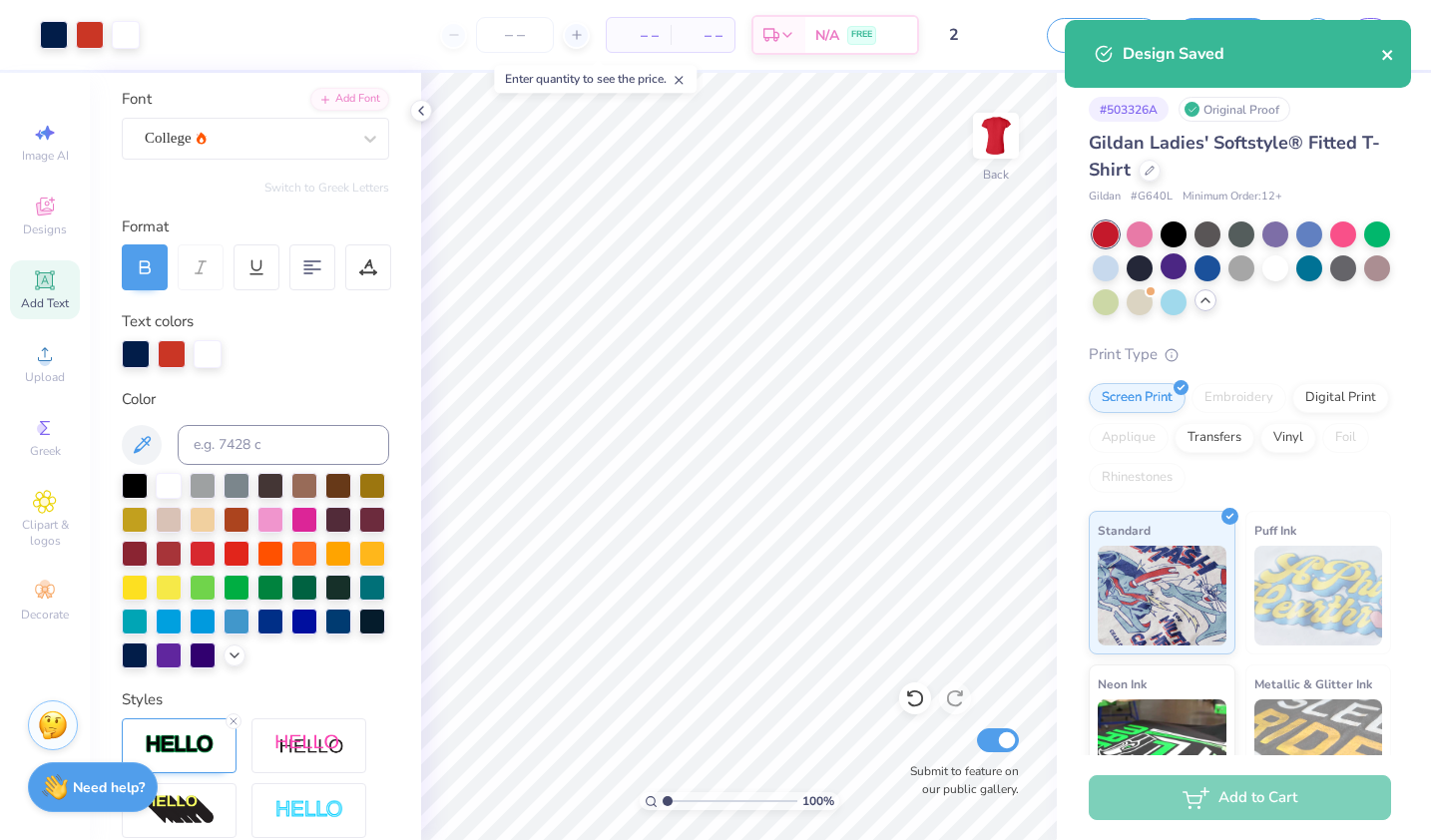 click 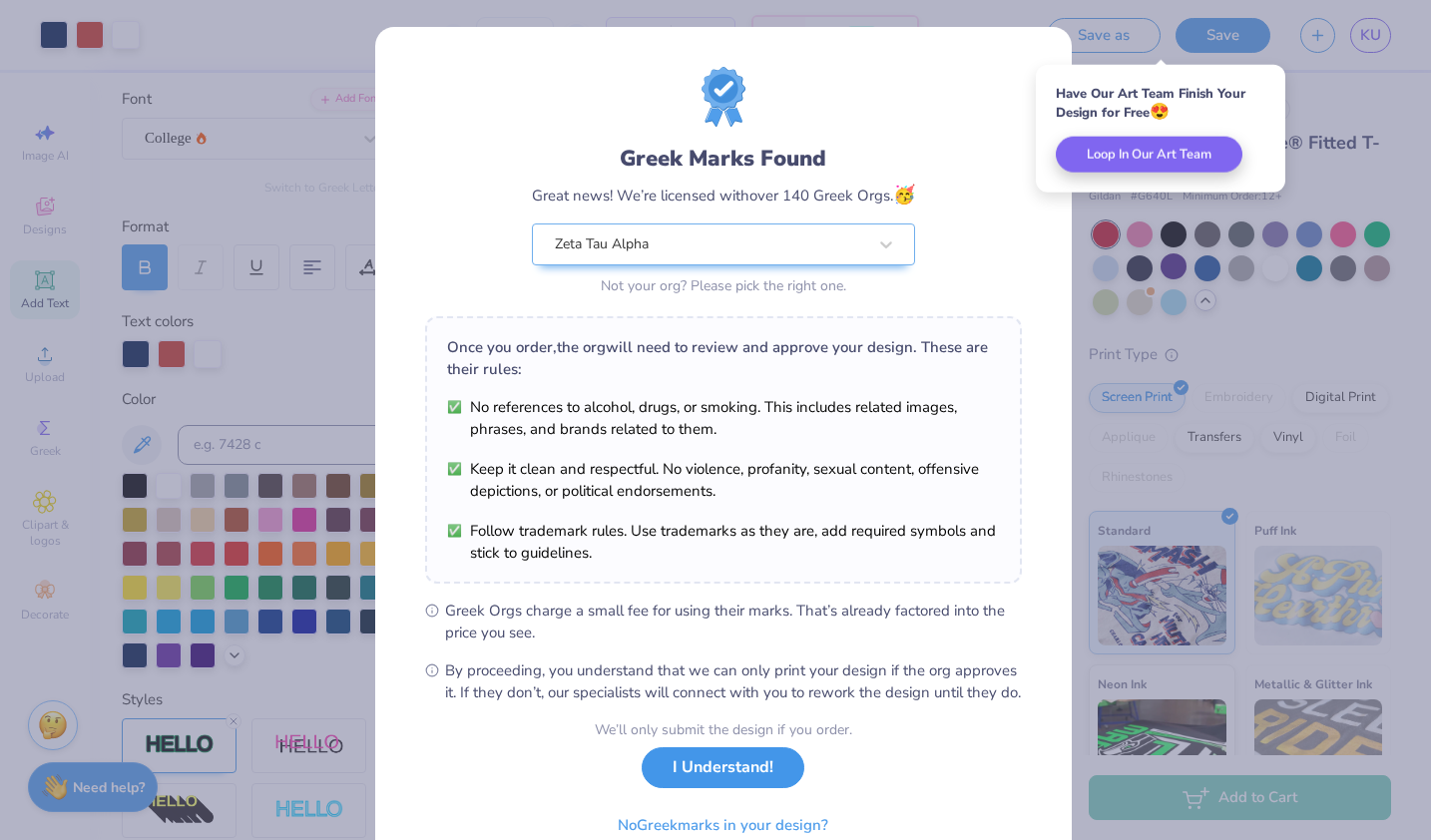 click on "I Understand!" at bounding box center [722, 767] 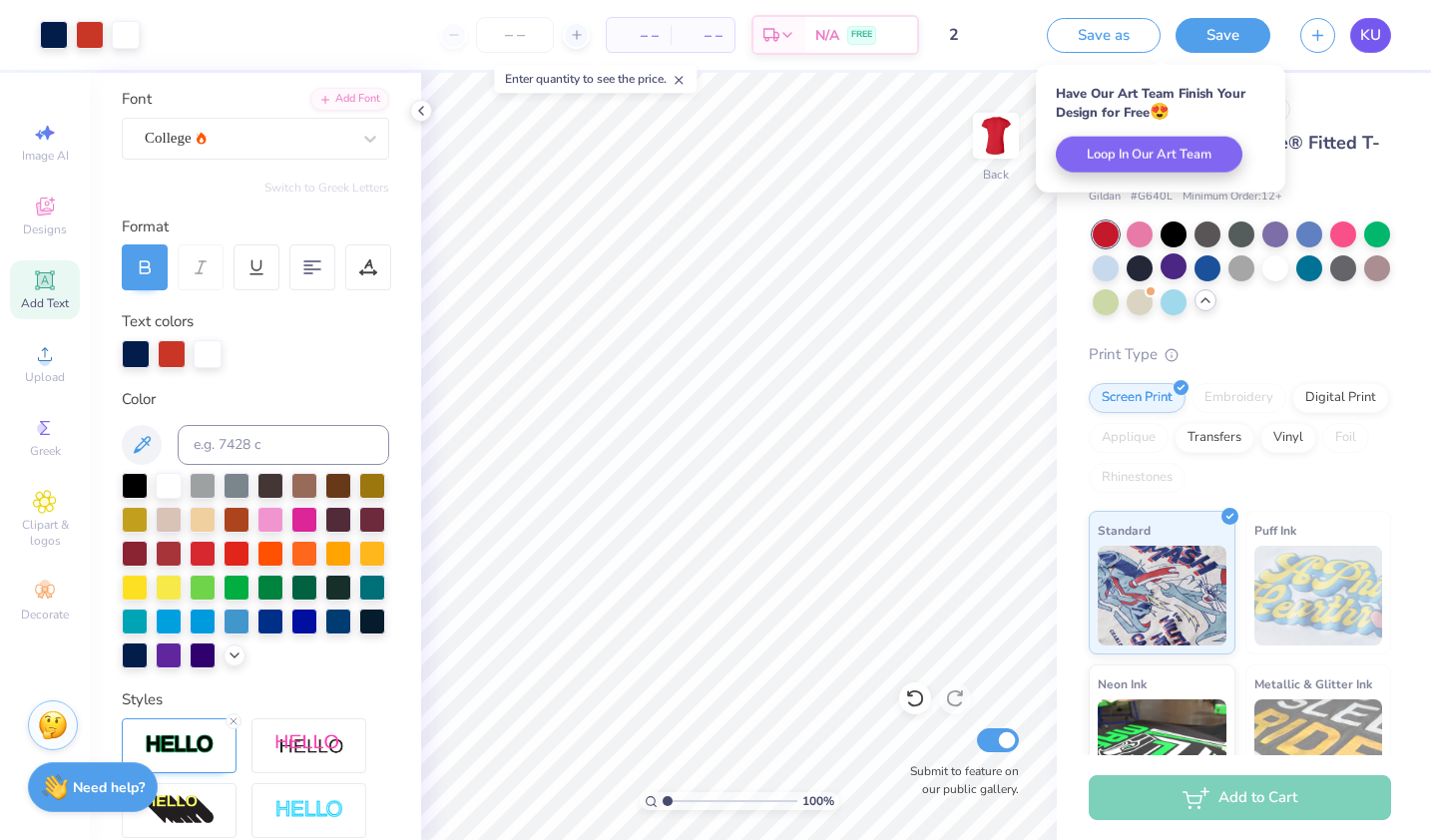 click on "KU" at bounding box center (1370, 35) 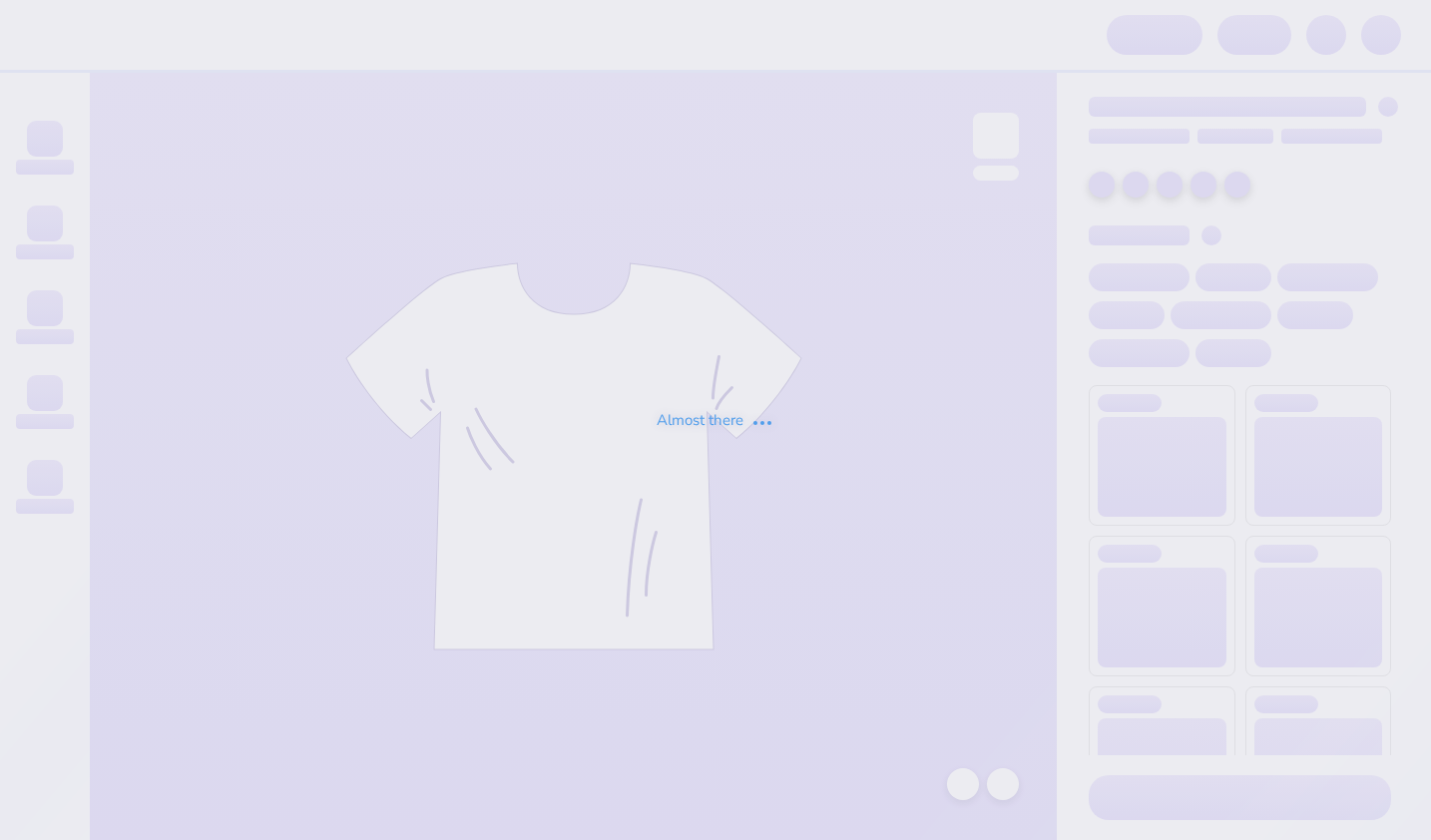 scroll, scrollTop: 0, scrollLeft: 0, axis: both 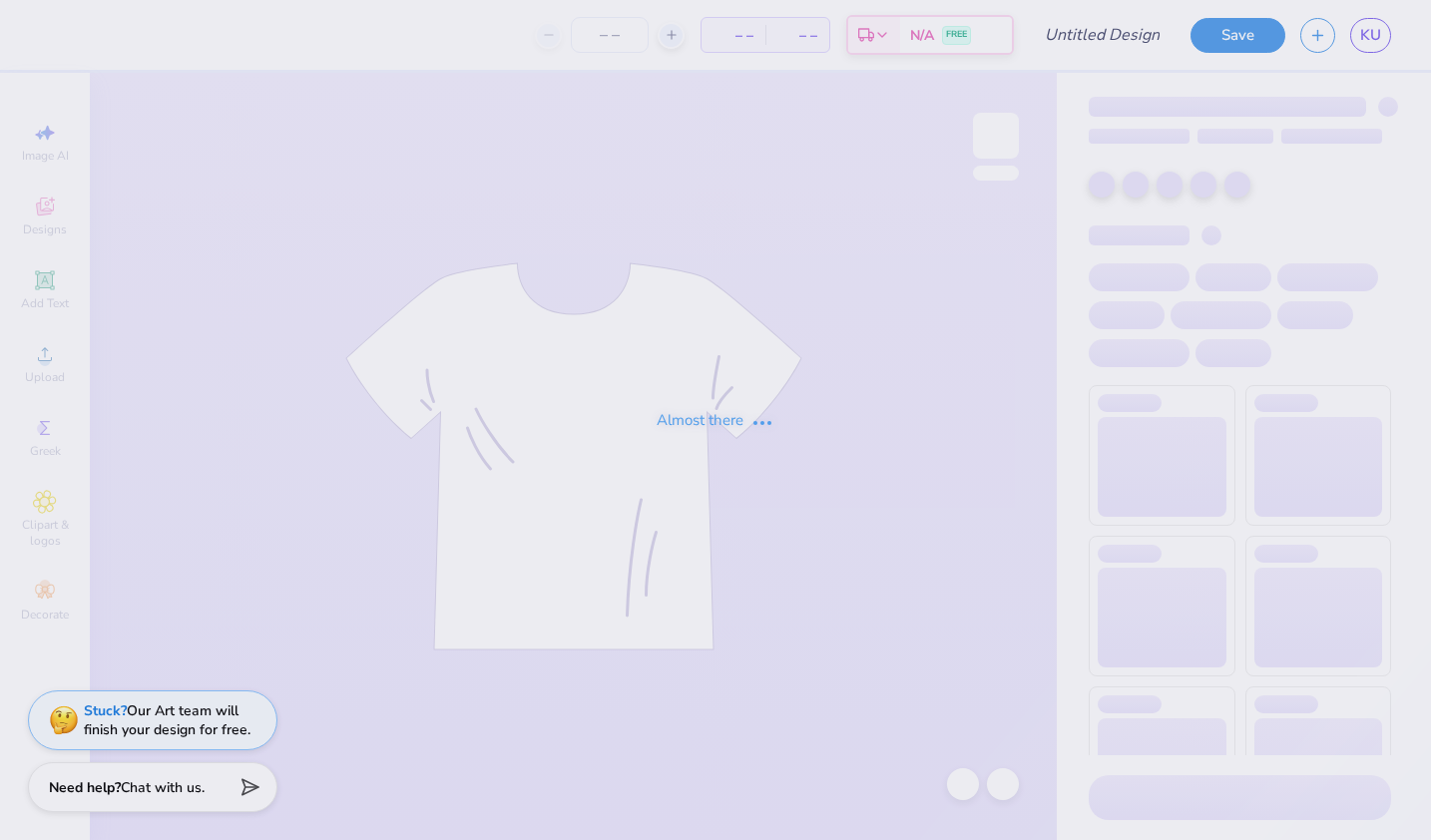 type on "potential bid day" 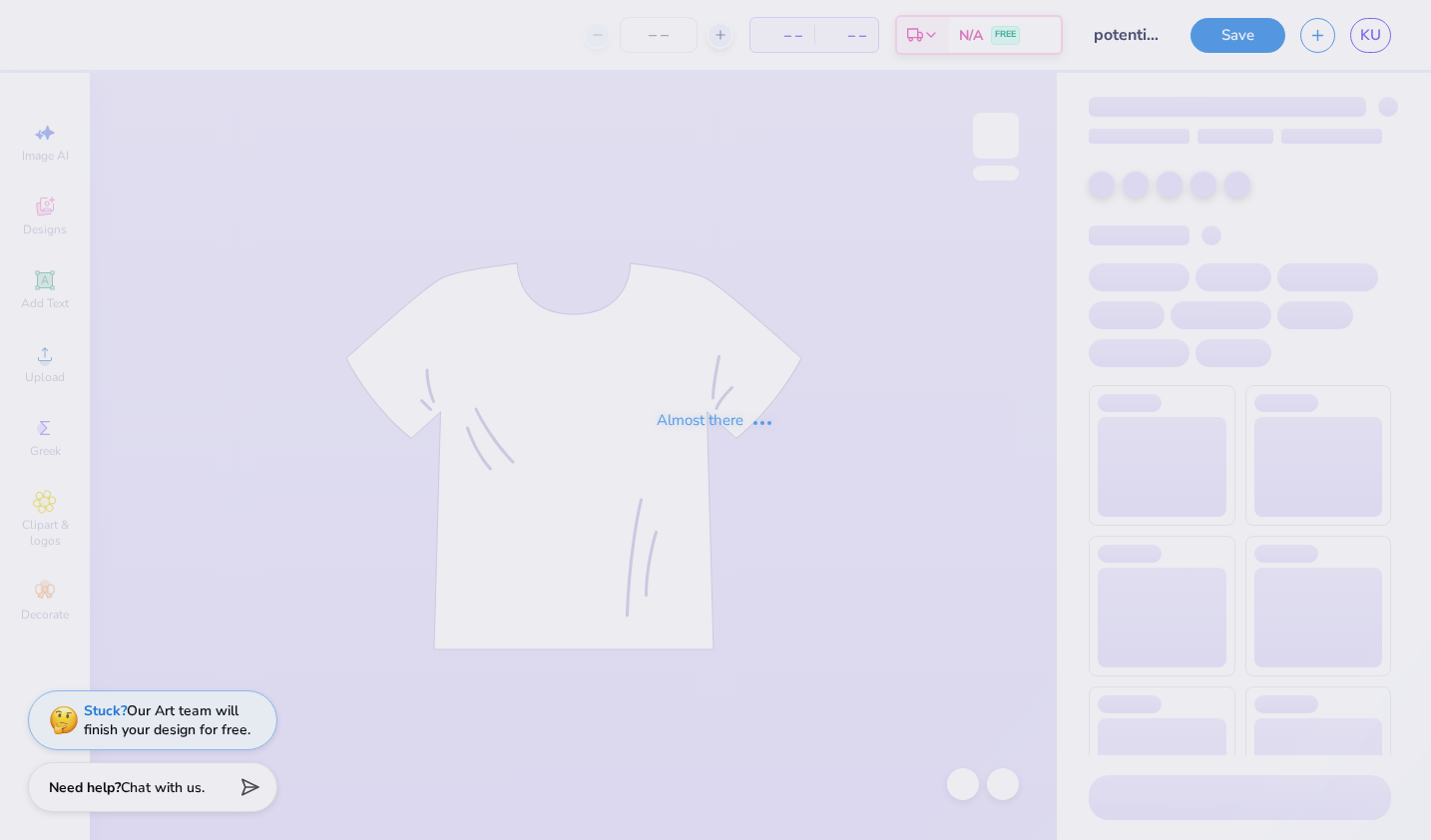type on "100" 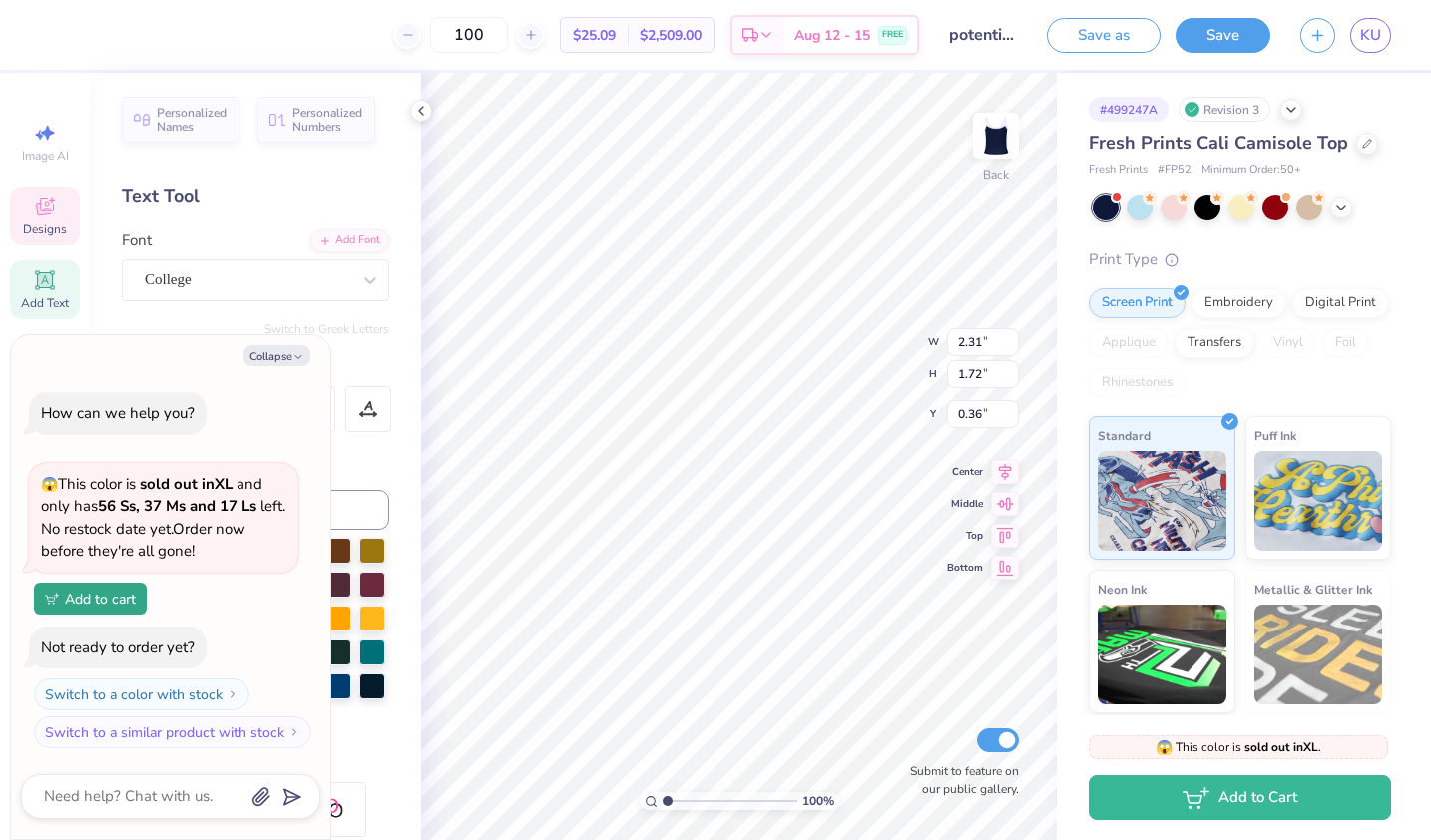 type on "x" 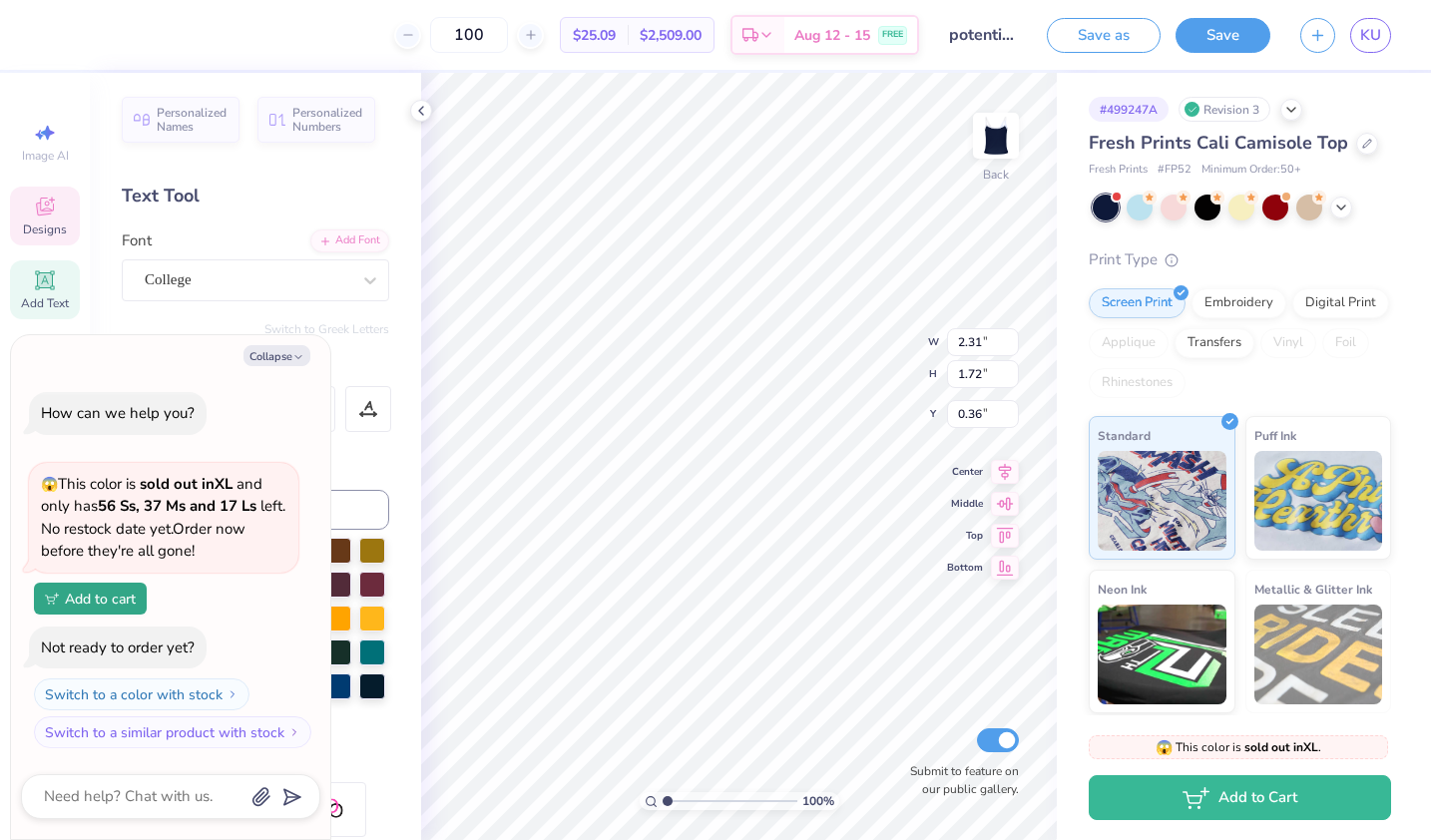 scroll, scrollTop: 16, scrollLeft: 2, axis: both 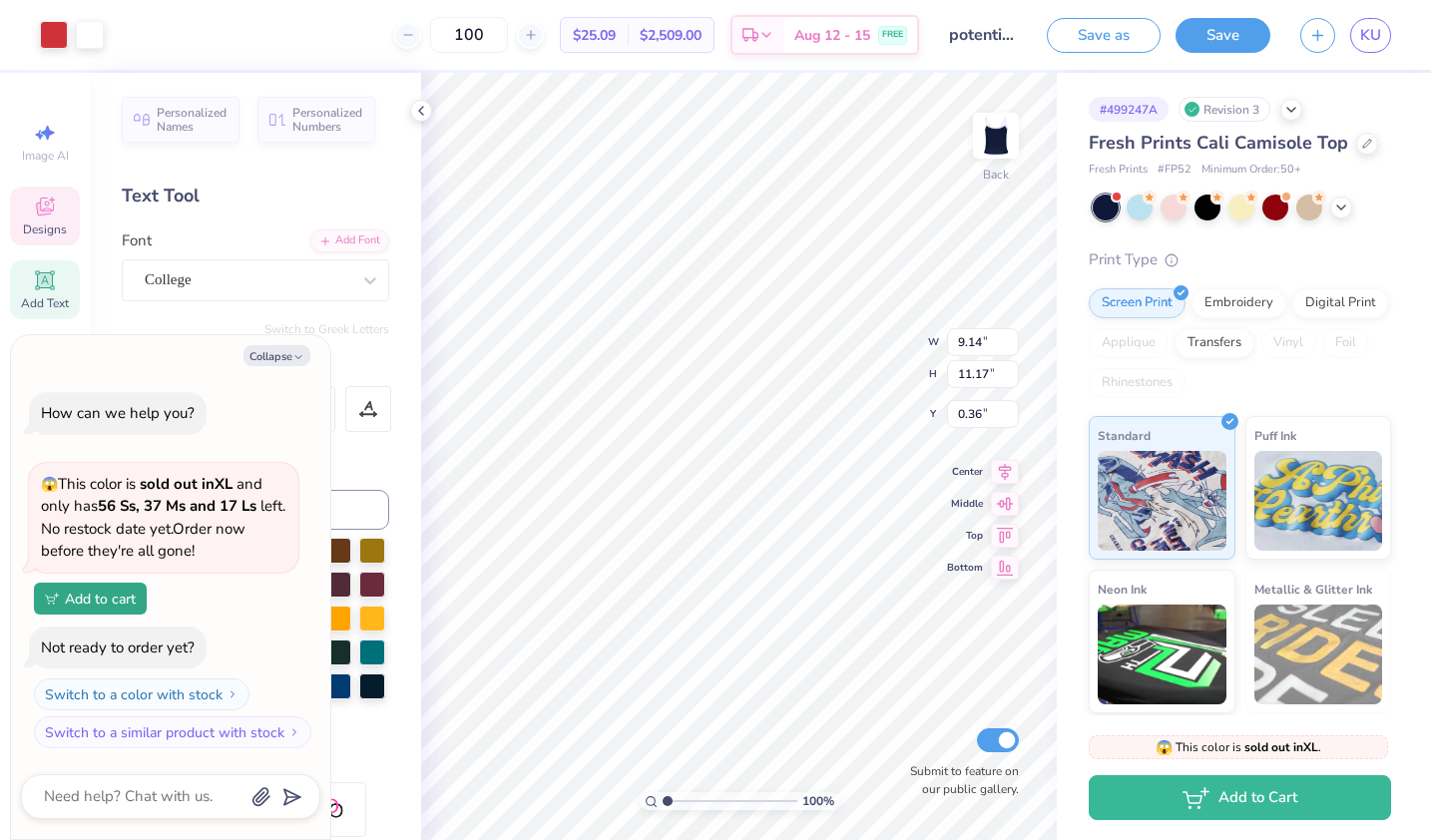 type on "x" 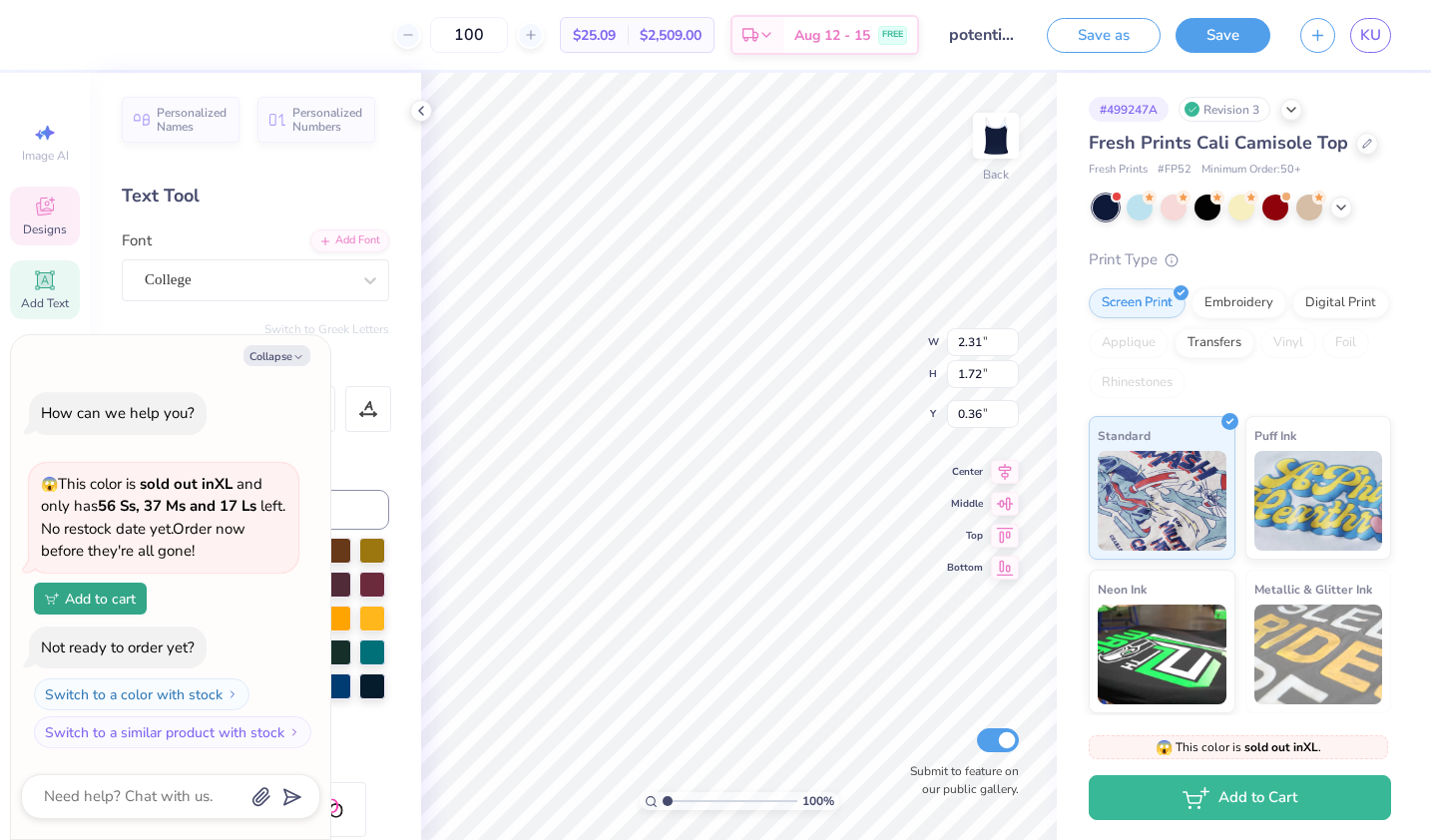 type on "x" 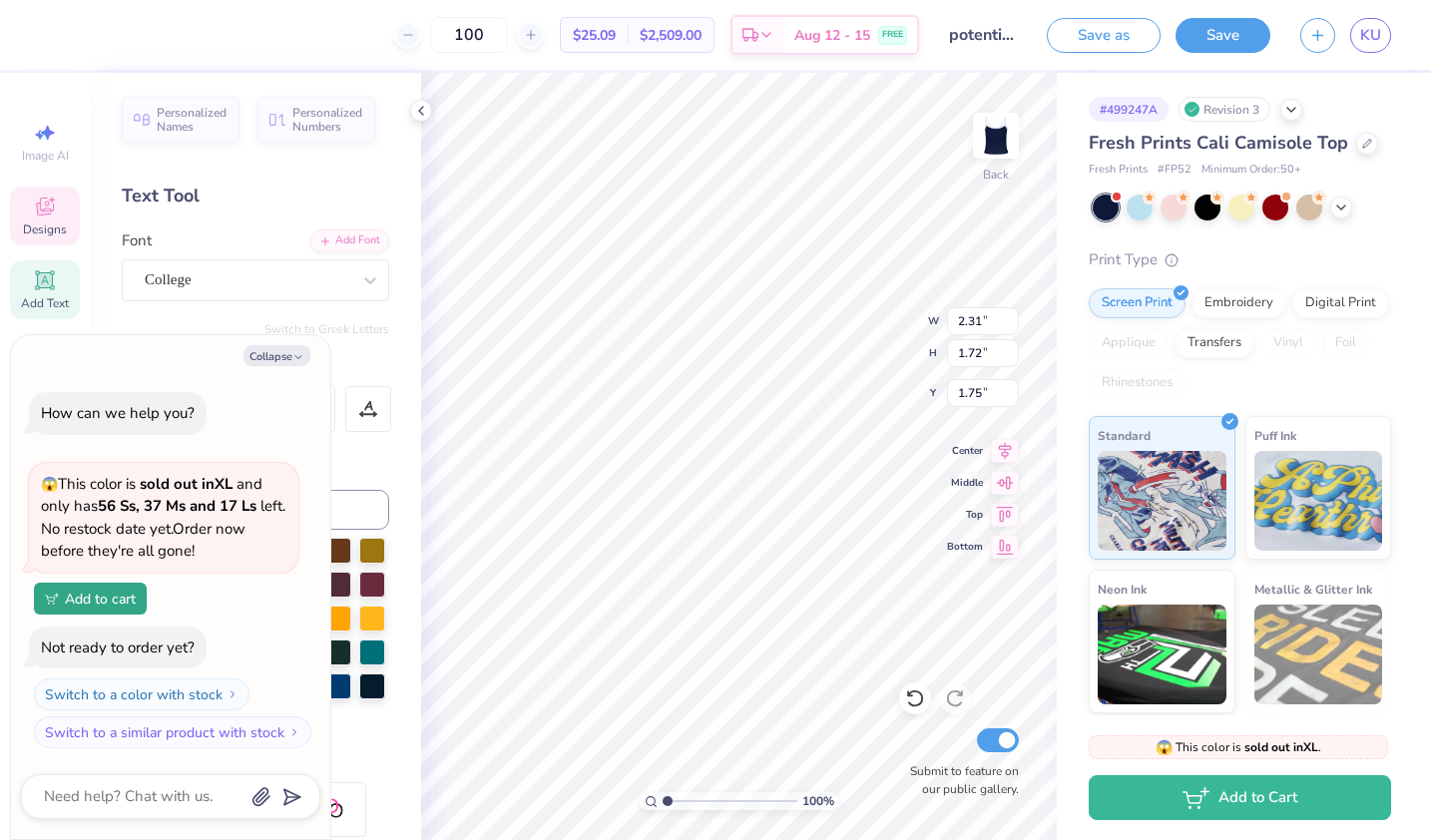 scroll, scrollTop: 16, scrollLeft: 2, axis: both 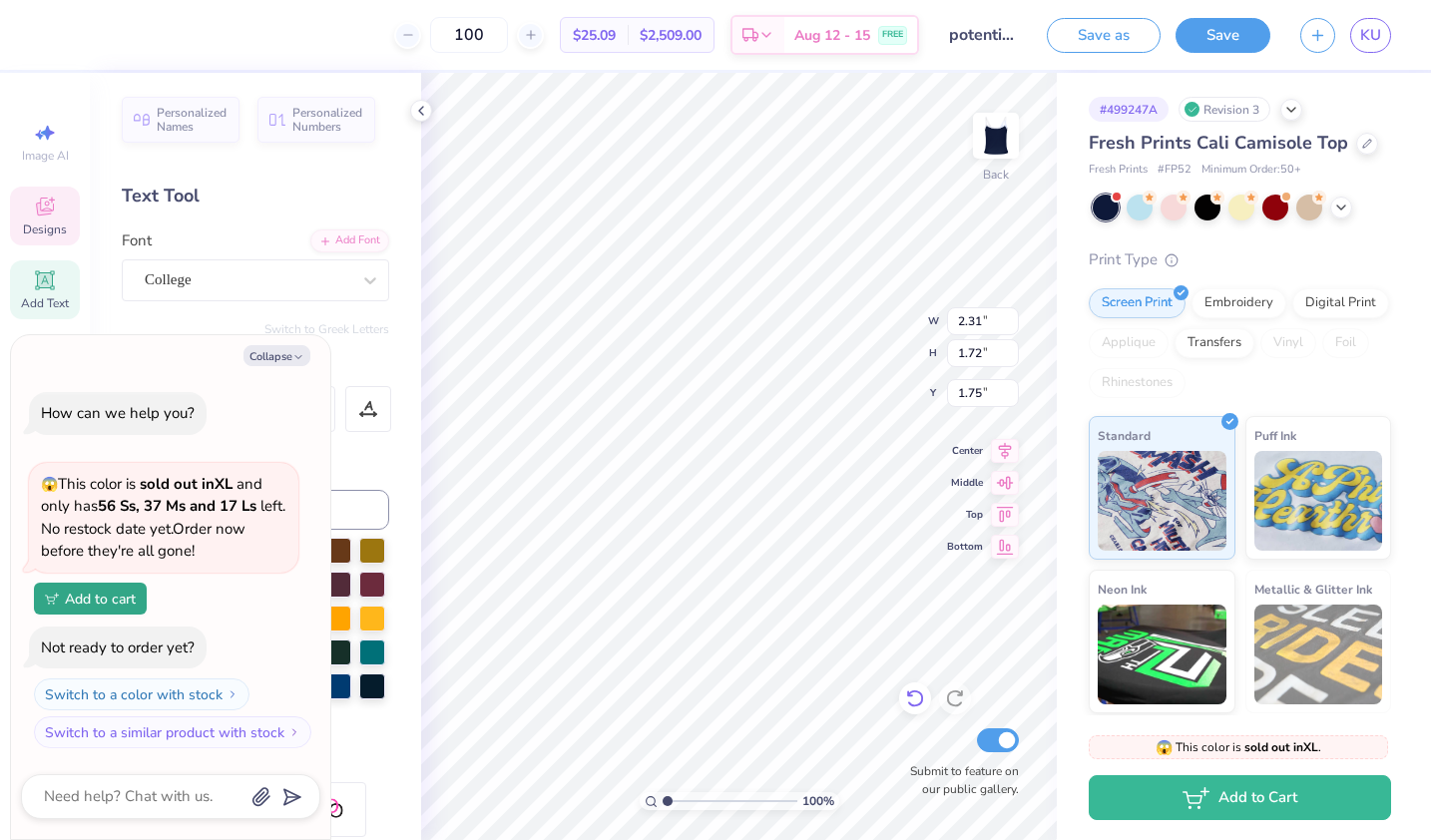 click 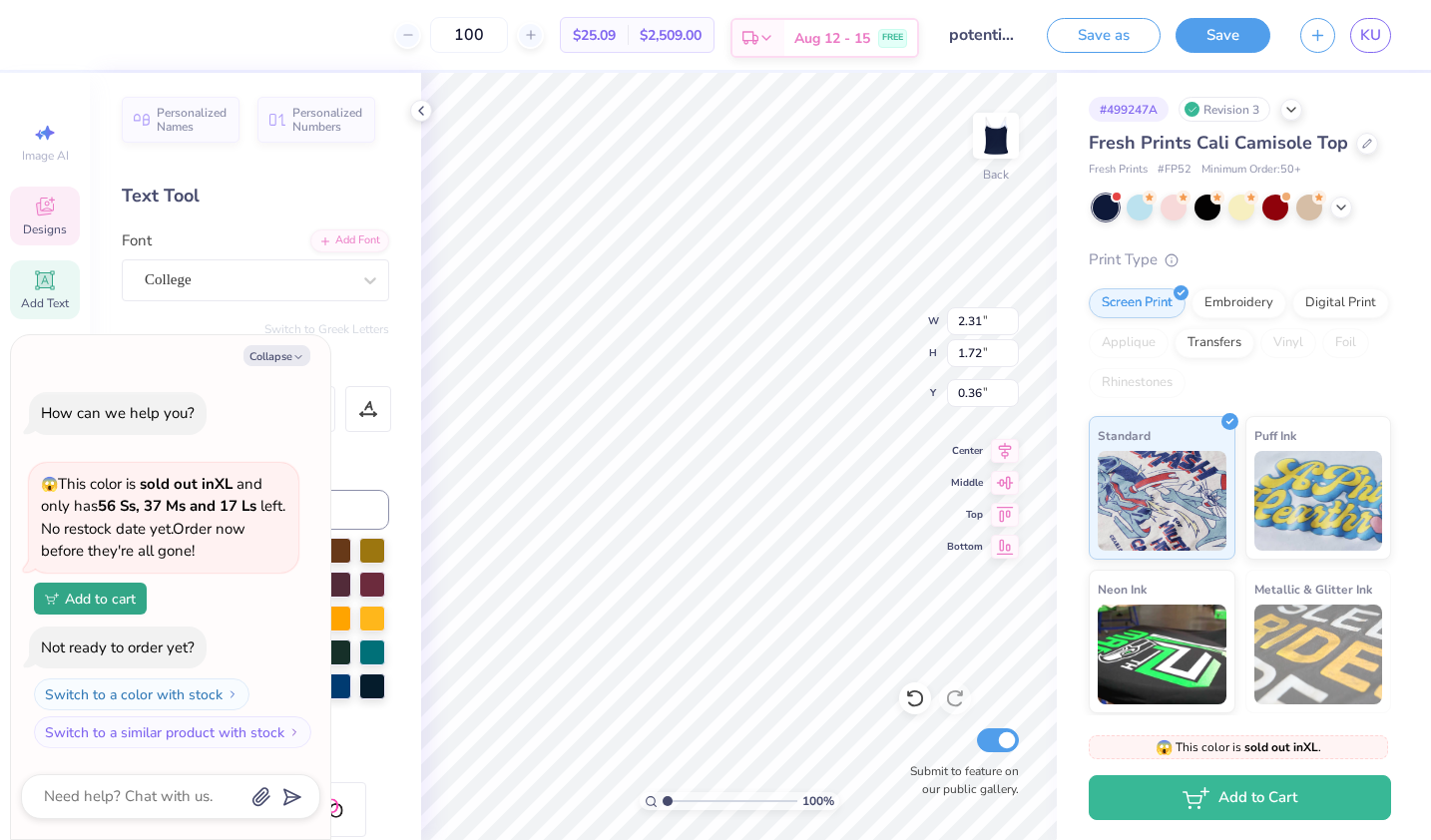 type on "x" 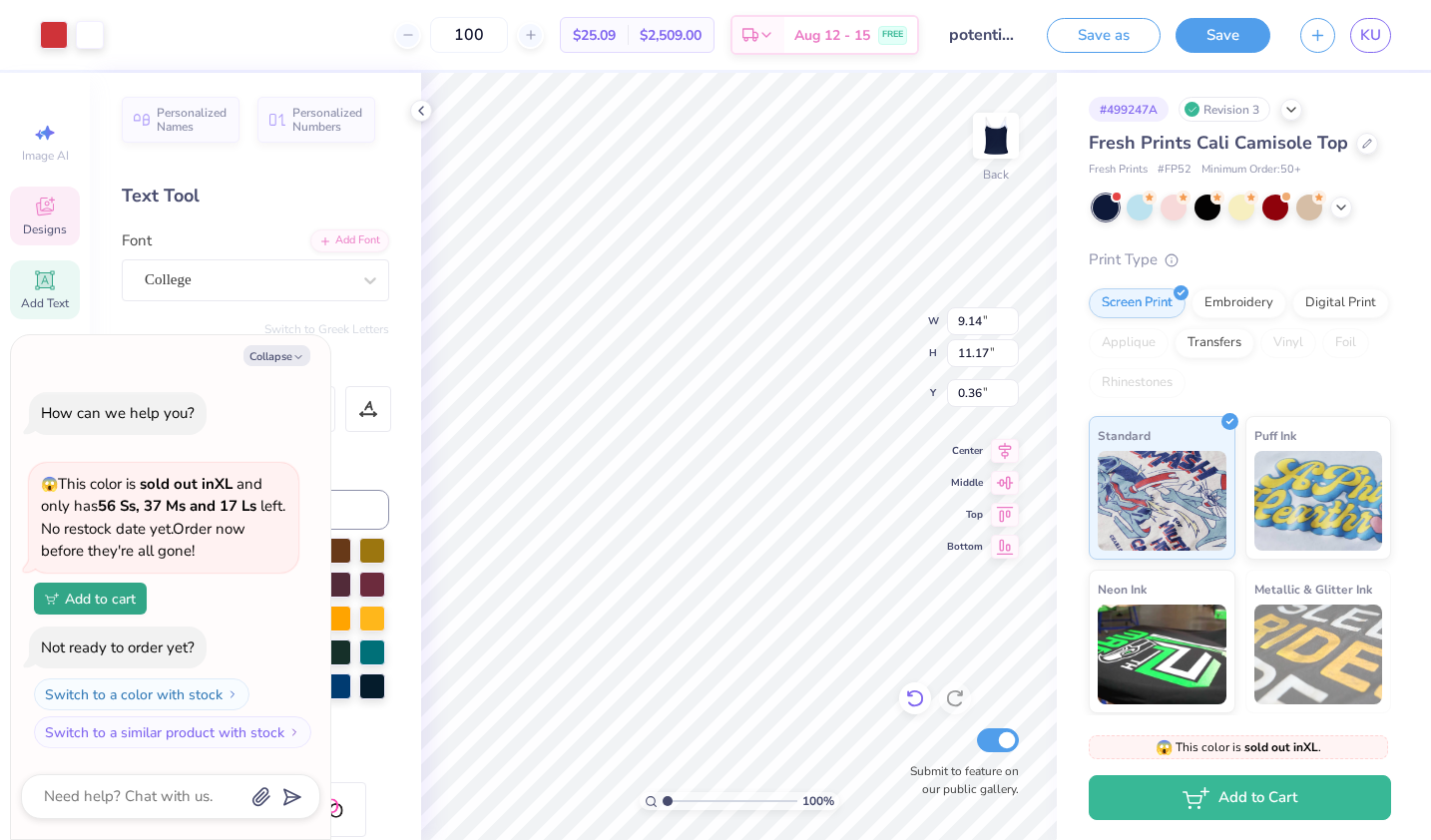 click 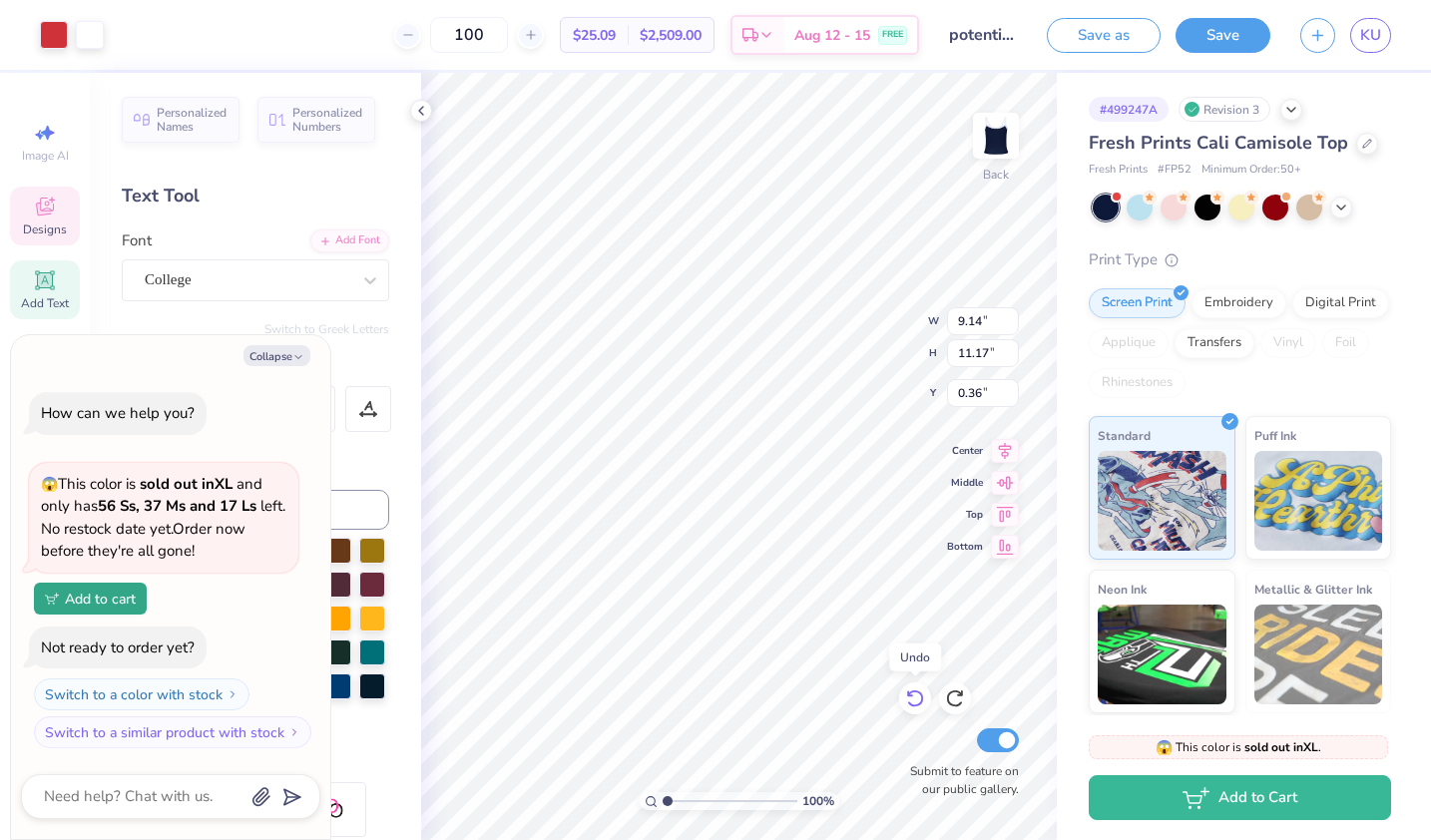 click 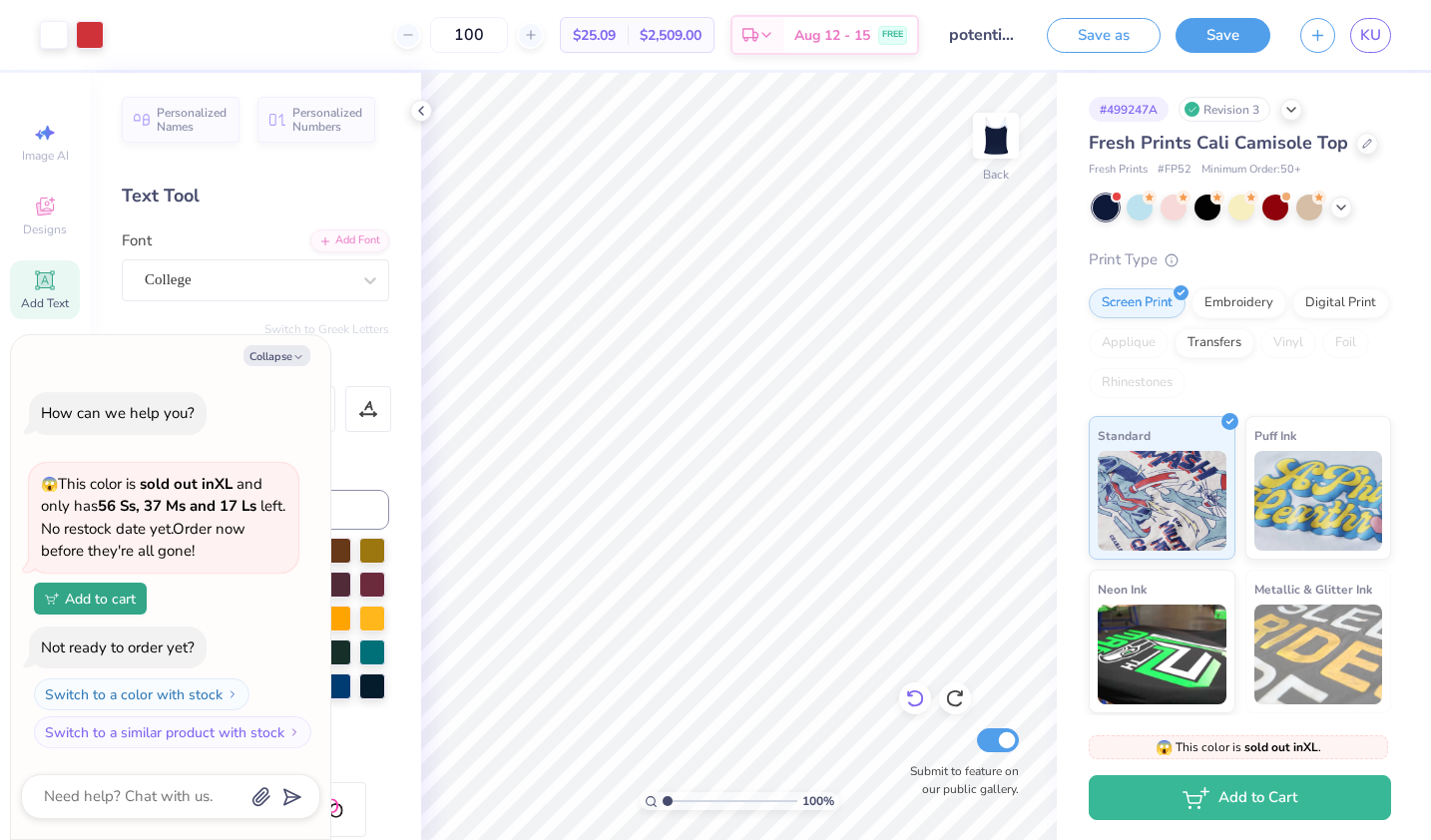 click 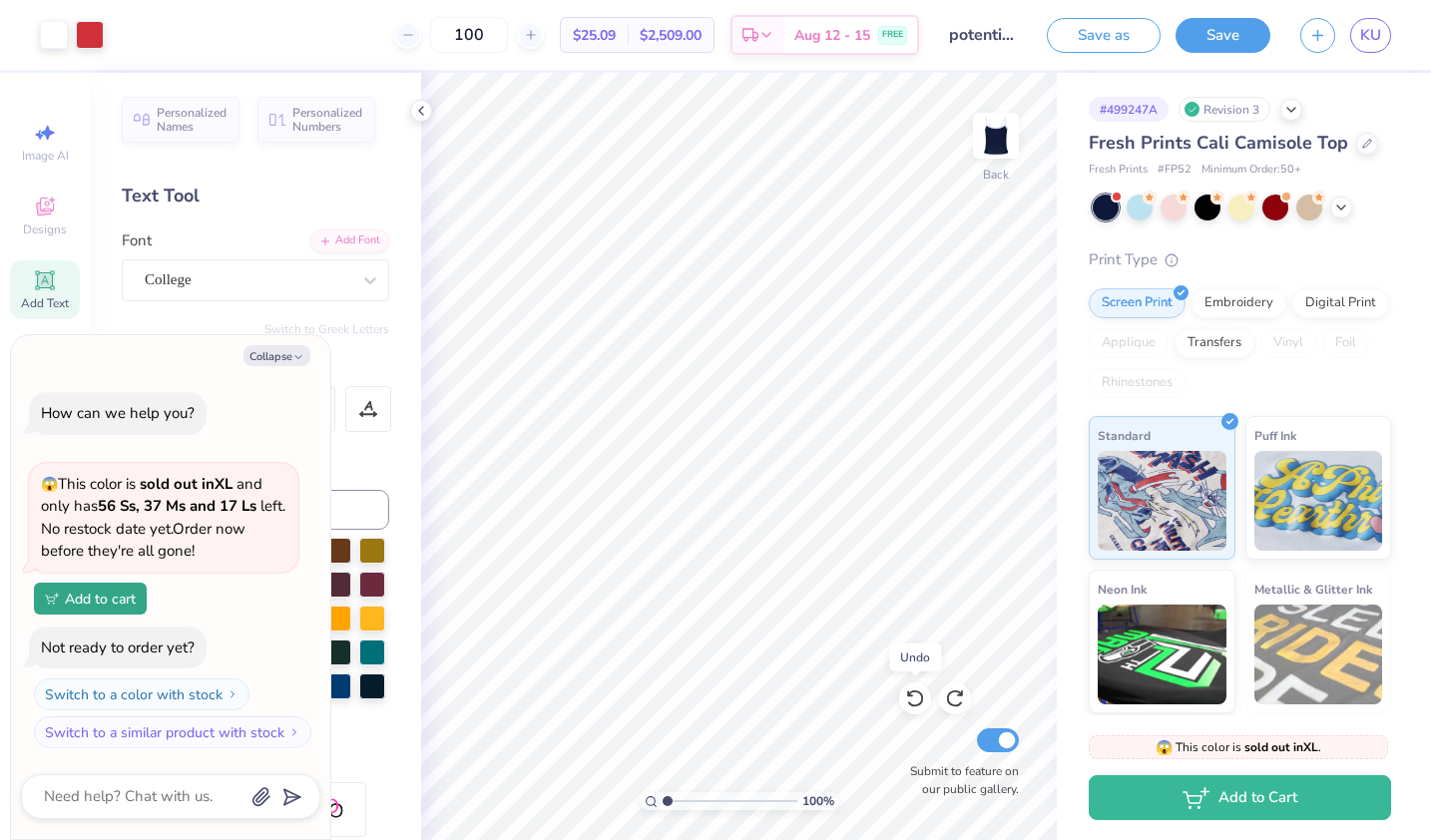 click 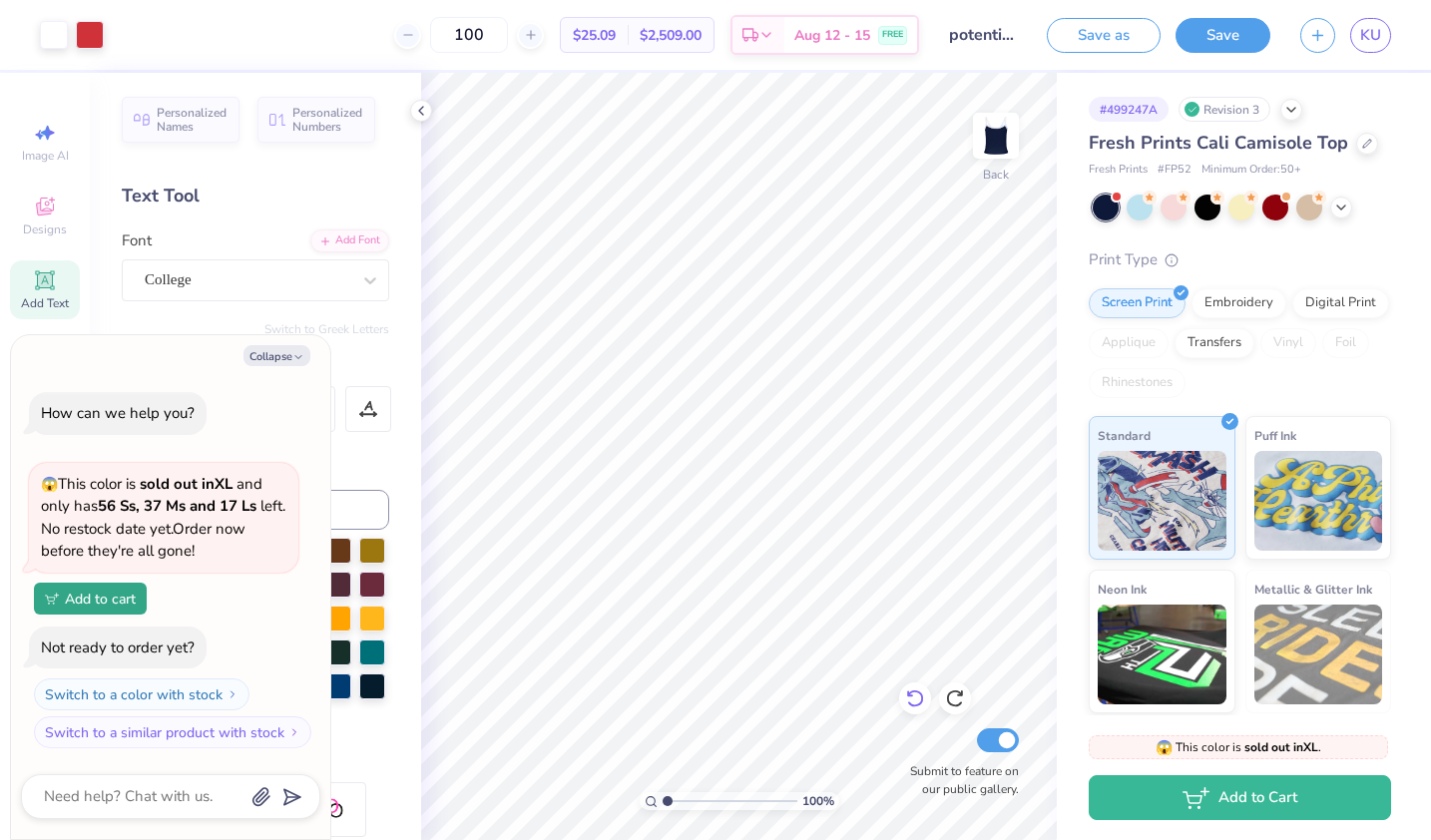 click 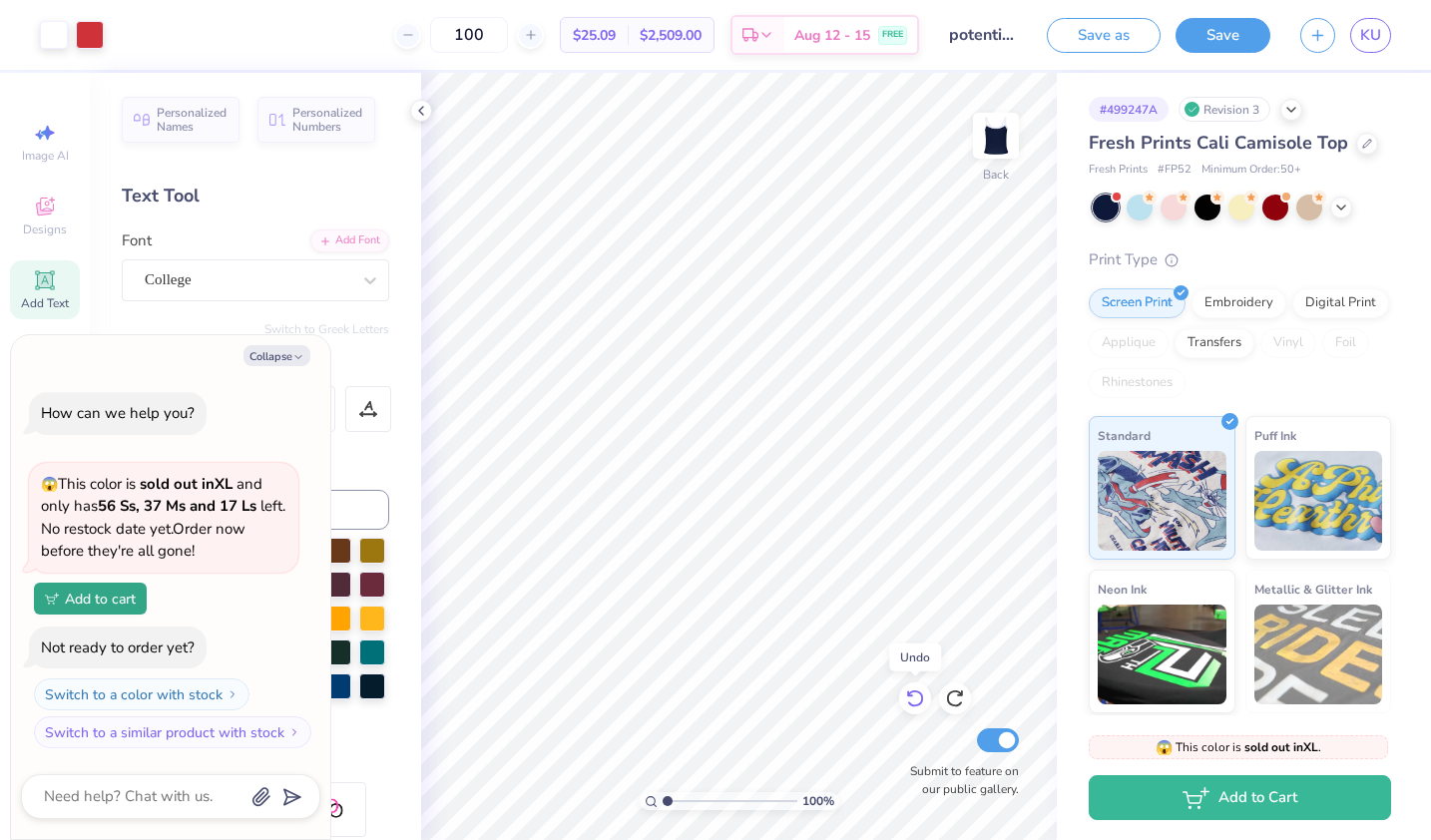 click 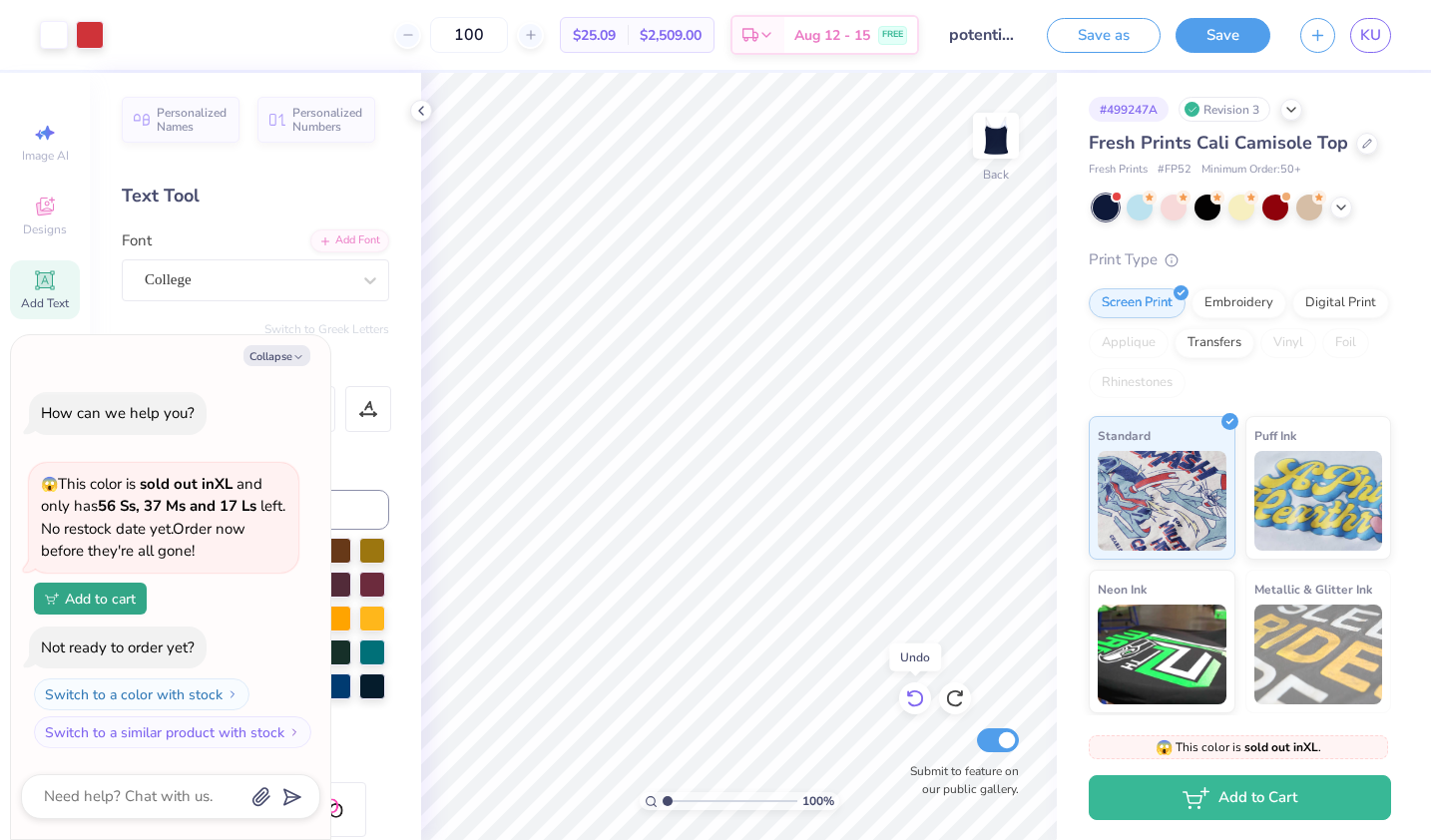 click 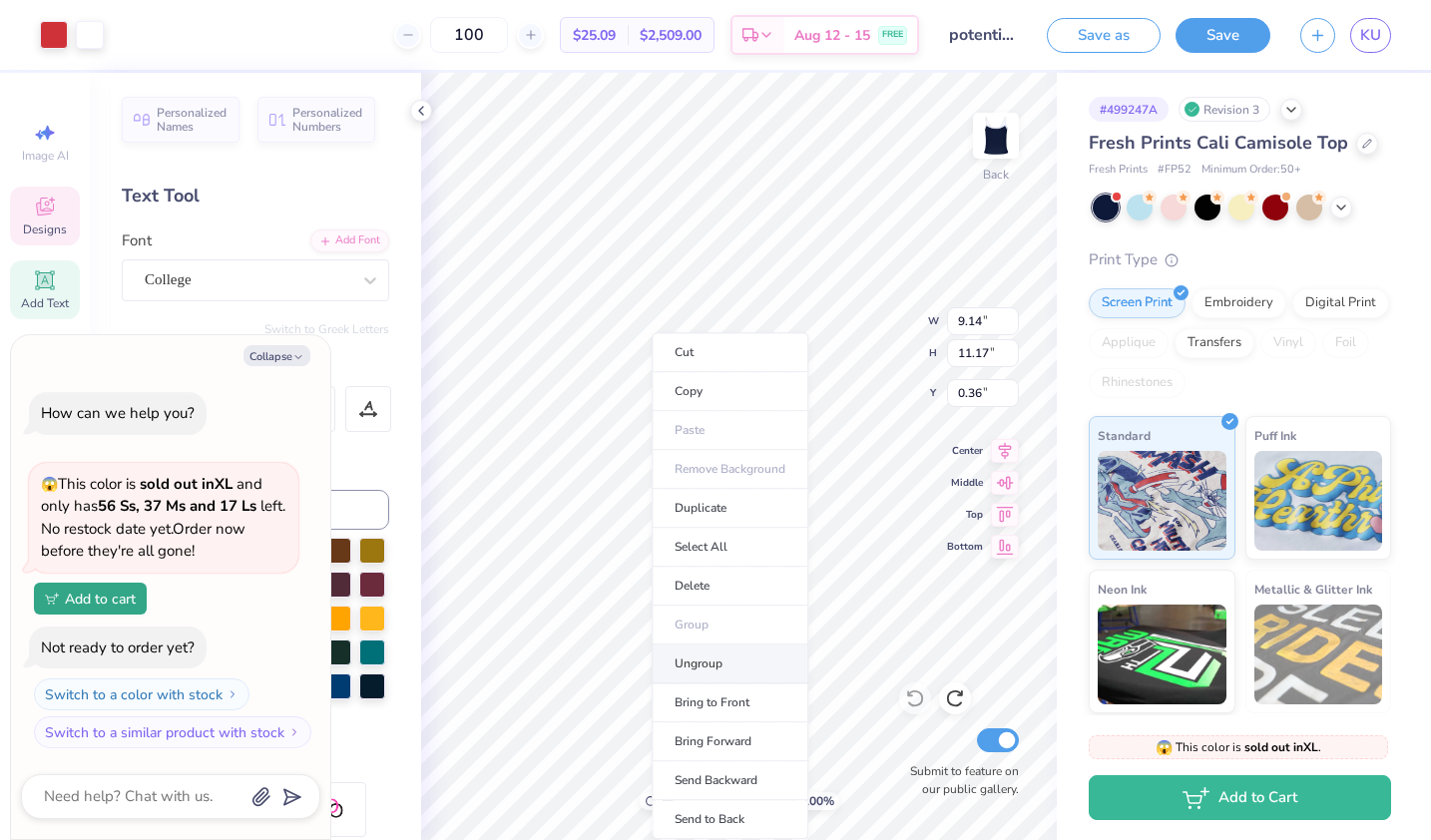 click on "Ungroup" at bounding box center (729, 663) 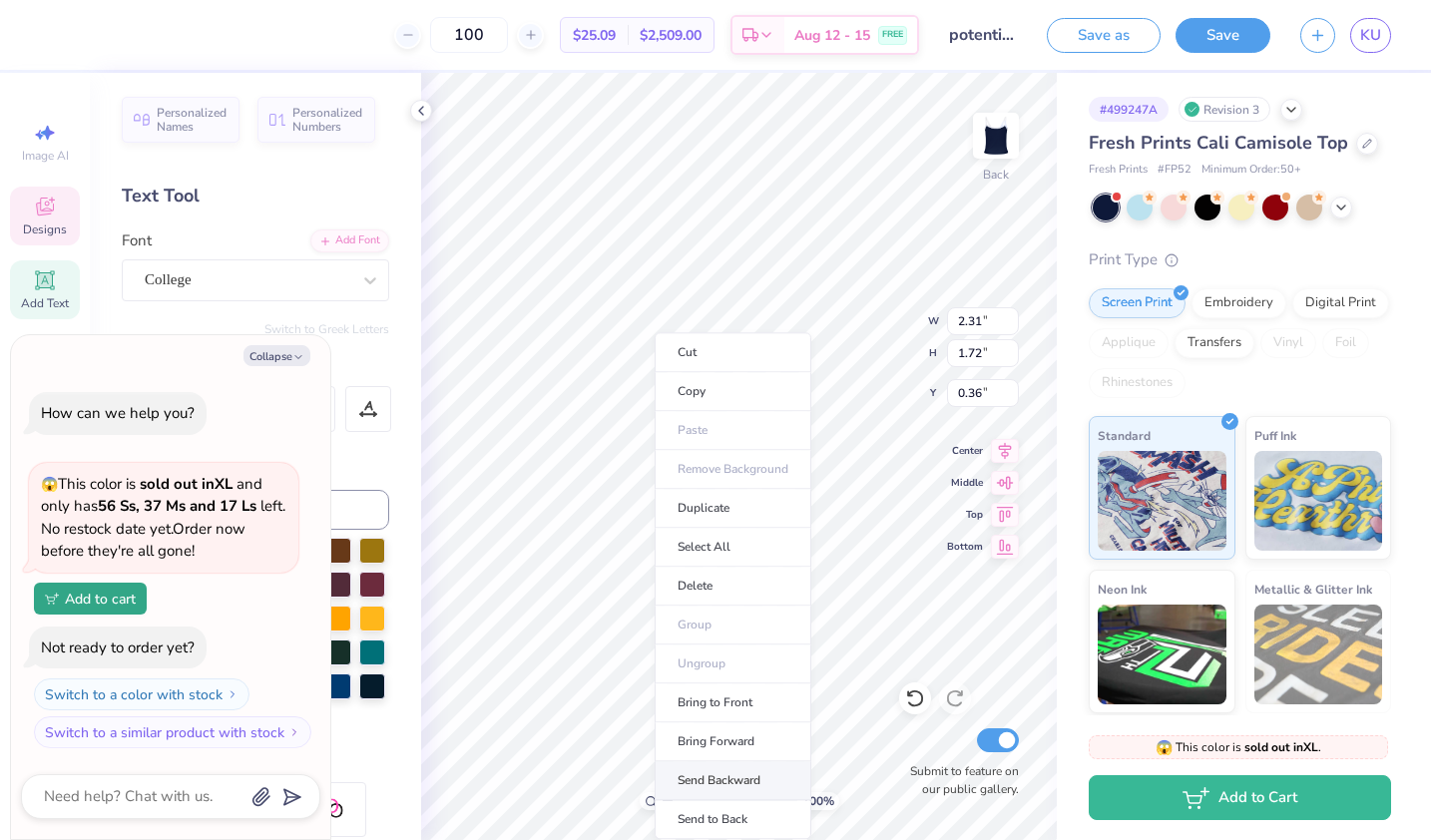 click on "Send Backward" at bounding box center (732, 780) 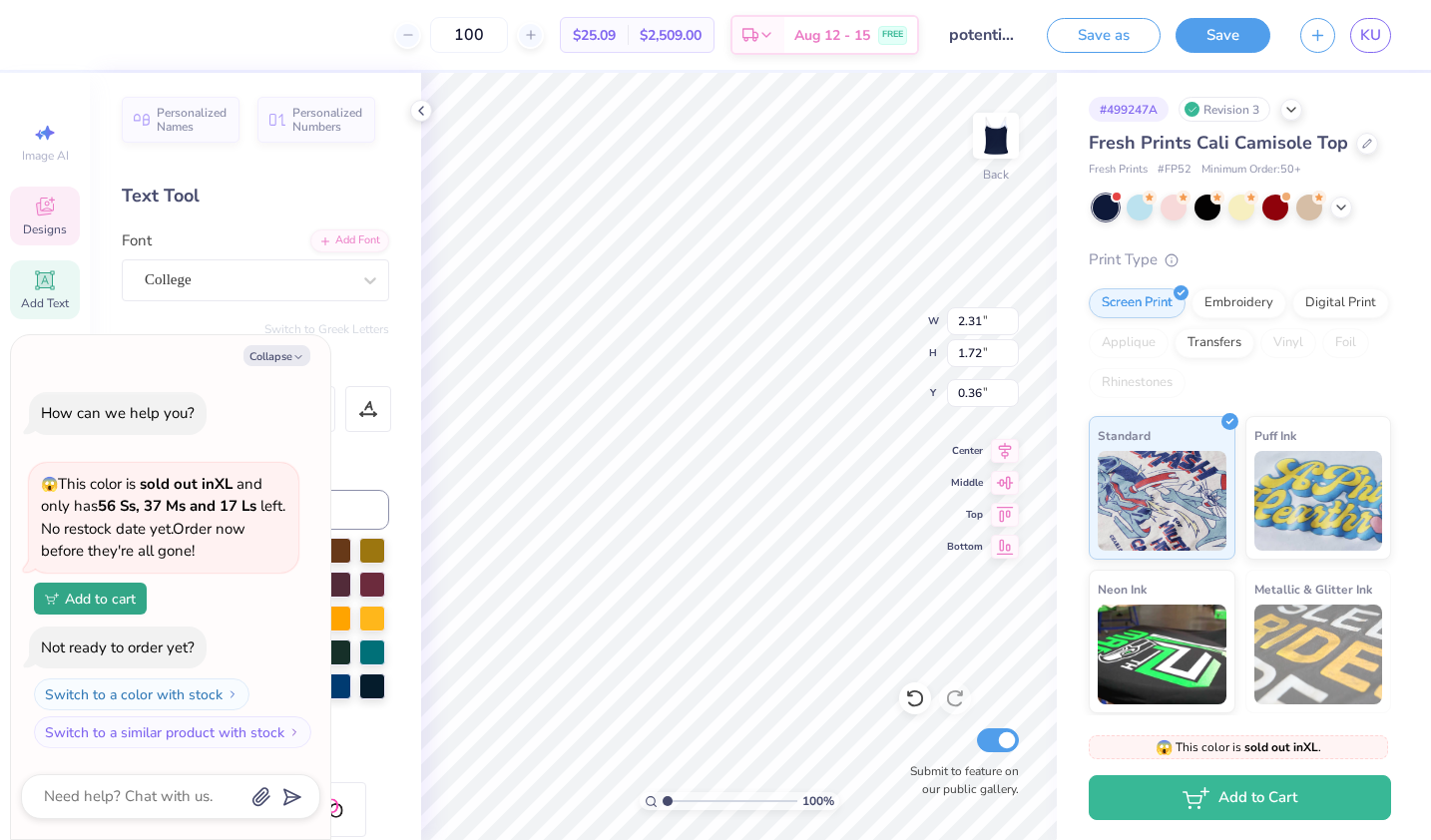 type on "x" 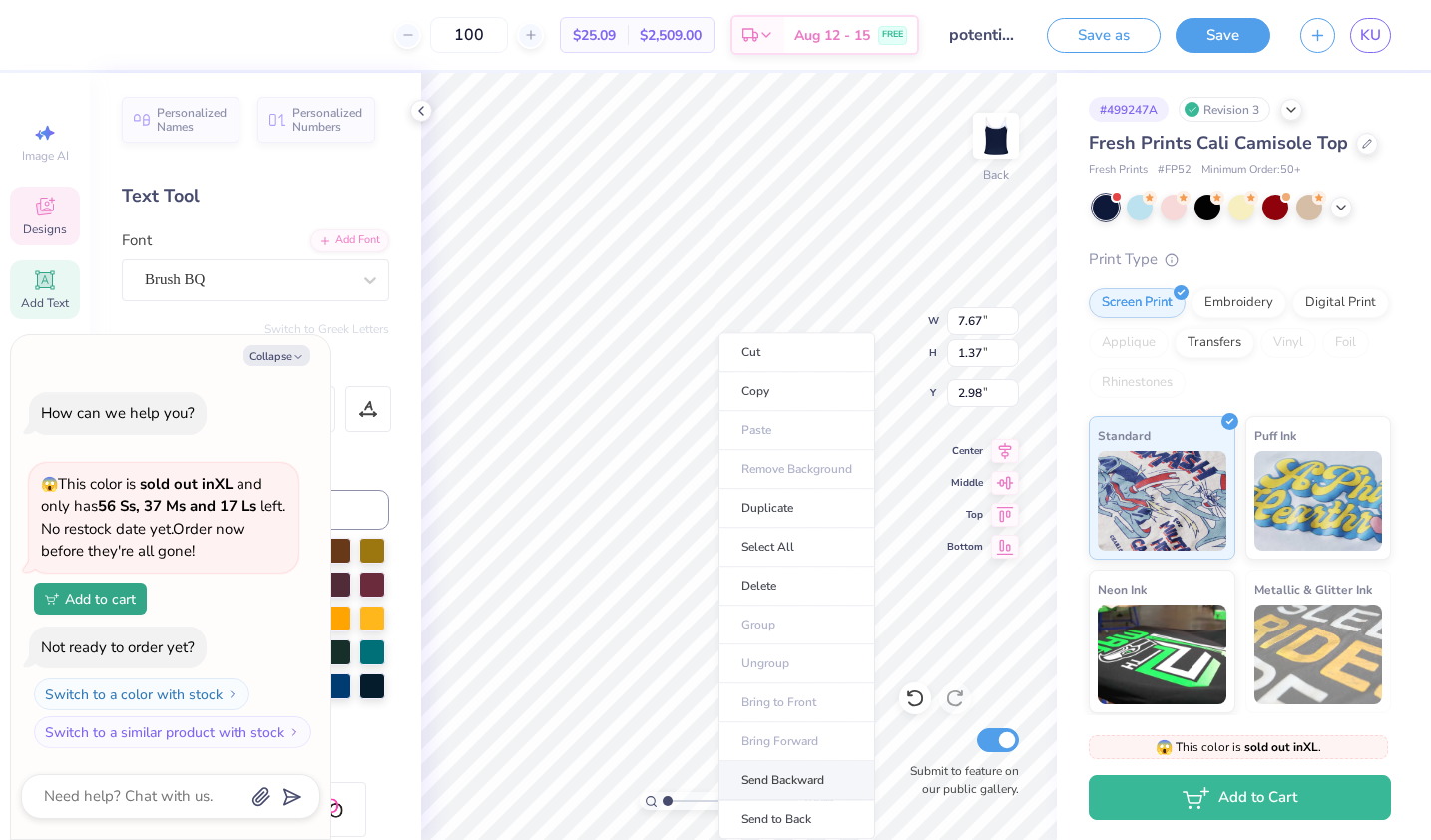 click on "Send Backward" at bounding box center (796, 780) 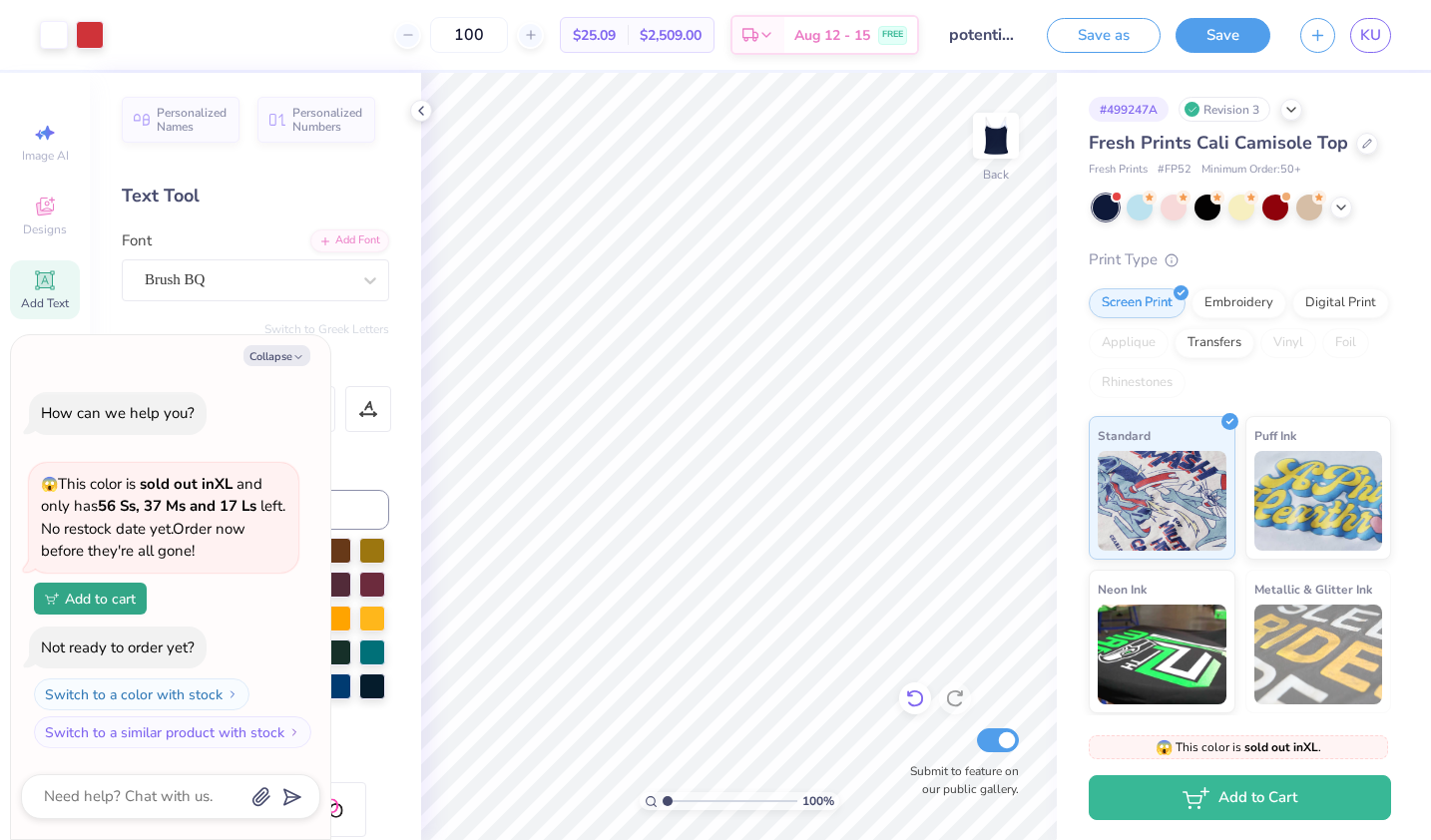 click on "100  % Back Submit to feature on our public gallery." at bounding box center (738, 456) 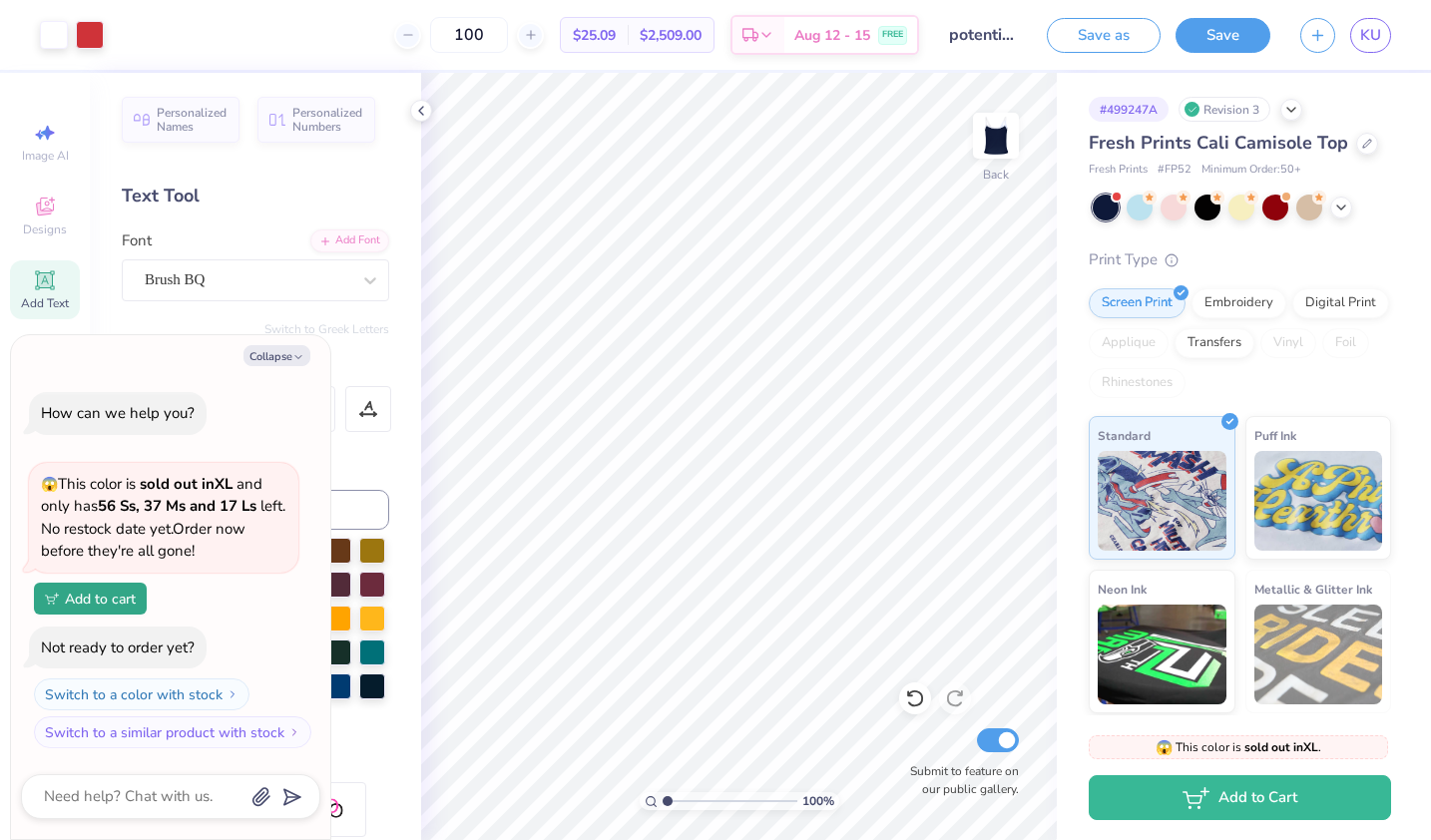 click on "100  % Back Submit to feature on our public gallery." at bounding box center (738, 456) 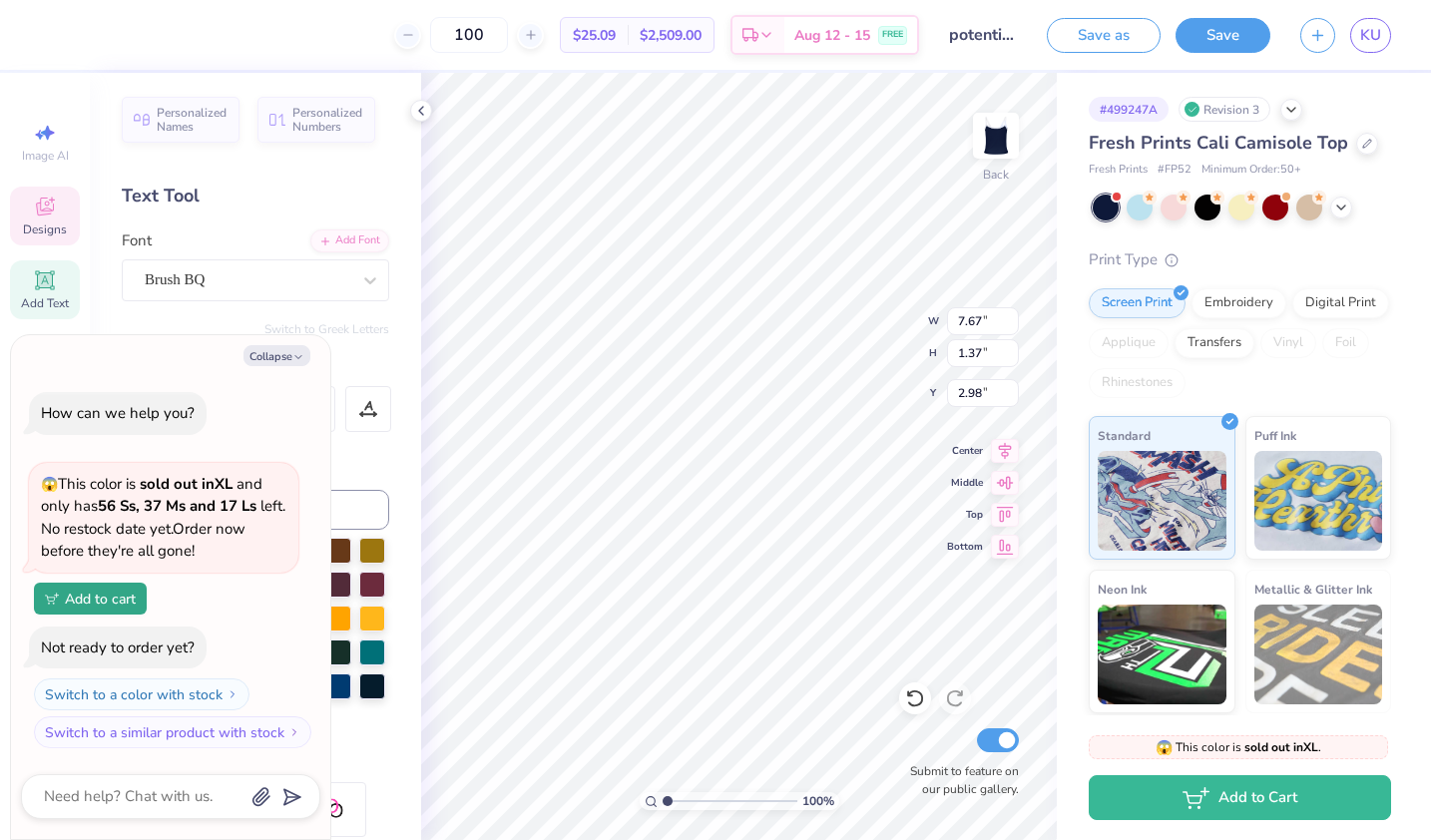 type on "x" 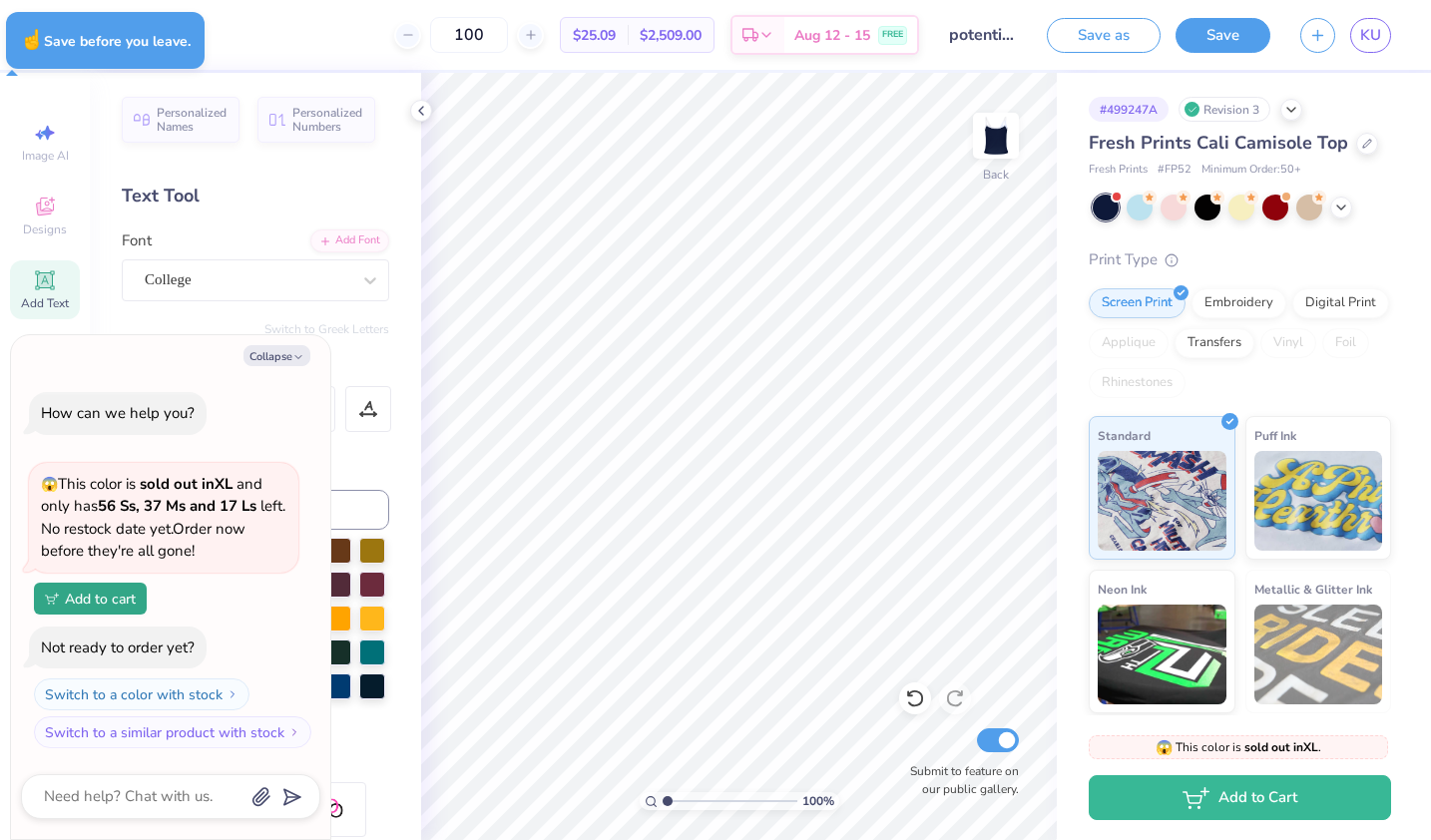 type on "x" 